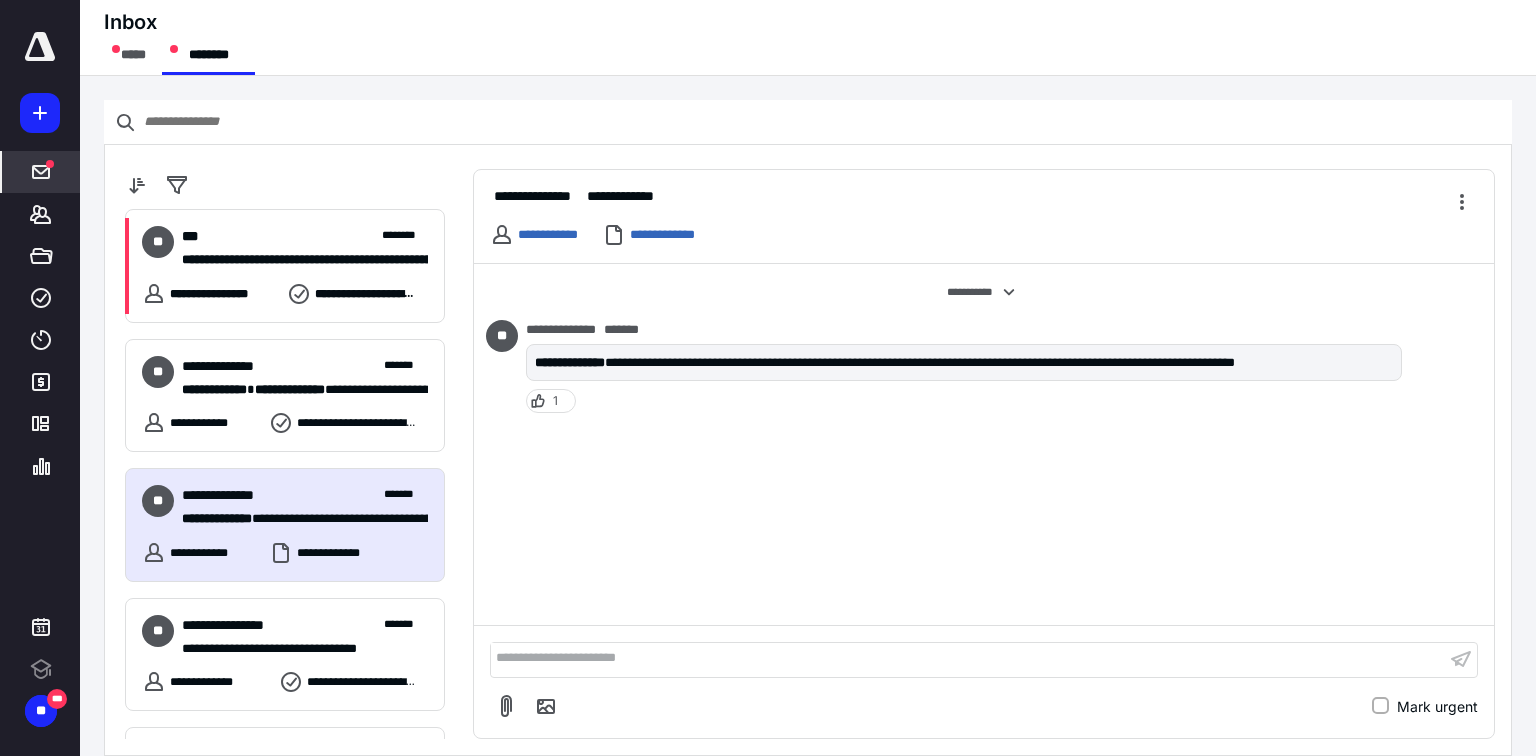 scroll, scrollTop: 0, scrollLeft: 0, axis: both 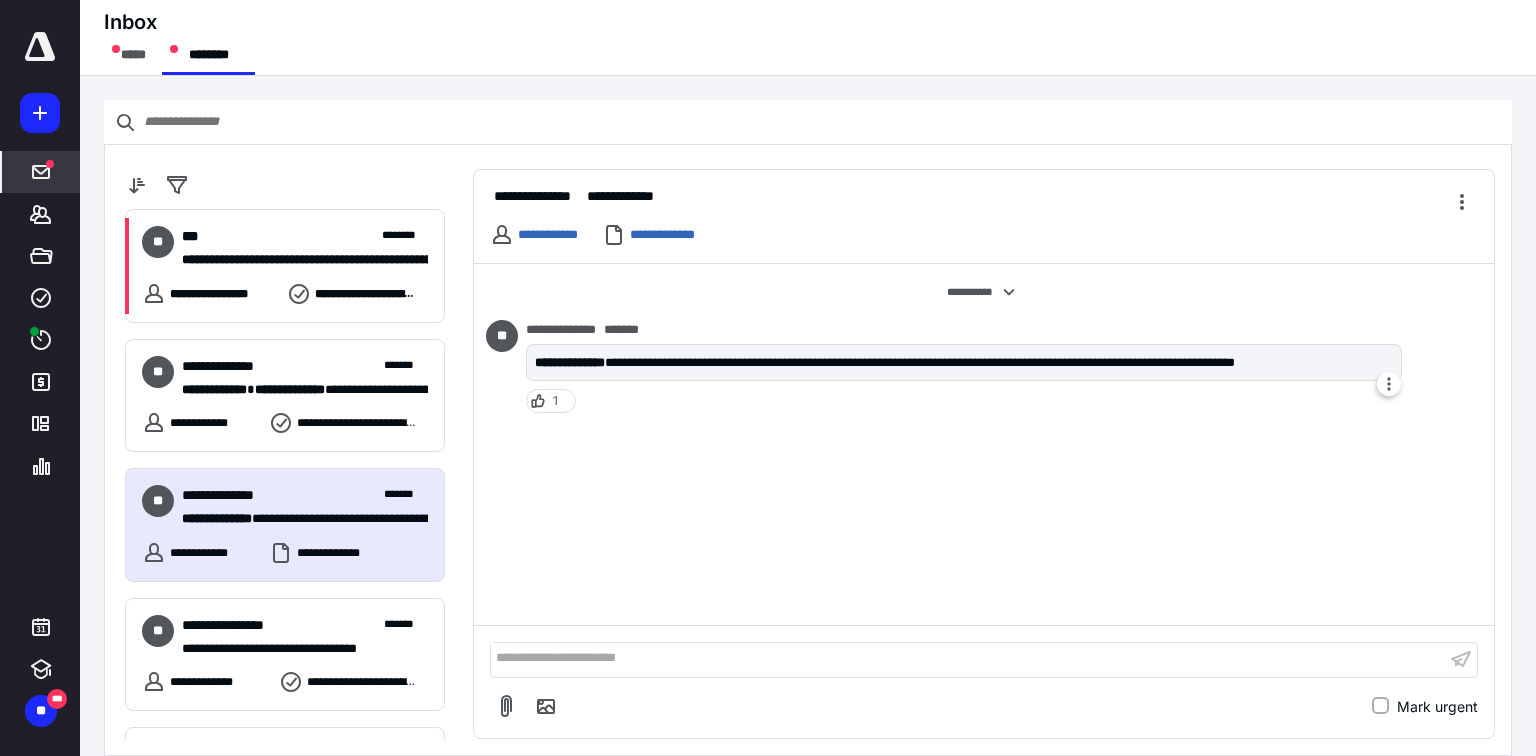 click on "**********" at bounding box center [964, 363] 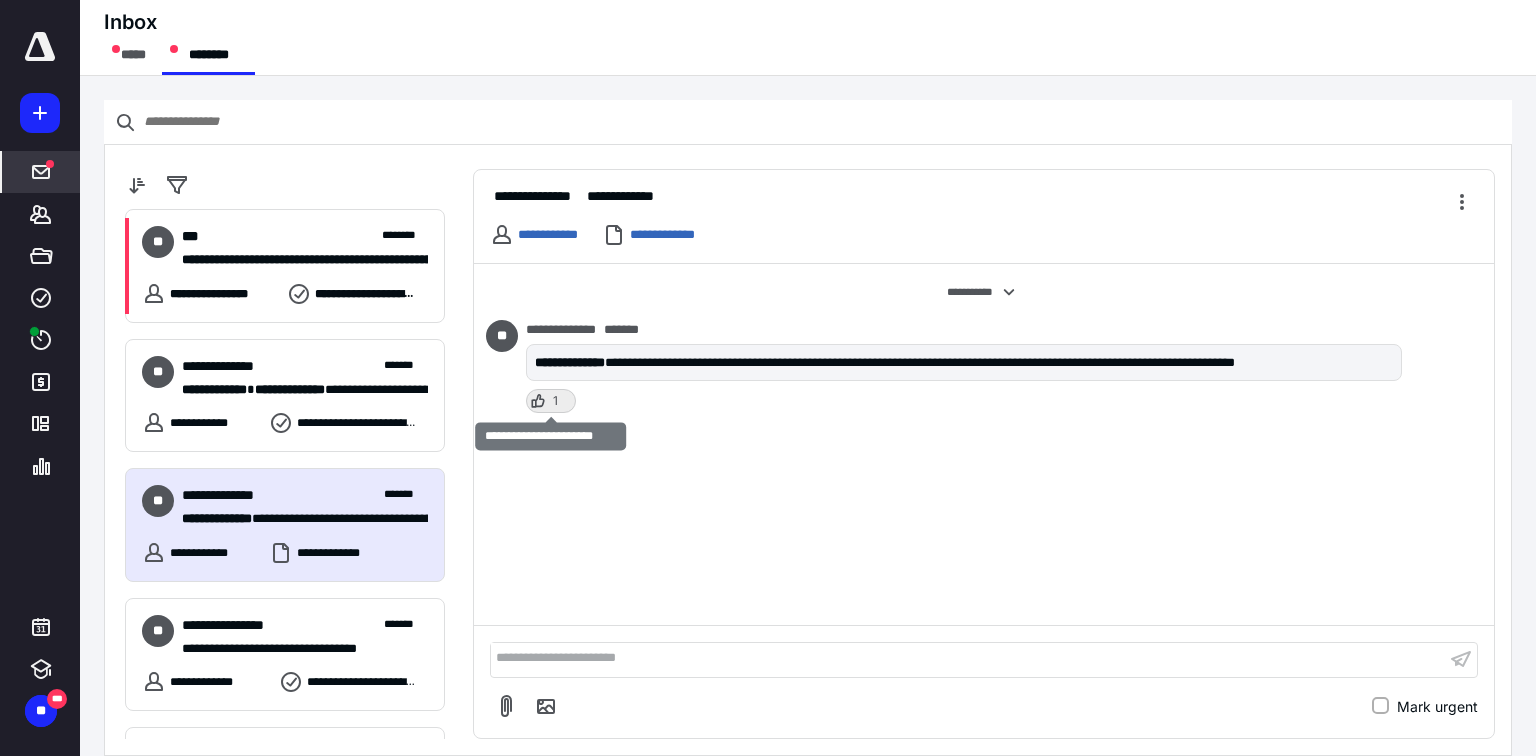 click on "1" at bounding box center (551, 401) 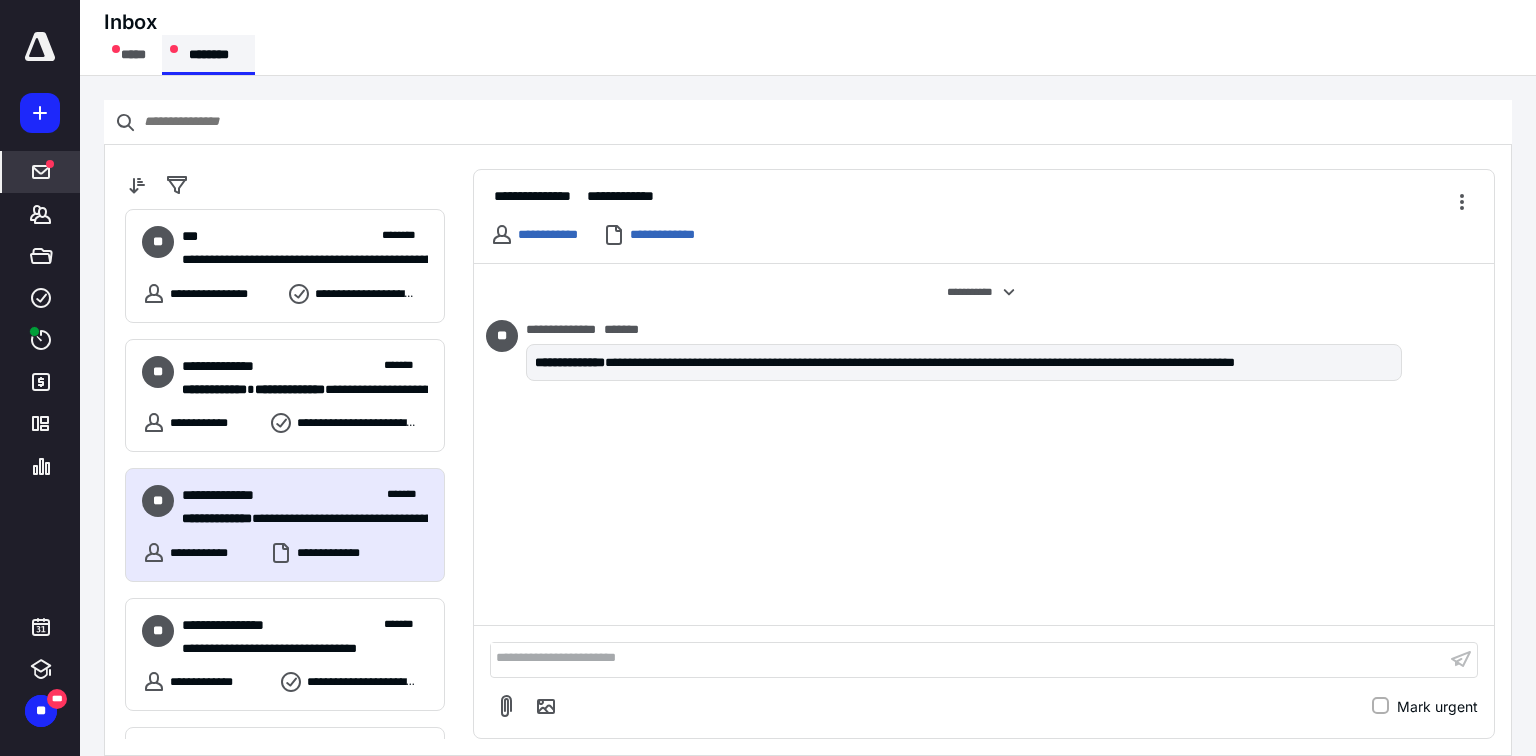 click on "********" at bounding box center [208, 55] 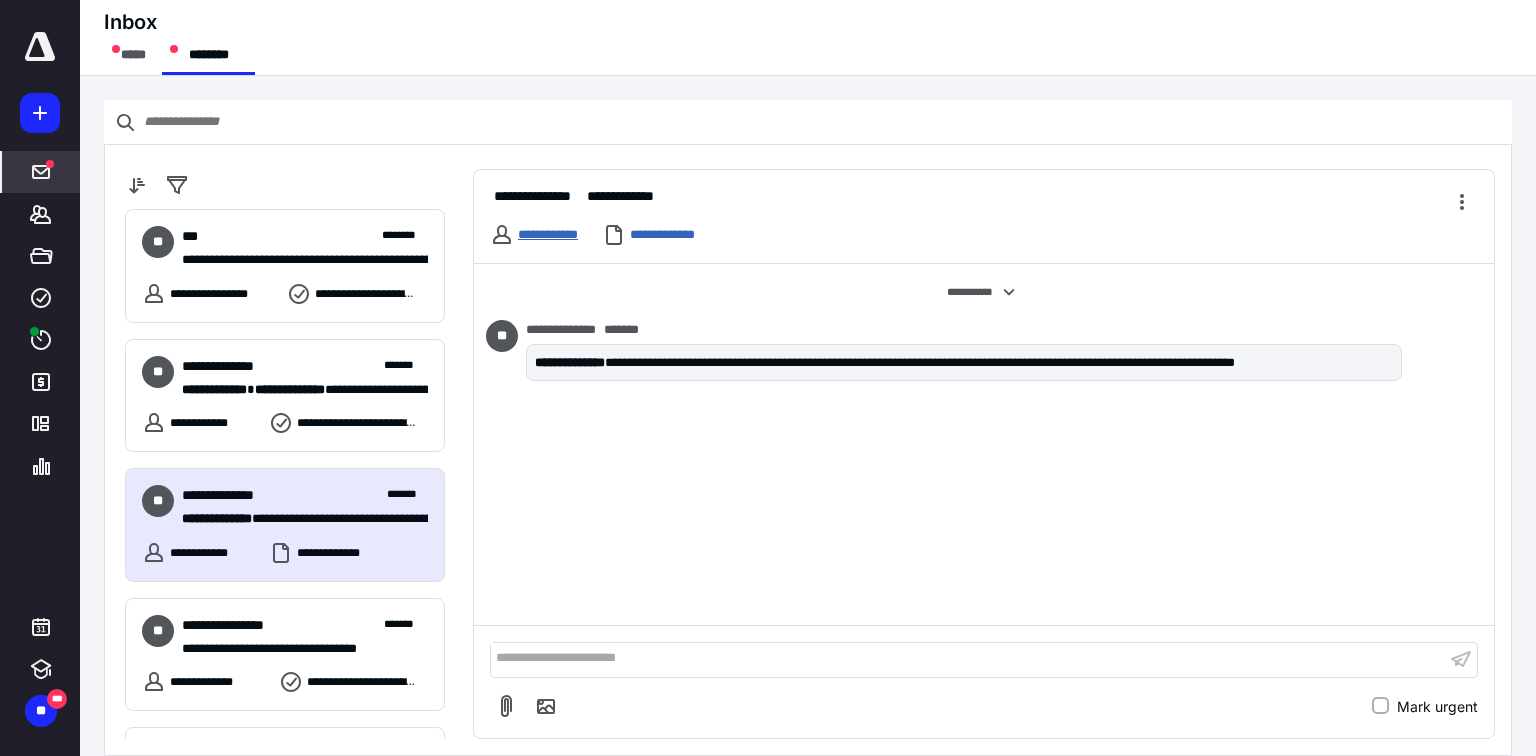 click on "**********" at bounding box center (548, 234) 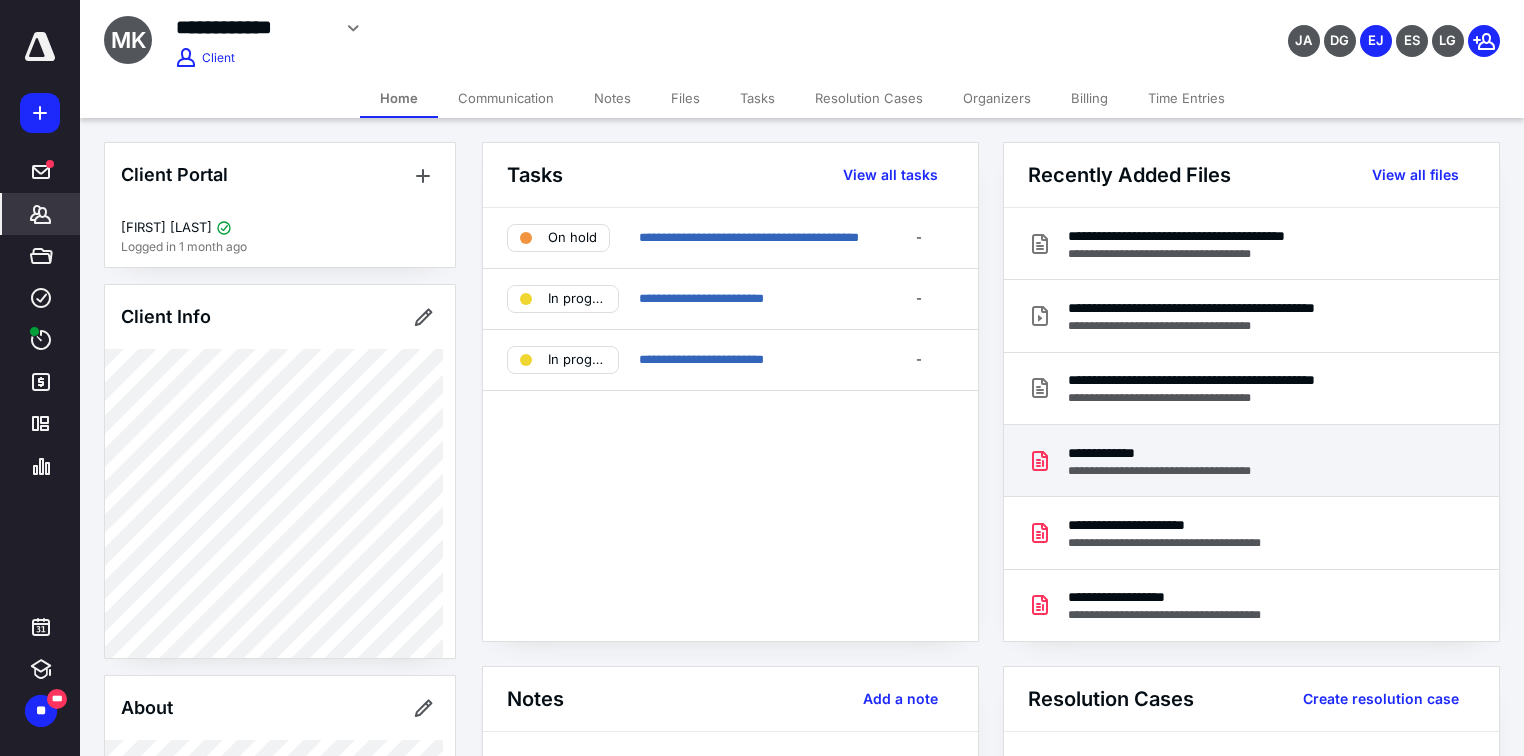 click on "**********" at bounding box center [1171, 453] 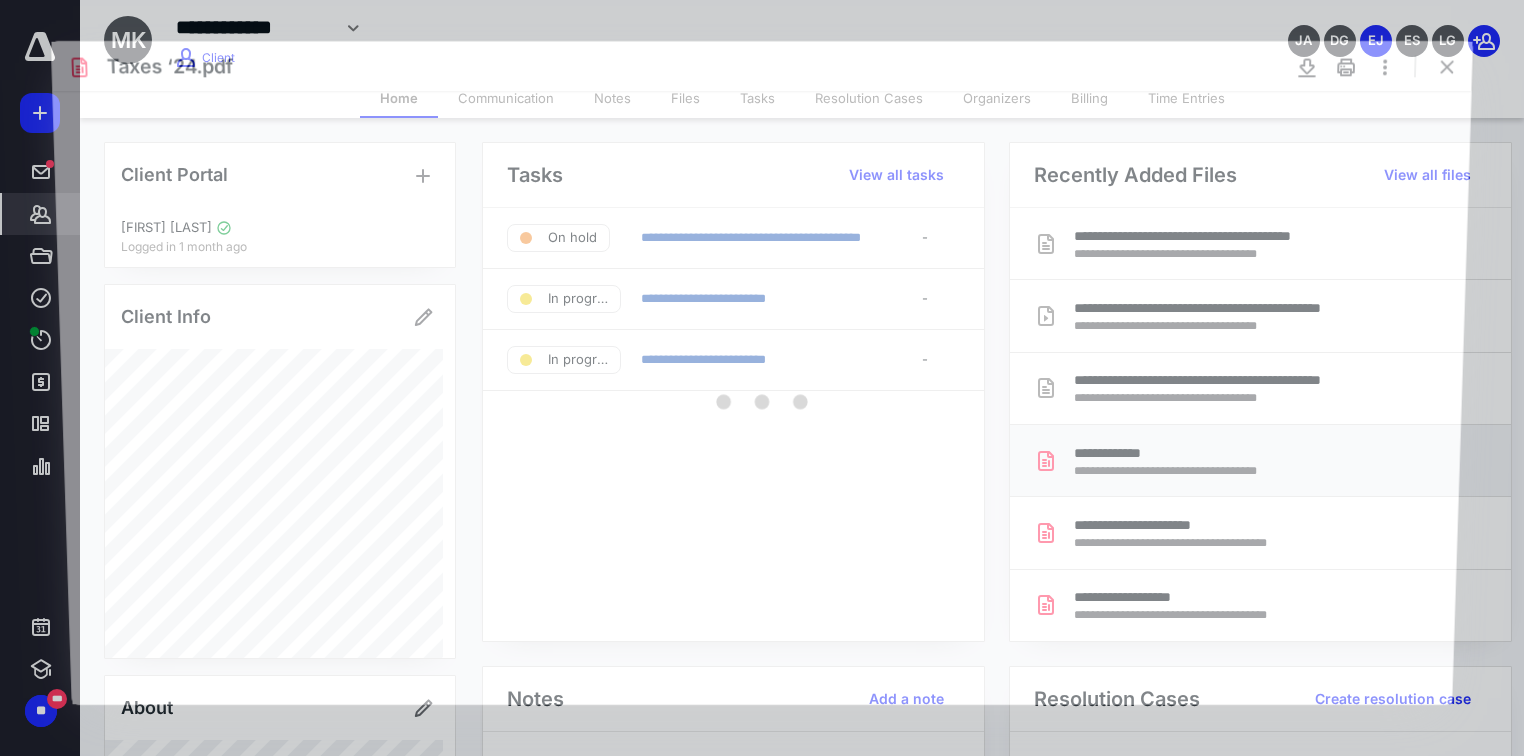 click at bounding box center [762, 397] 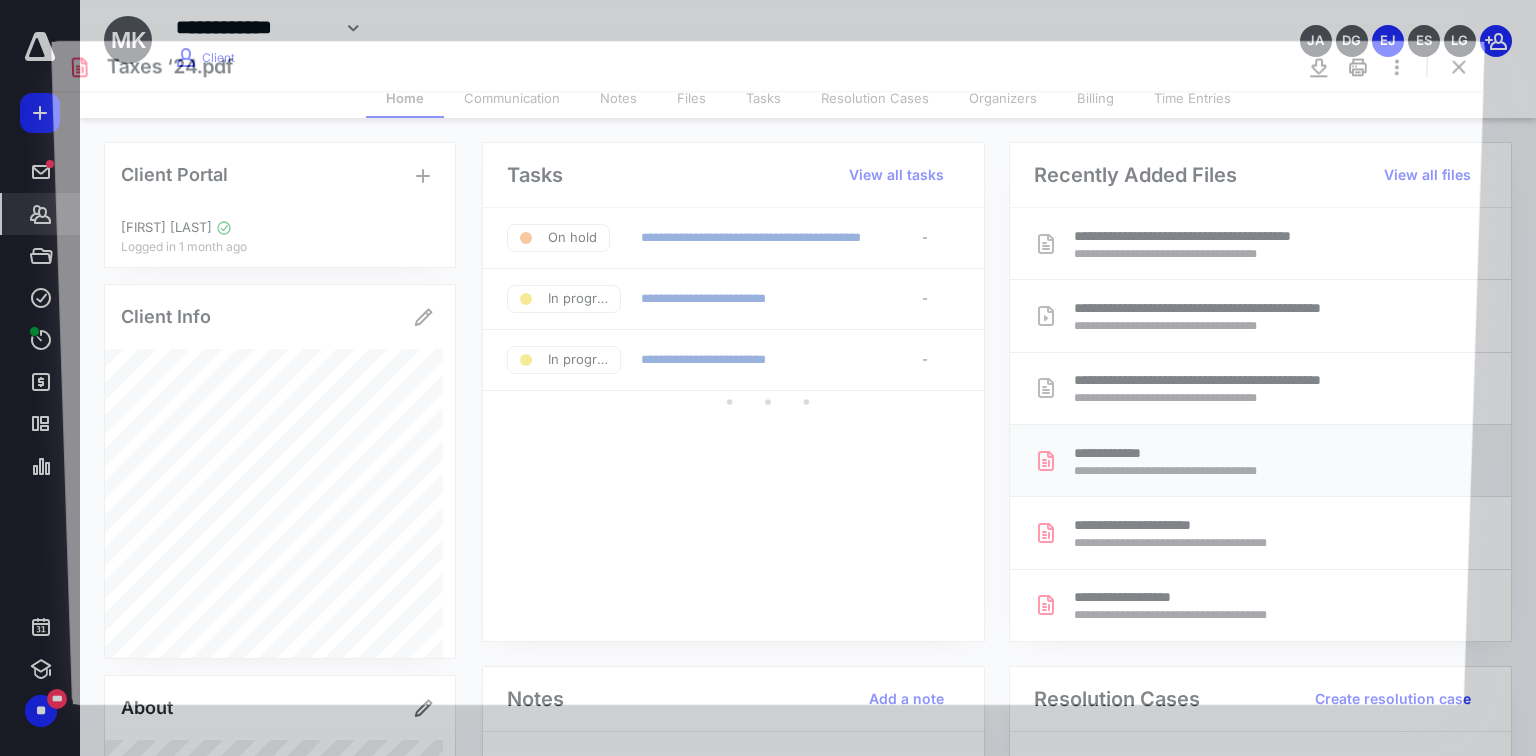 scroll, scrollTop: 0, scrollLeft: 0, axis: both 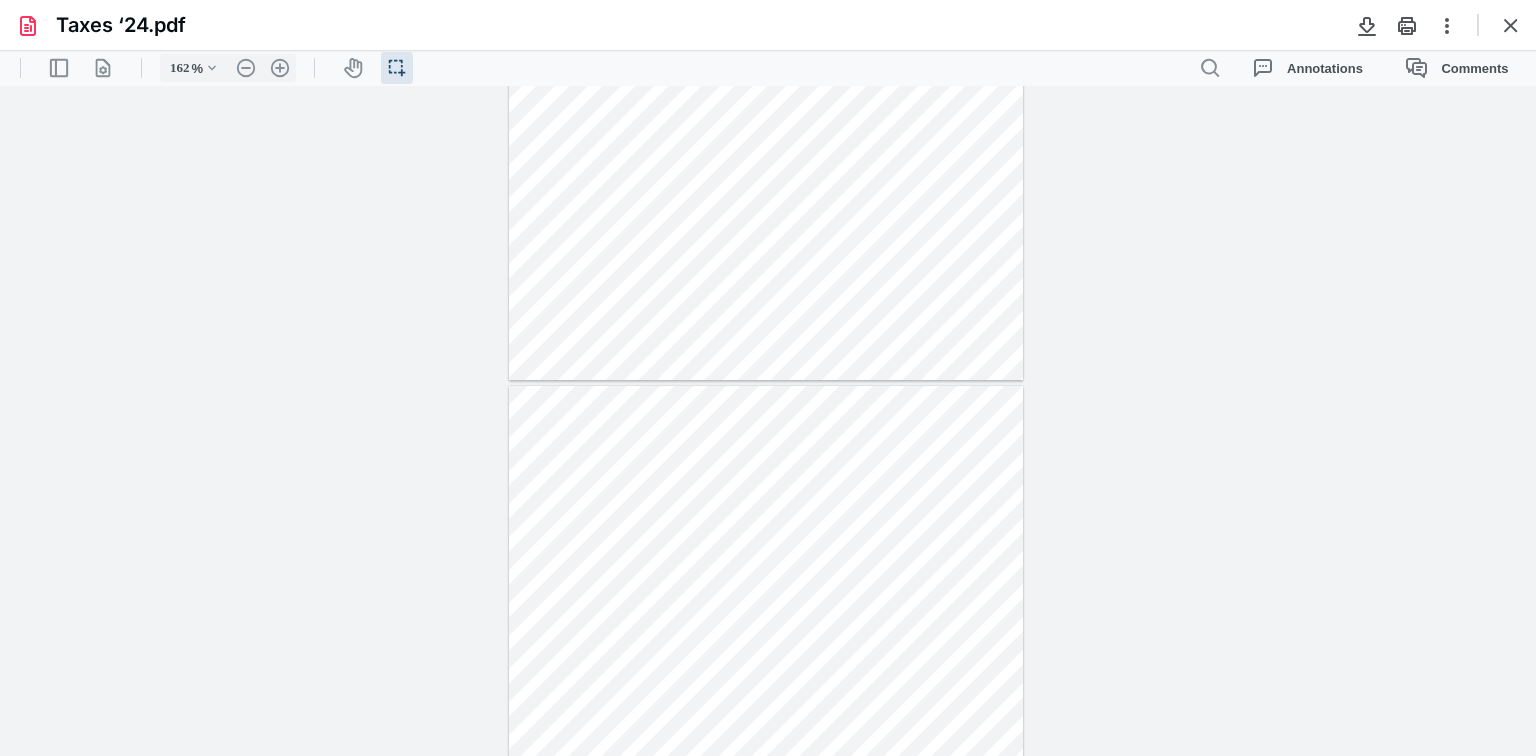 type on "212" 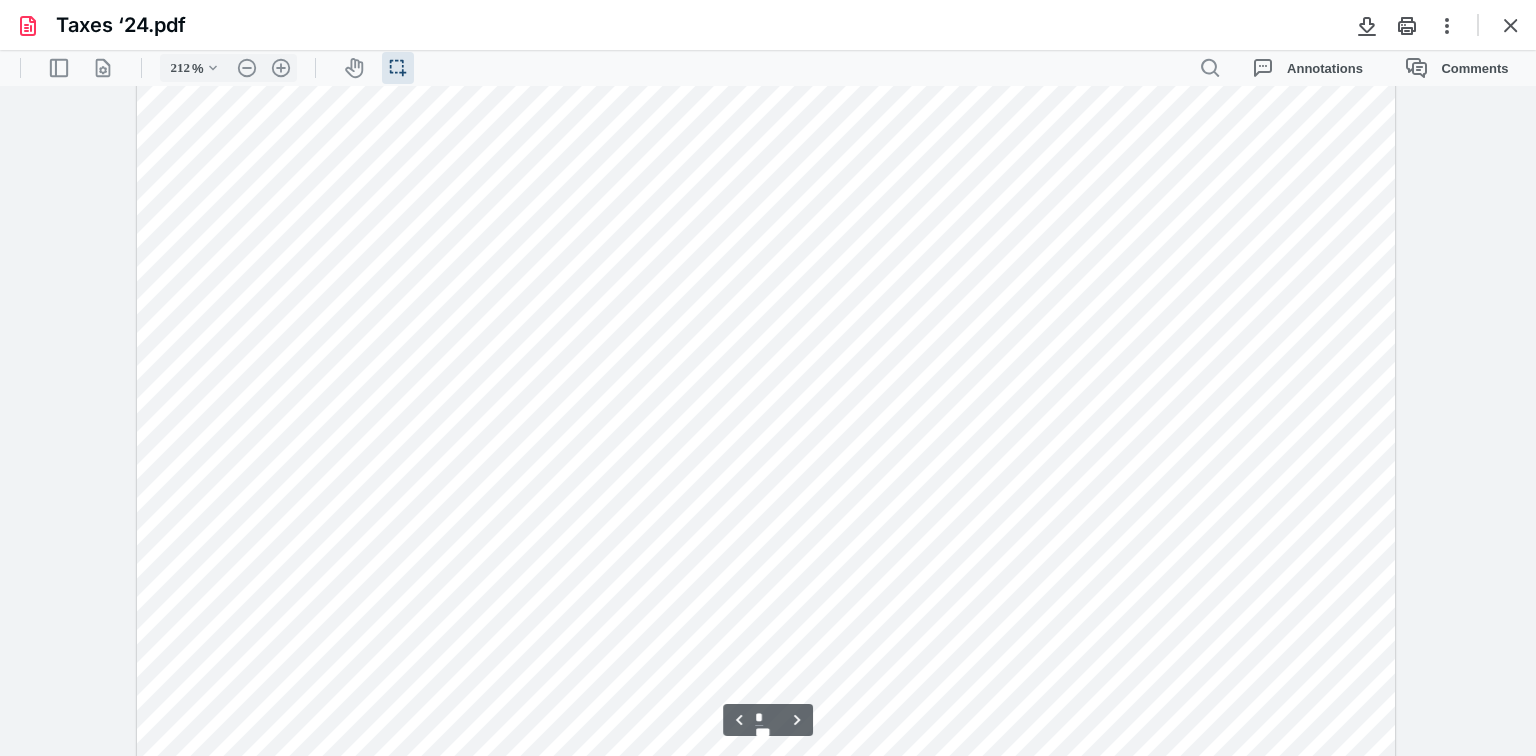 scroll, scrollTop: 1733, scrollLeft: 0, axis: vertical 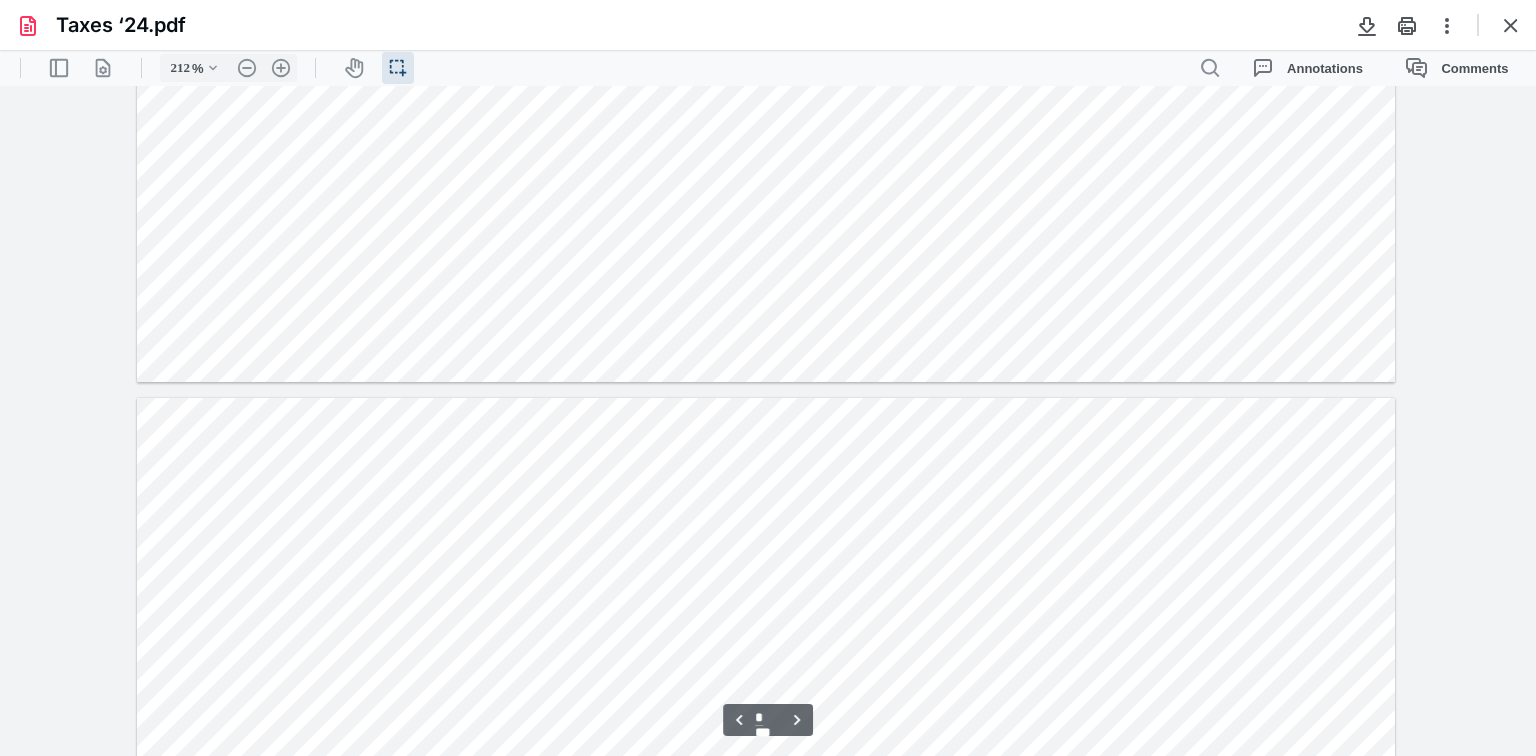 type on "*" 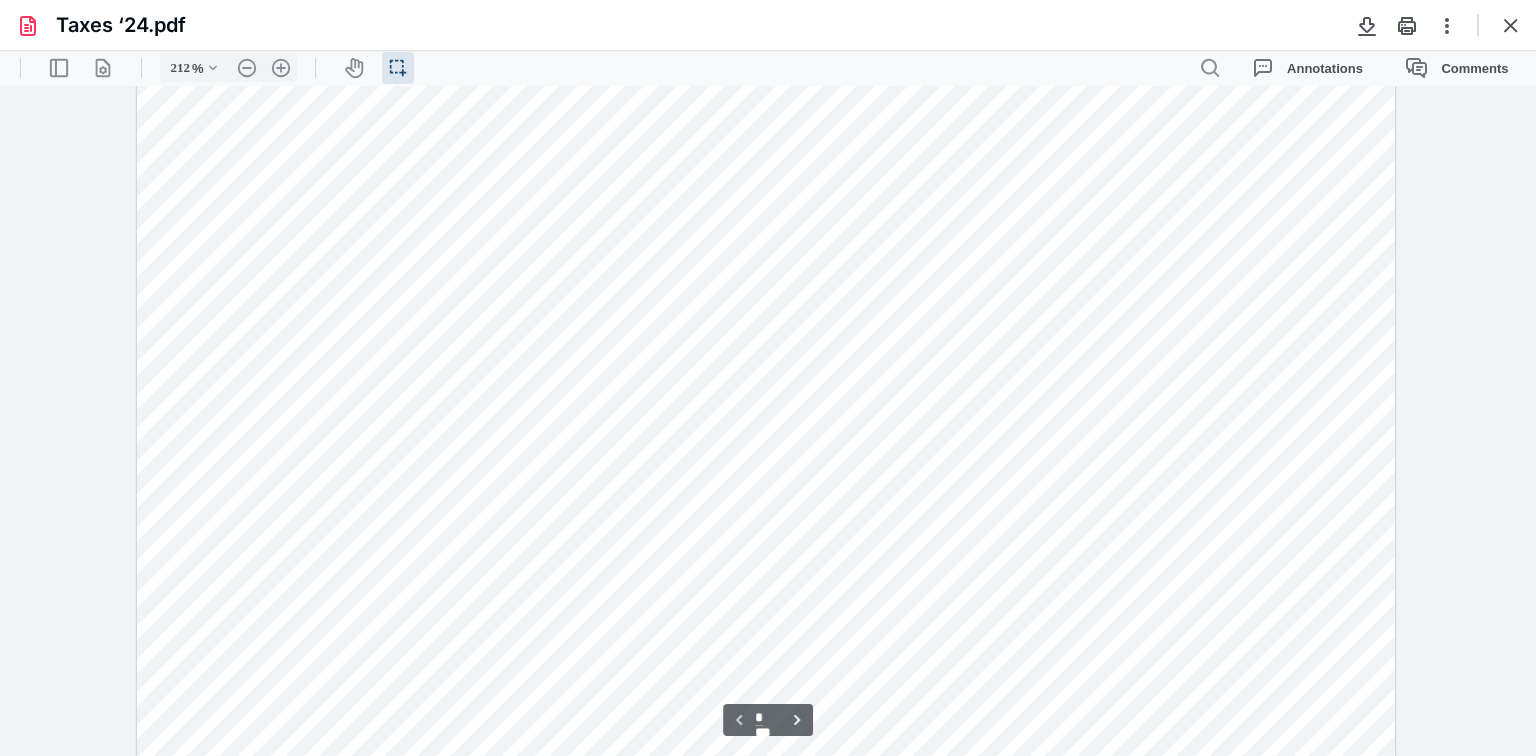 scroll, scrollTop: 0, scrollLeft: 0, axis: both 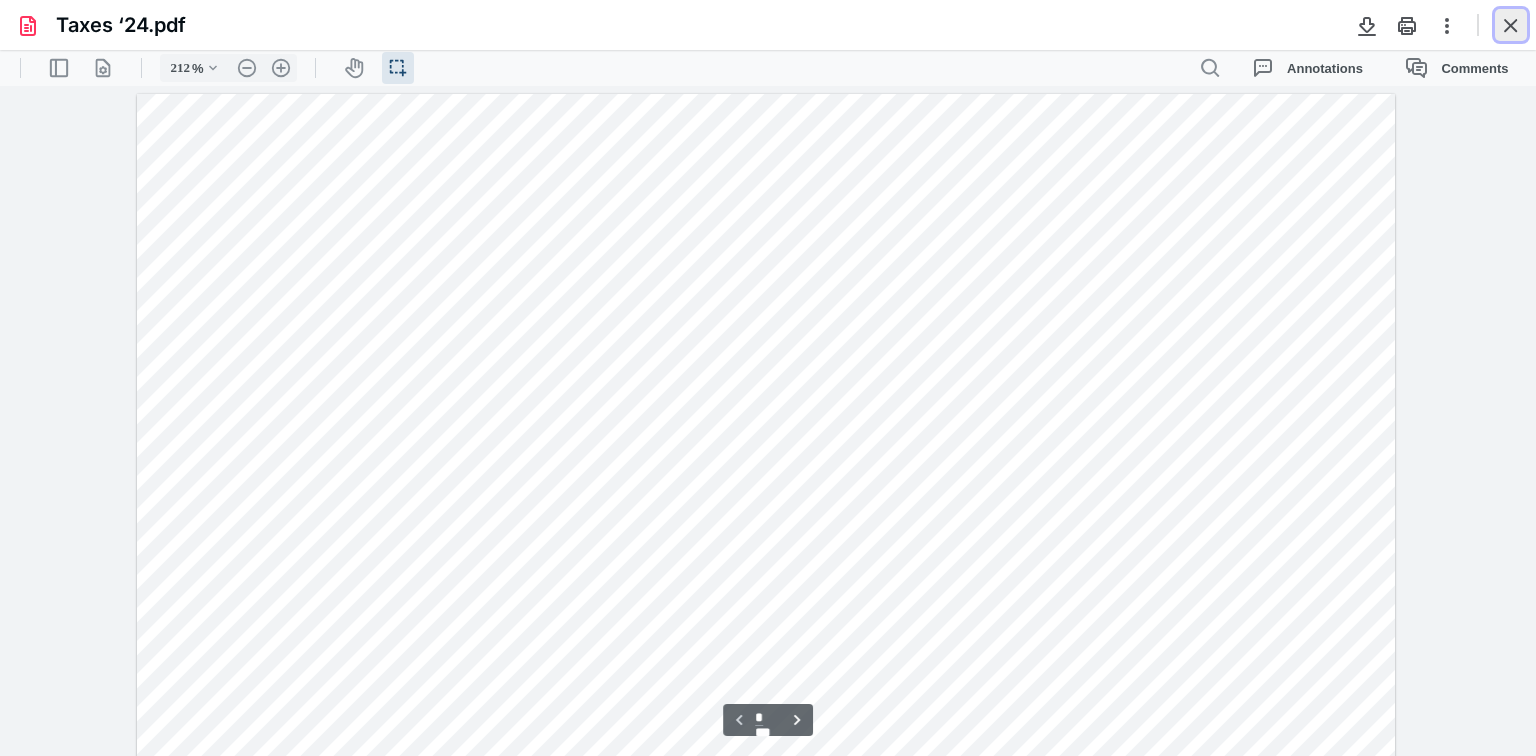 click at bounding box center (1511, 25) 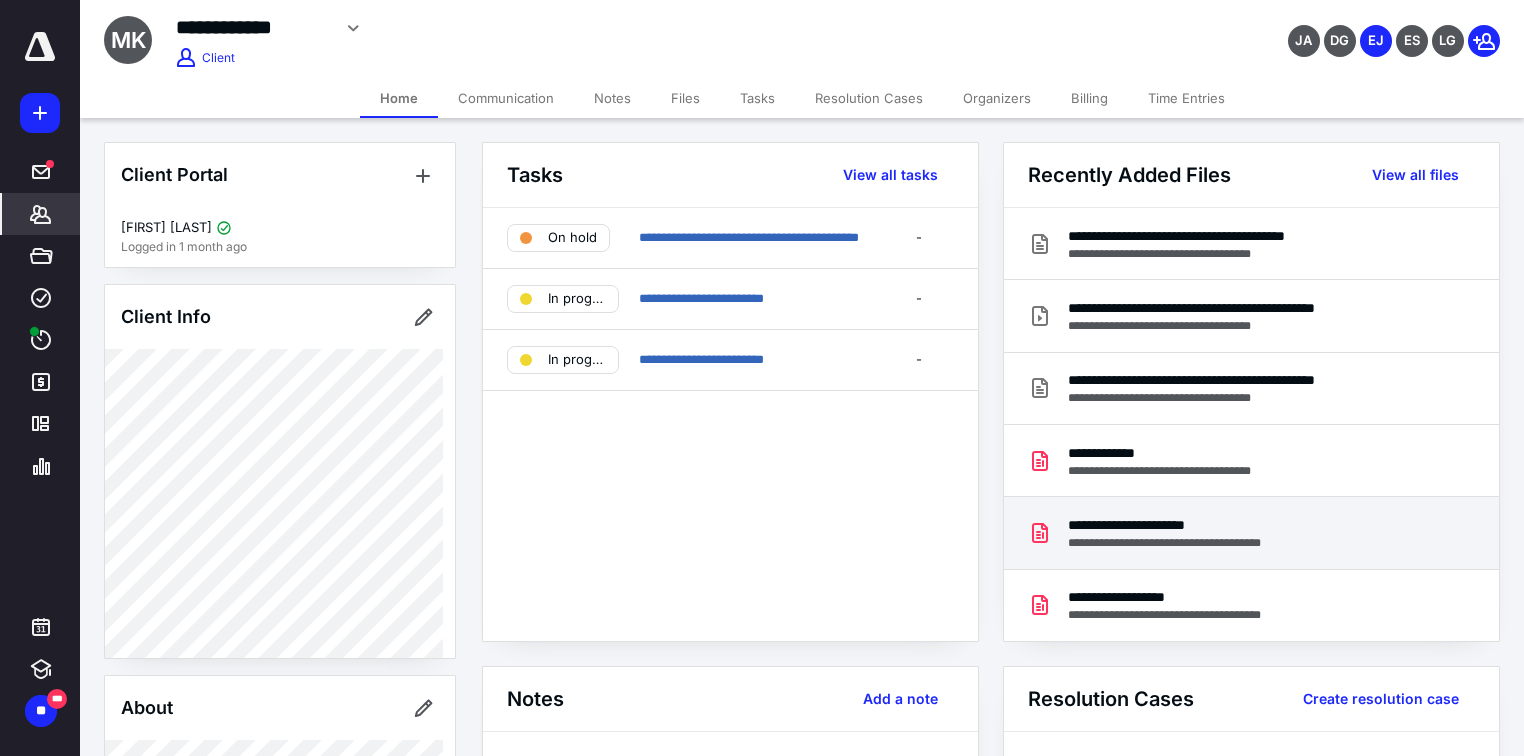 click on "**********" at bounding box center (1178, 525) 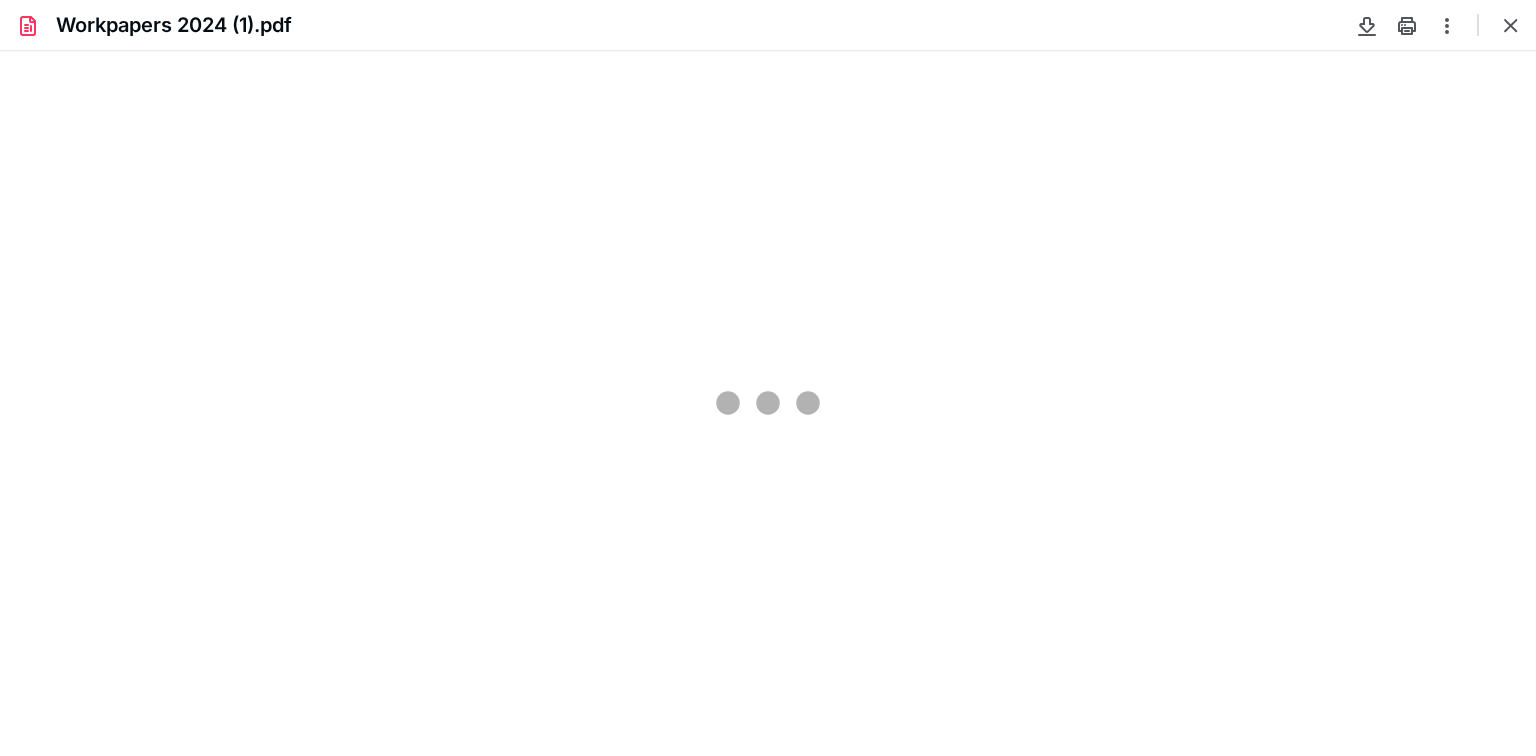 scroll, scrollTop: 0, scrollLeft: 0, axis: both 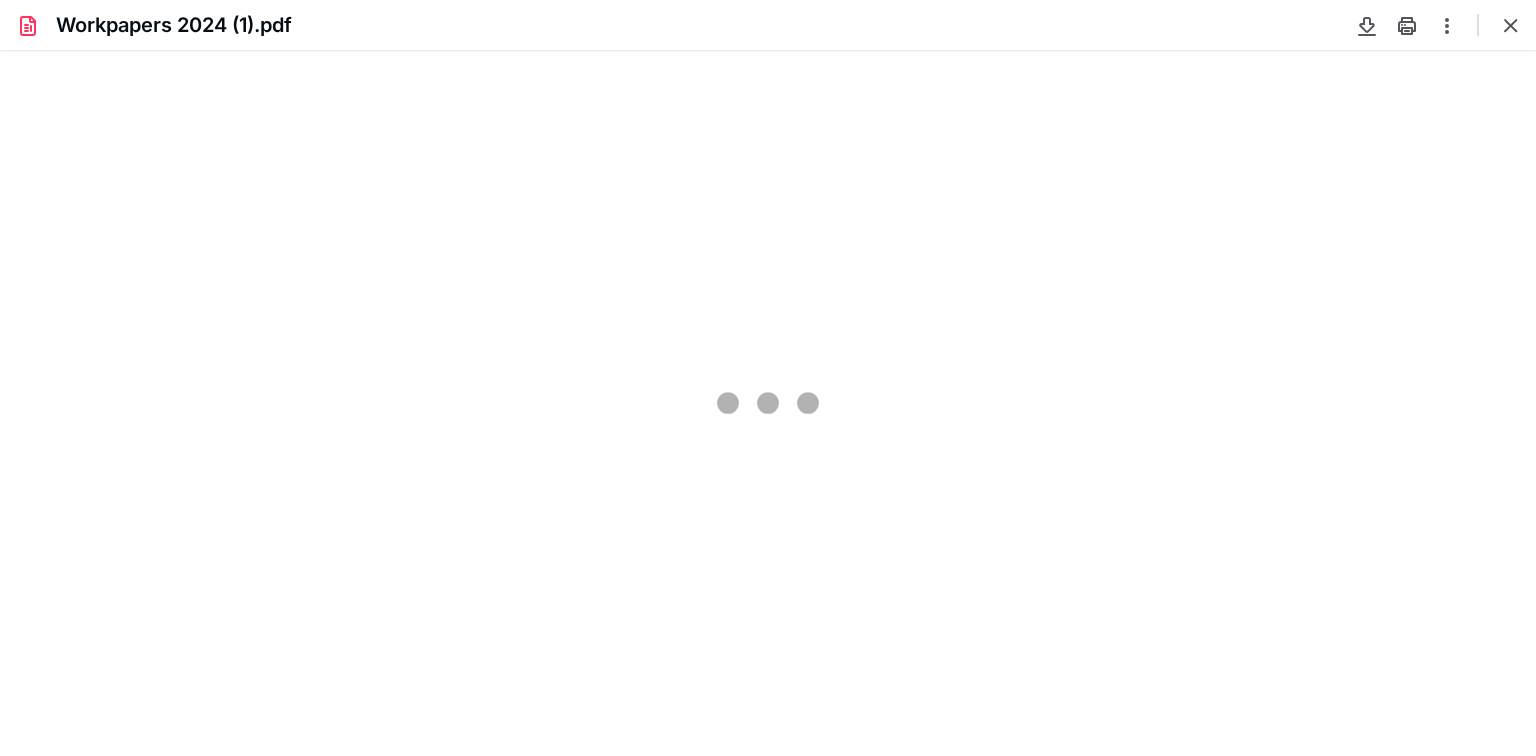 type on "79" 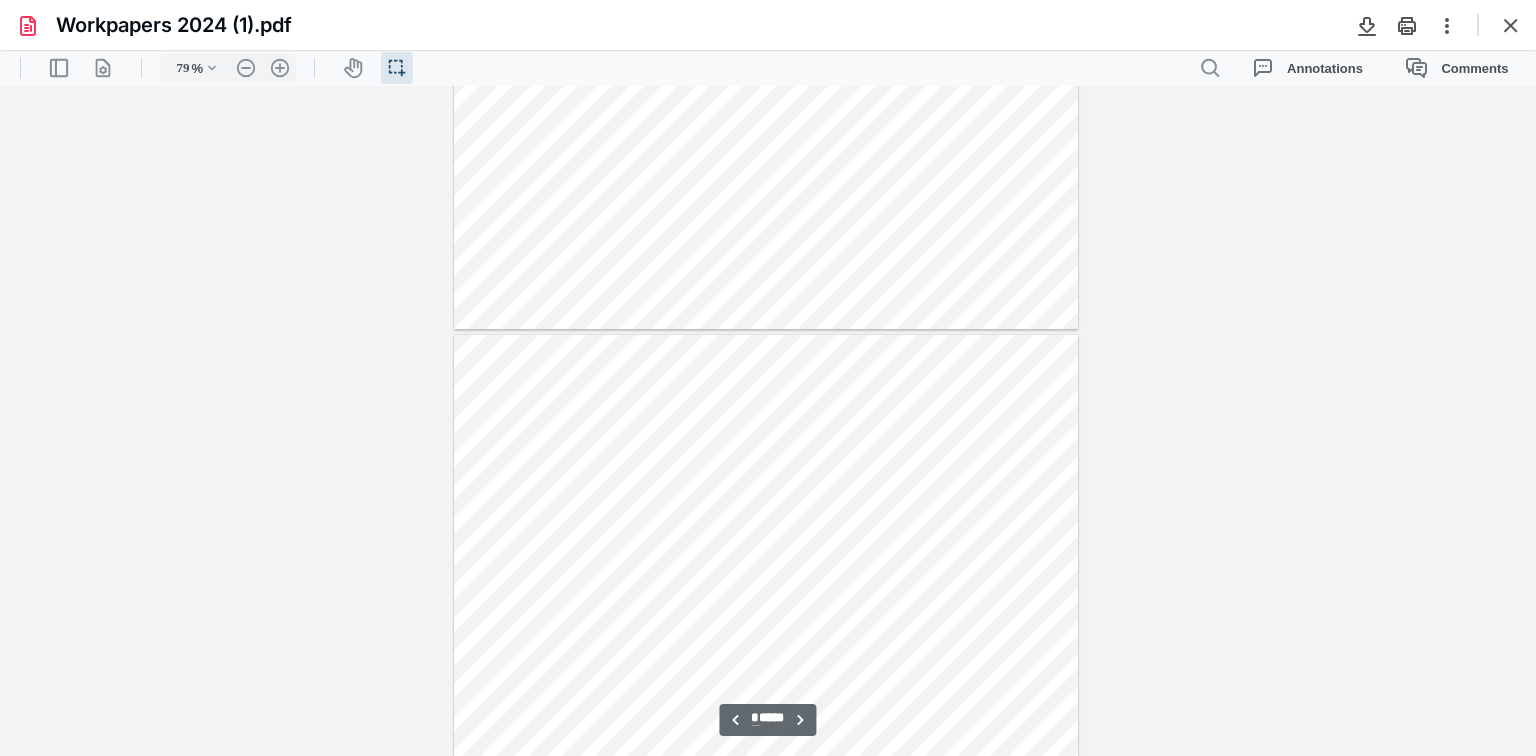 scroll, scrollTop: 1799, scrollLeft: 0, axis: vertical 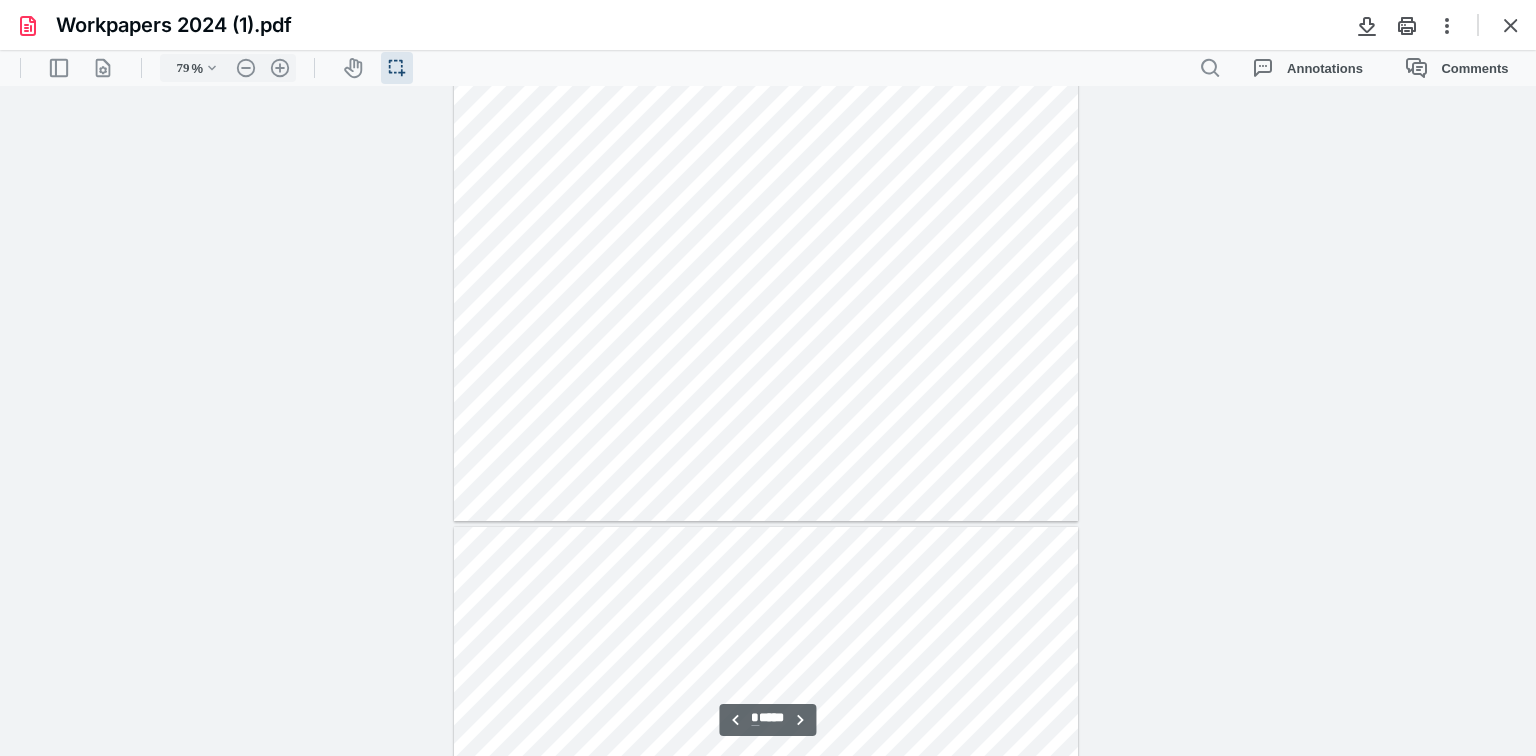 type on "*" 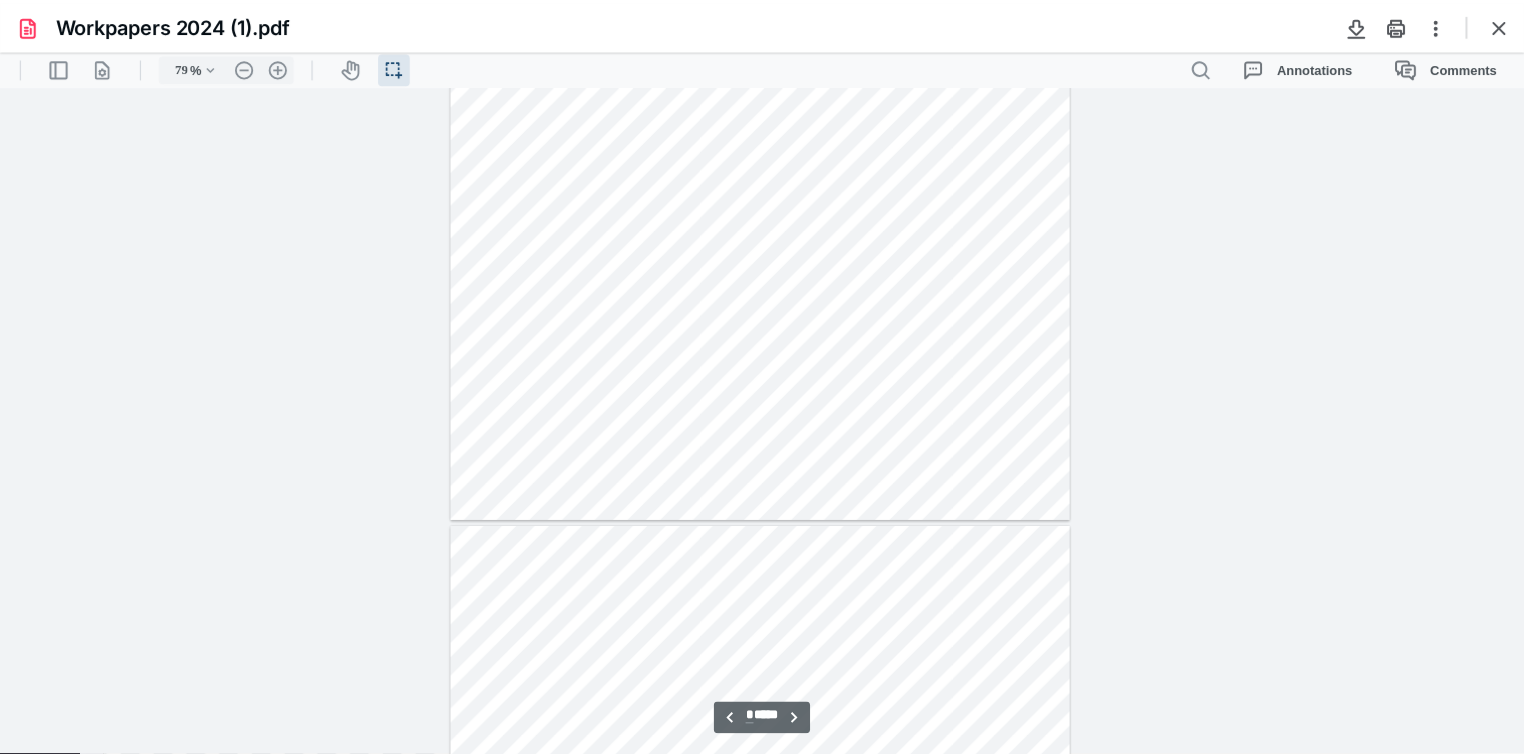 scroll, scrollTop: 3479, scrollLeft: 0, axis: vertical 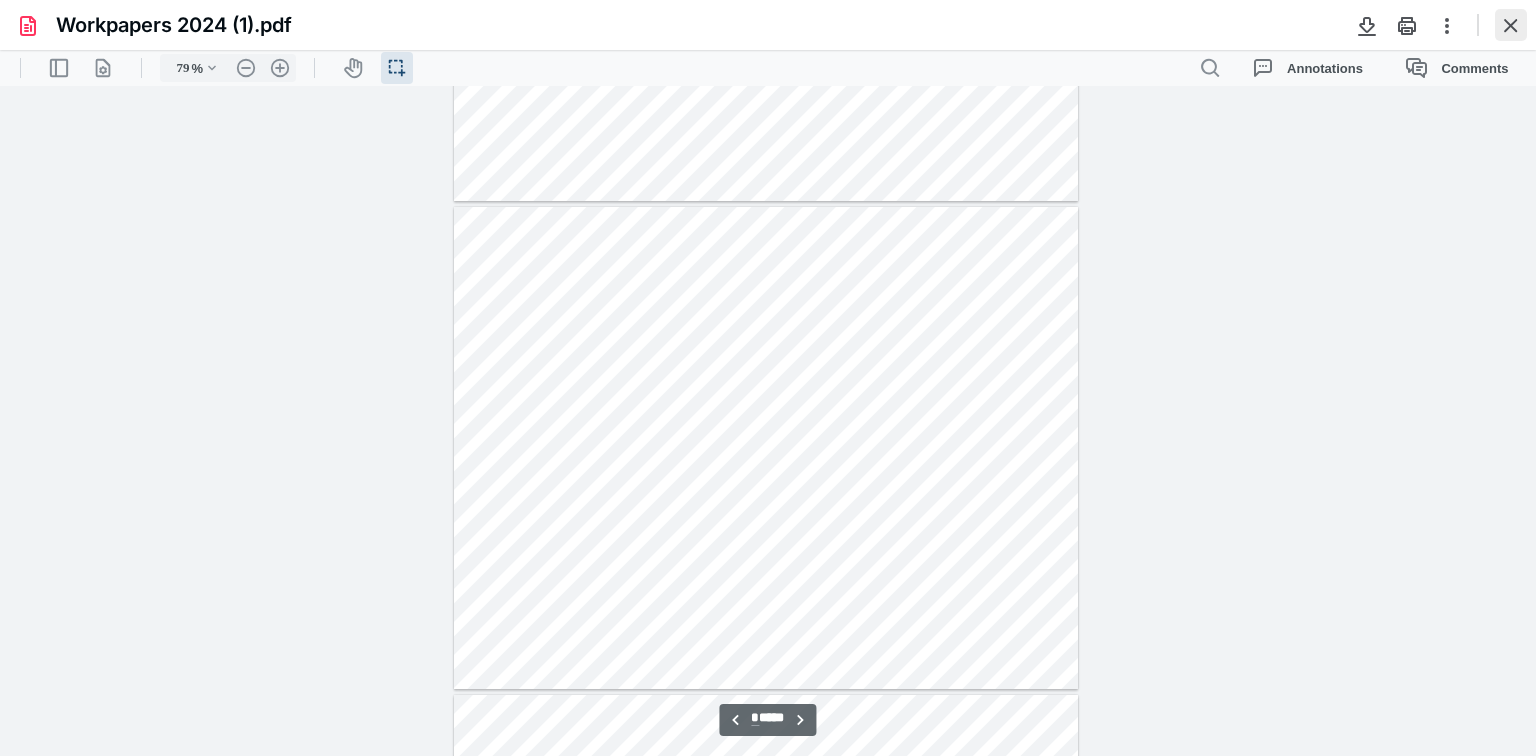 click at bounding box center (1511, 25) 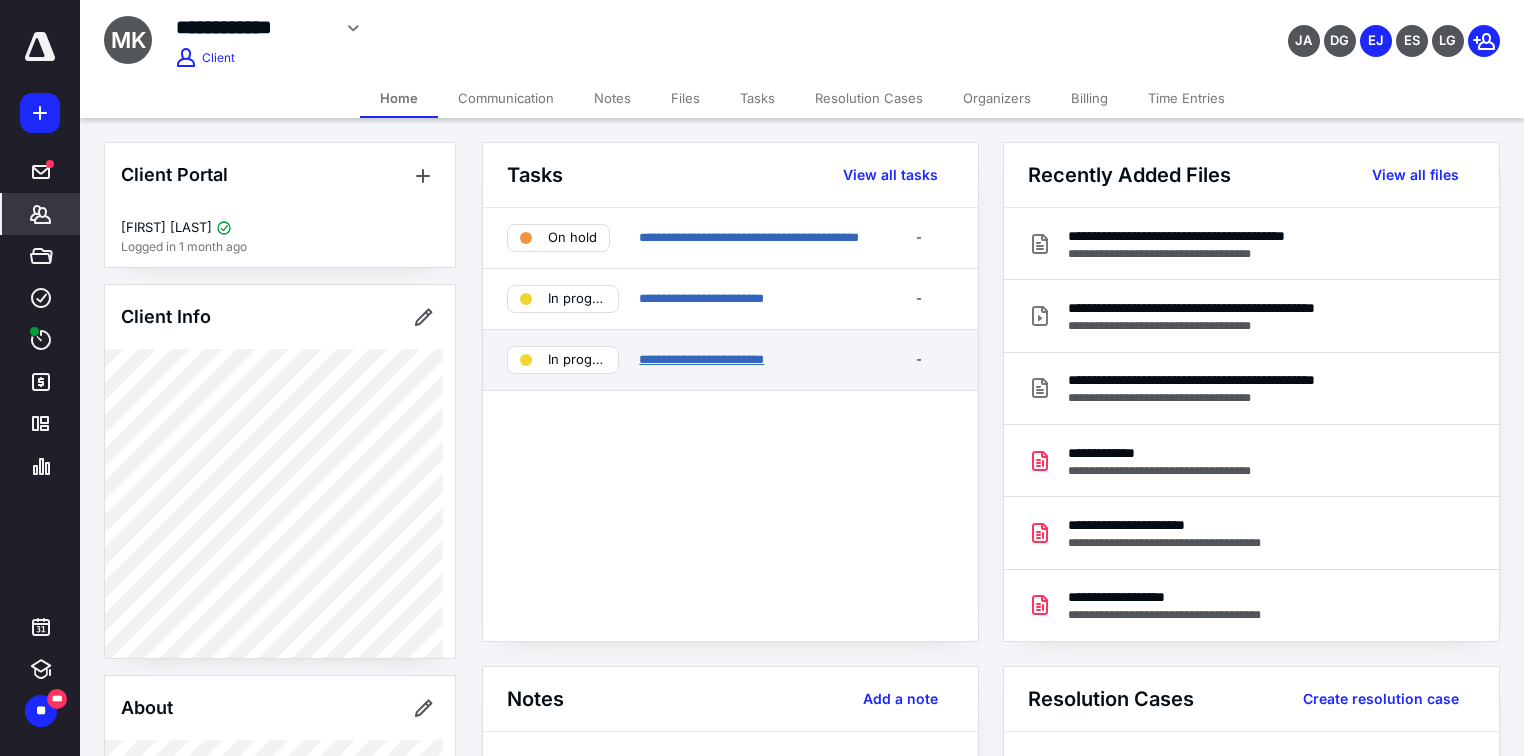 click on "**********" at bounding box center (701, 359) 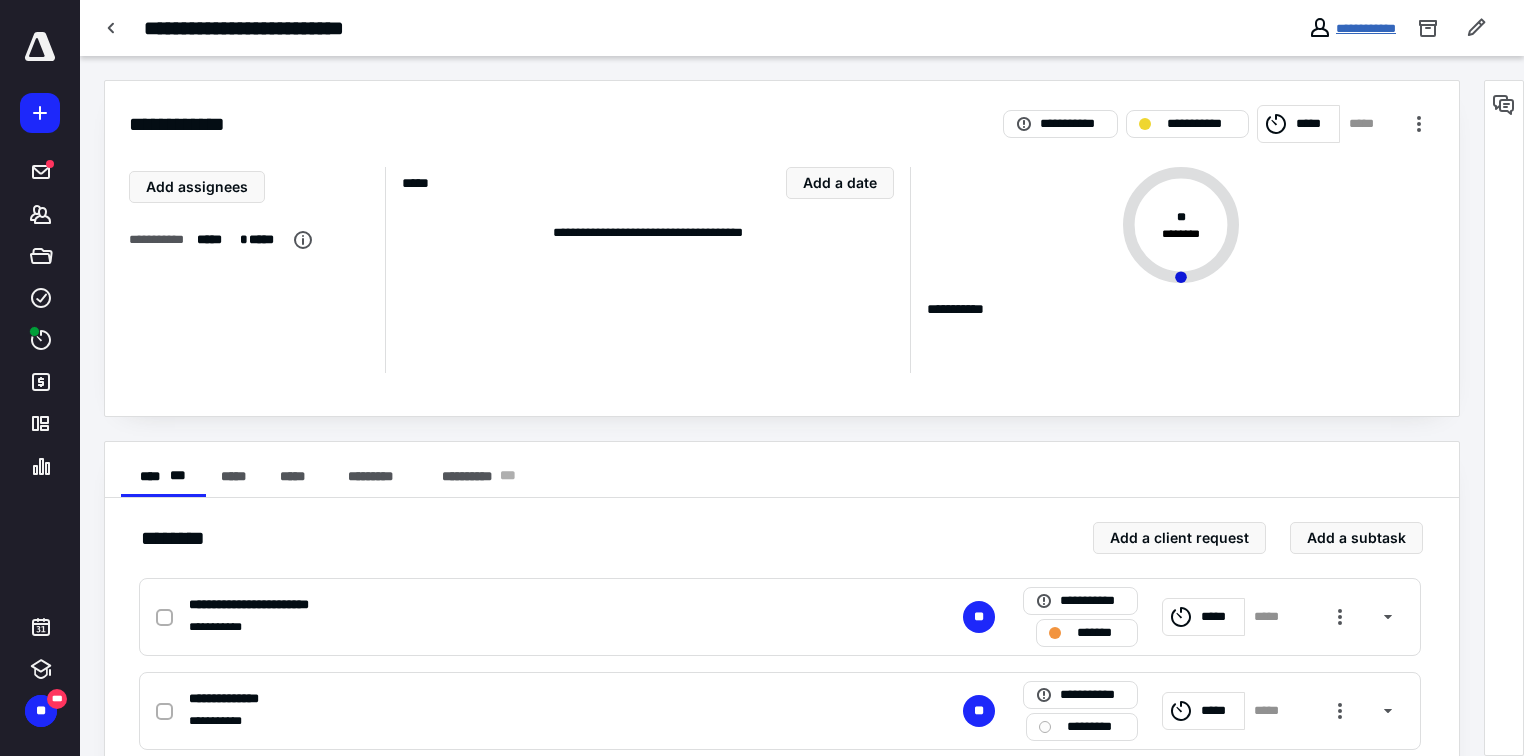 click on "**********" at bounding box center [1366, 28] 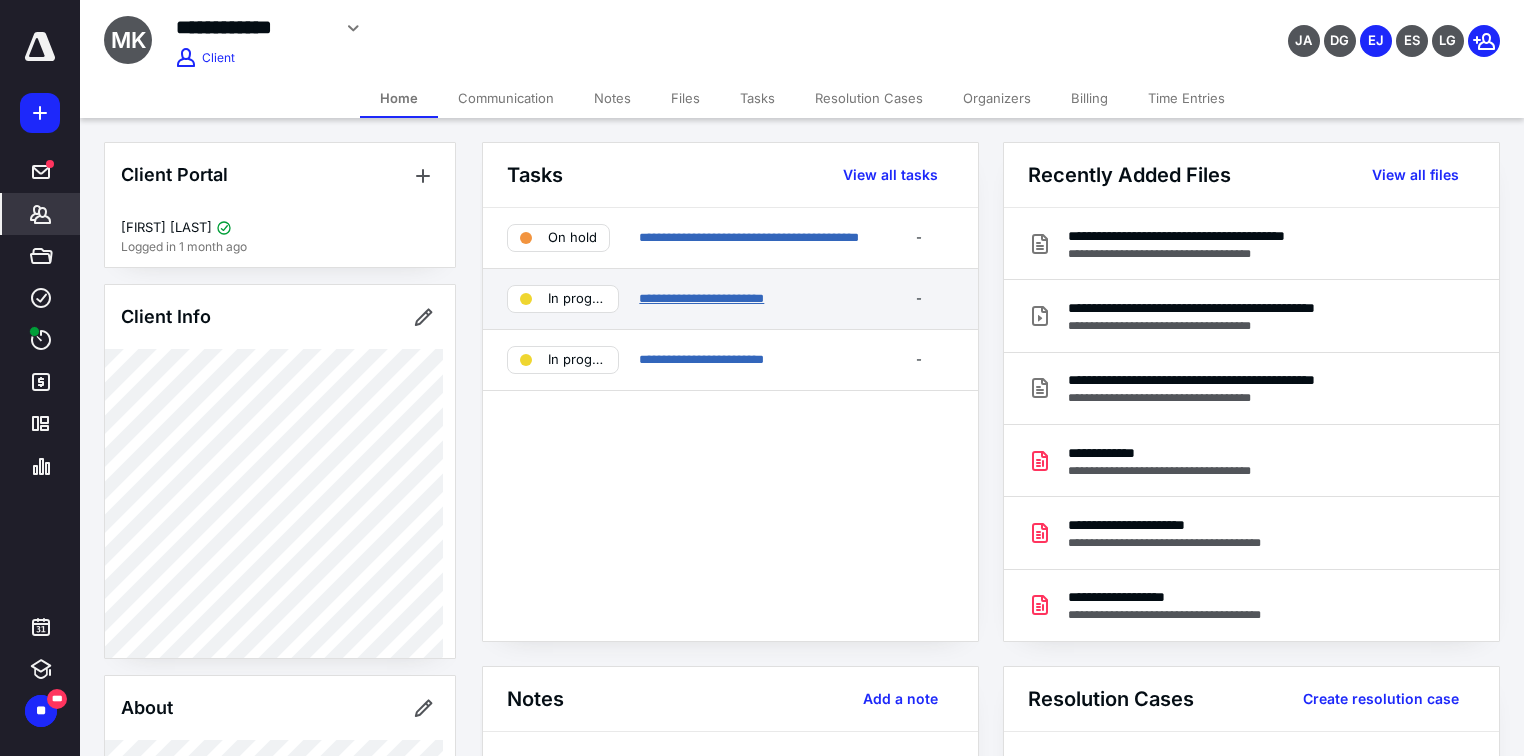click on "**********" at bounding box center [701, 298] 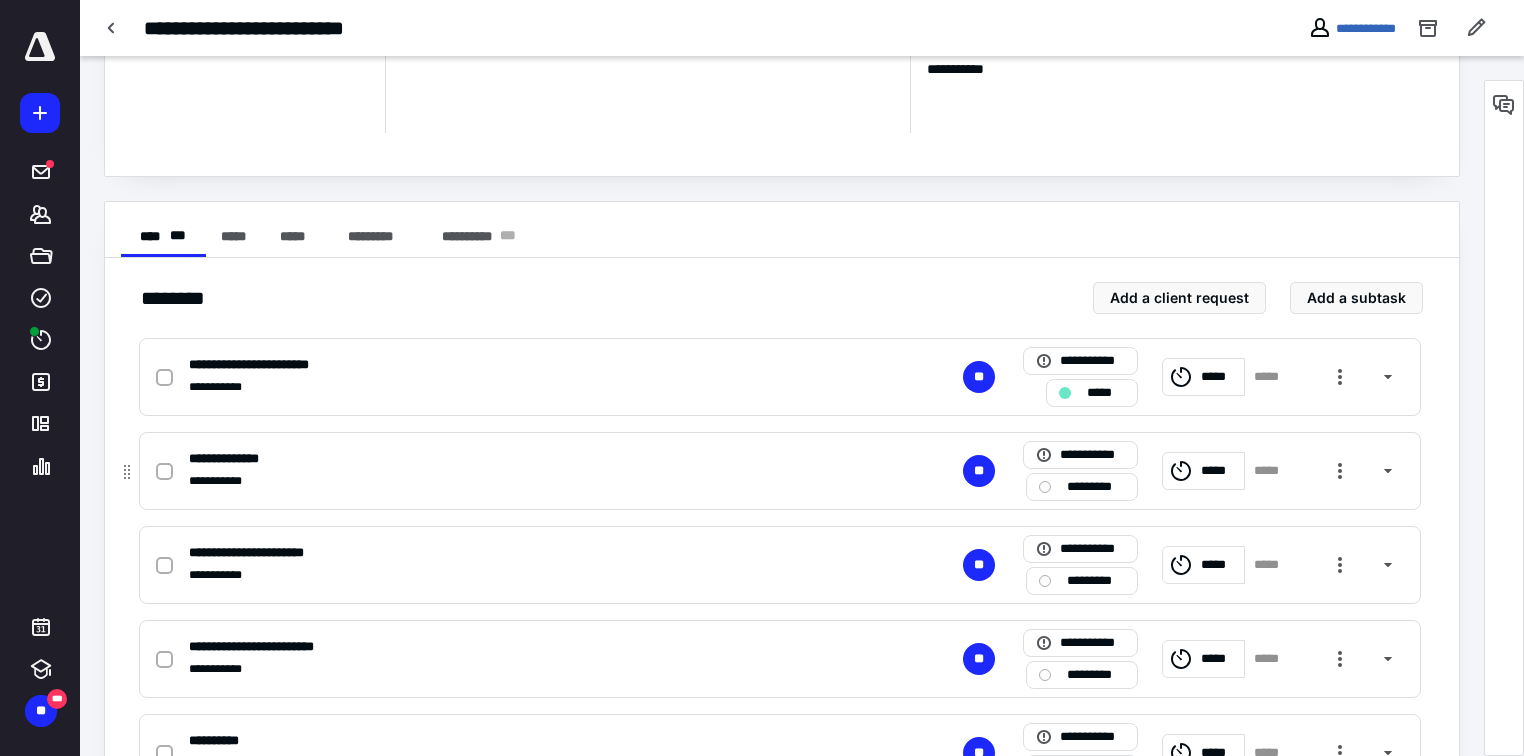 scroll, scrollTop: 160, scrollLeft: 0, axis: vertical 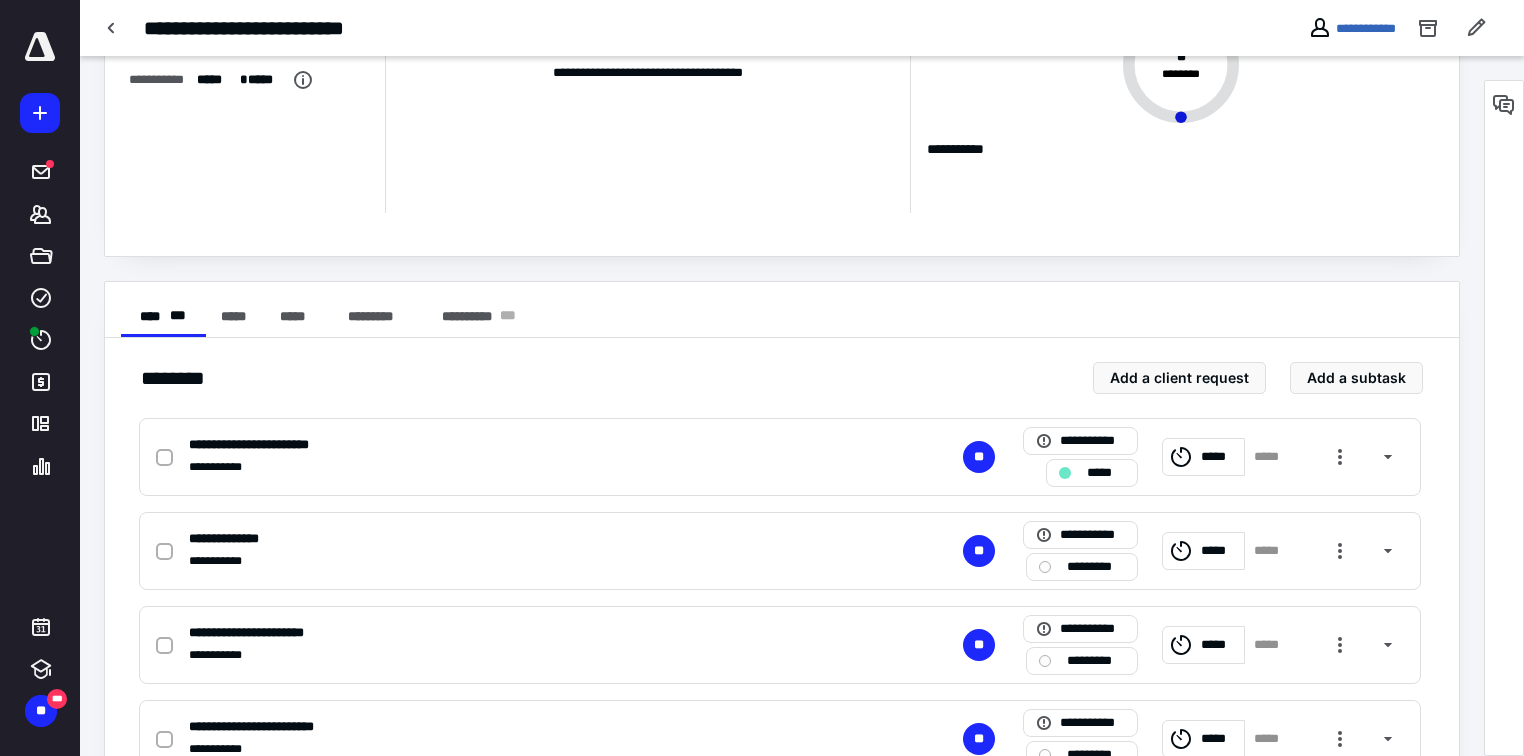 click on "**********" at bounding box center (1352, 28) 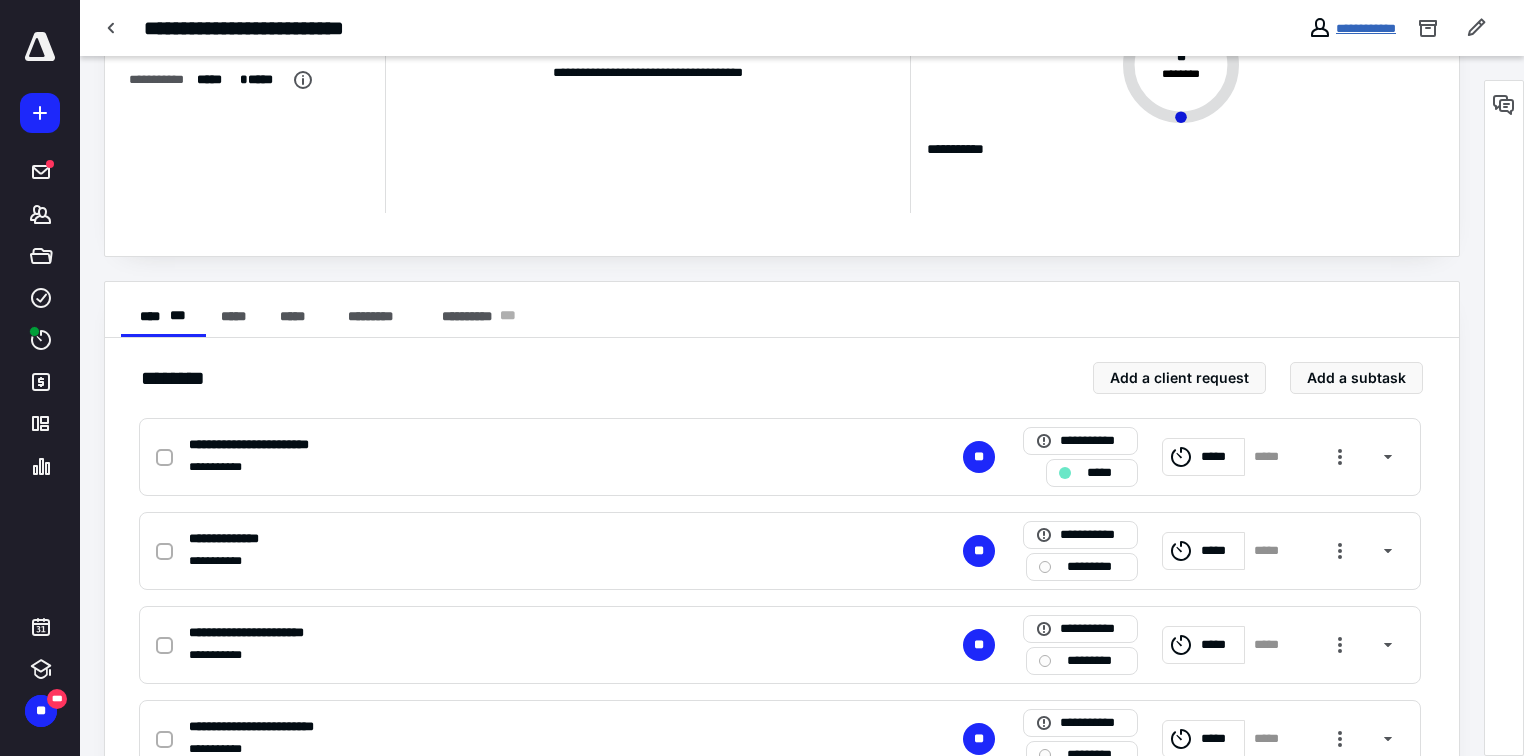 click on "**********" at bounding box center [1366, 28] 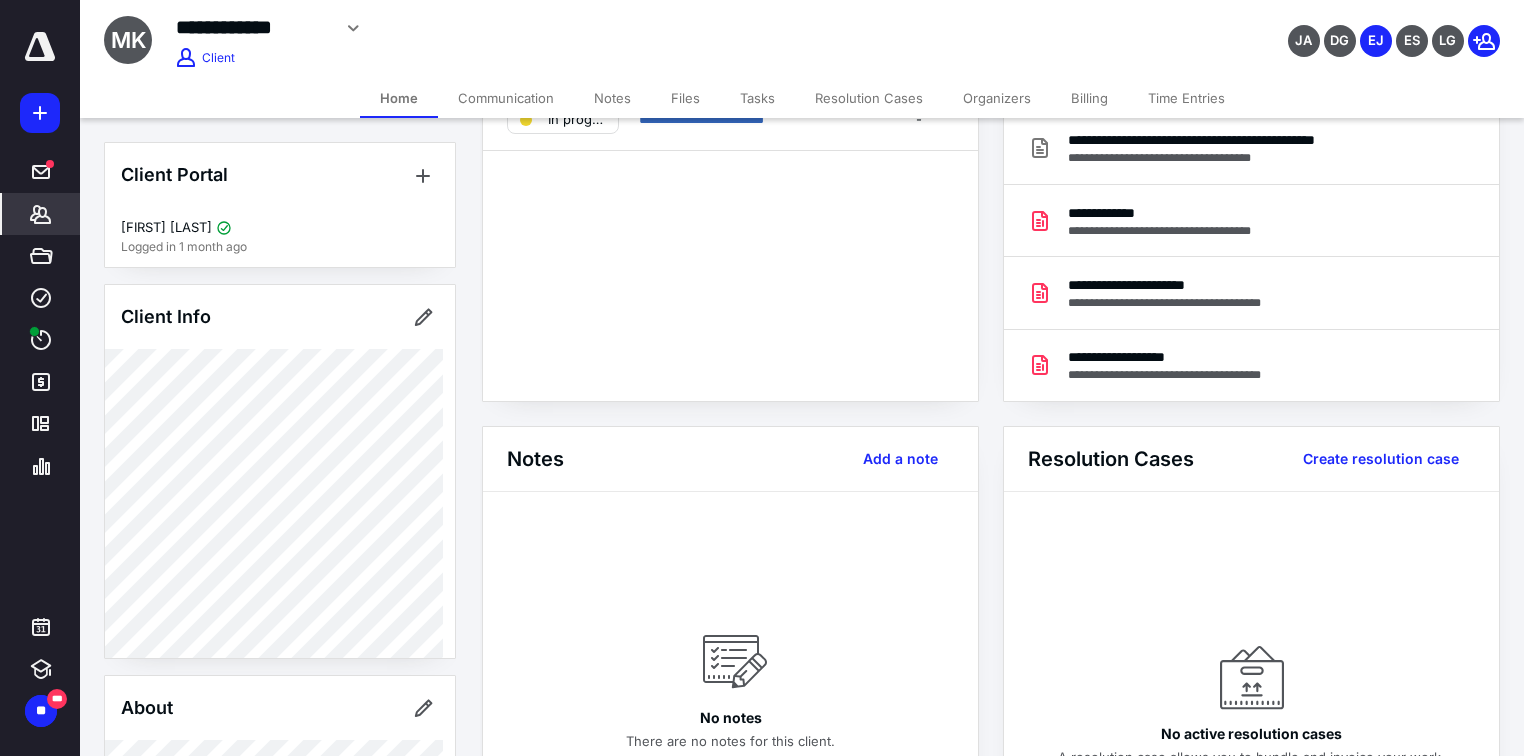 scroll, scrollTop: 160, scrollLeft: 0, axis: vertical 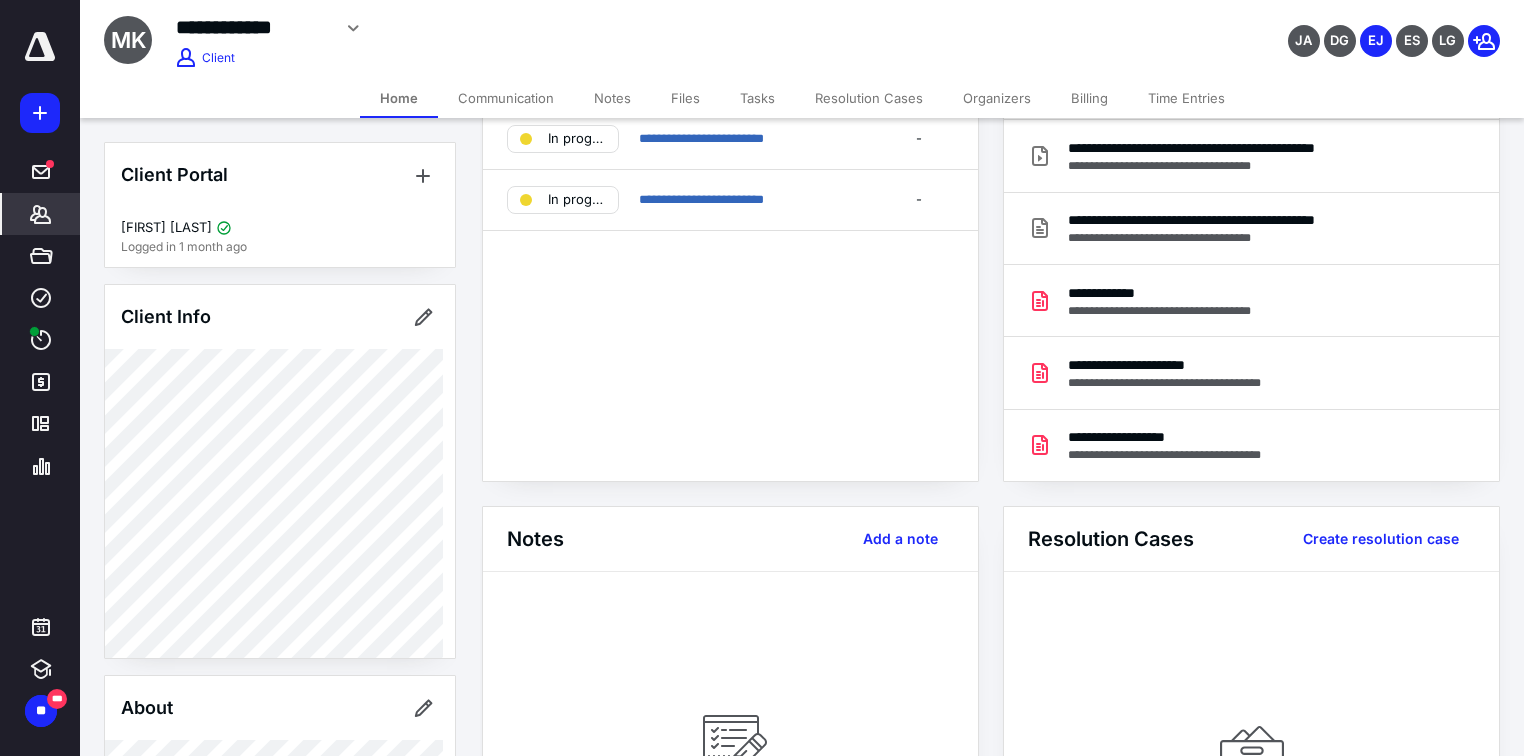 click on "Files" at bounding box center [685, 98] 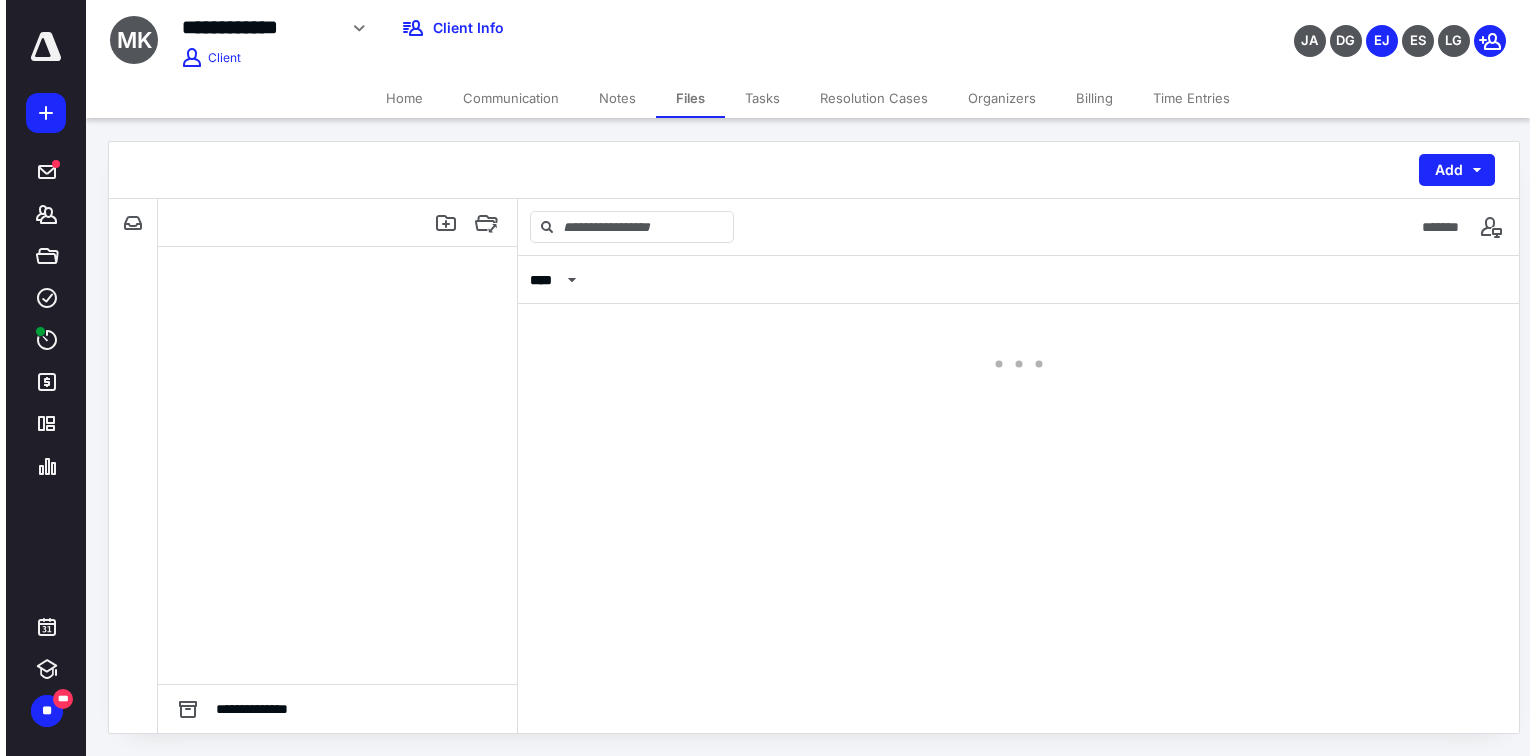 scroll, scrollTop: 0, scrollLeft: 0, axis: both 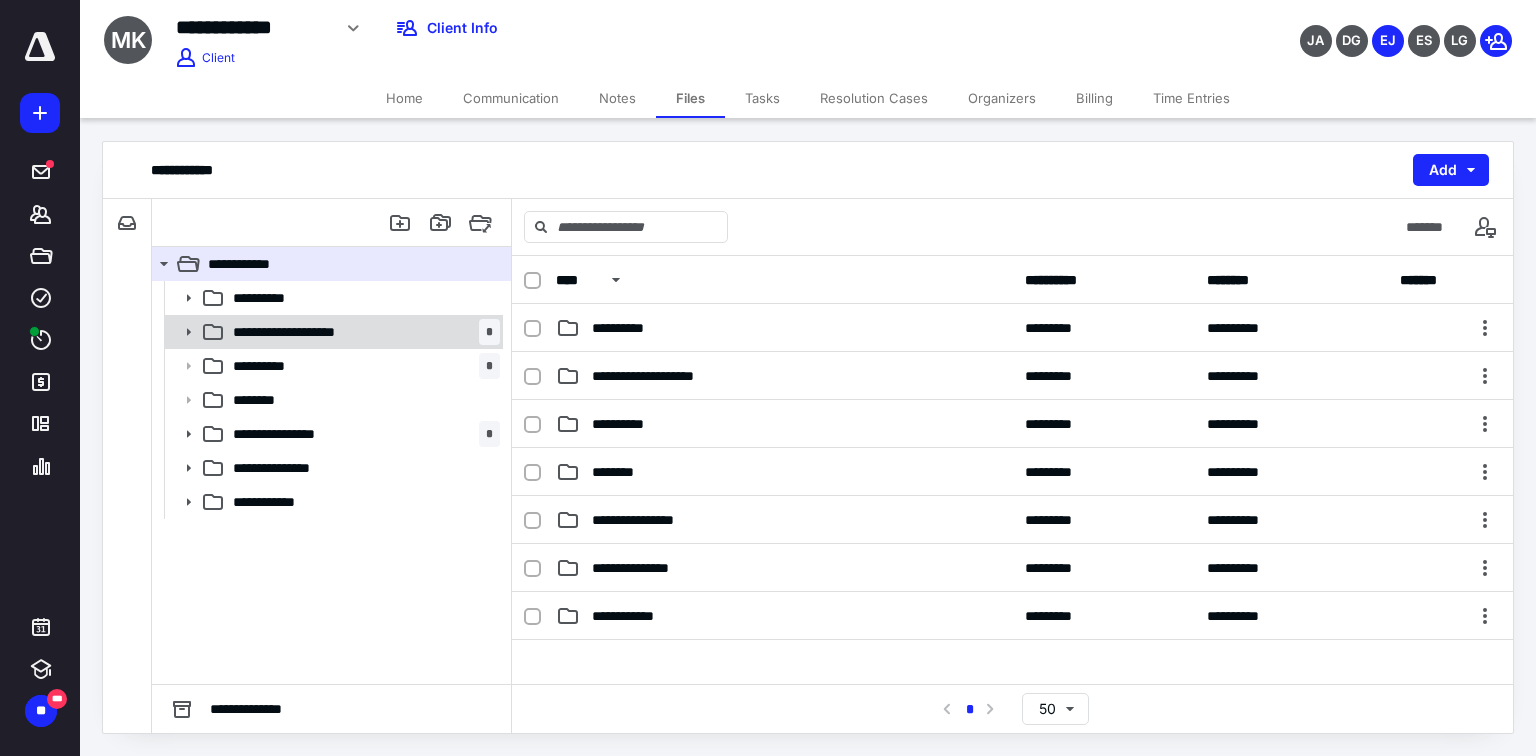 click on "**********" at bounding box center (308, 332) 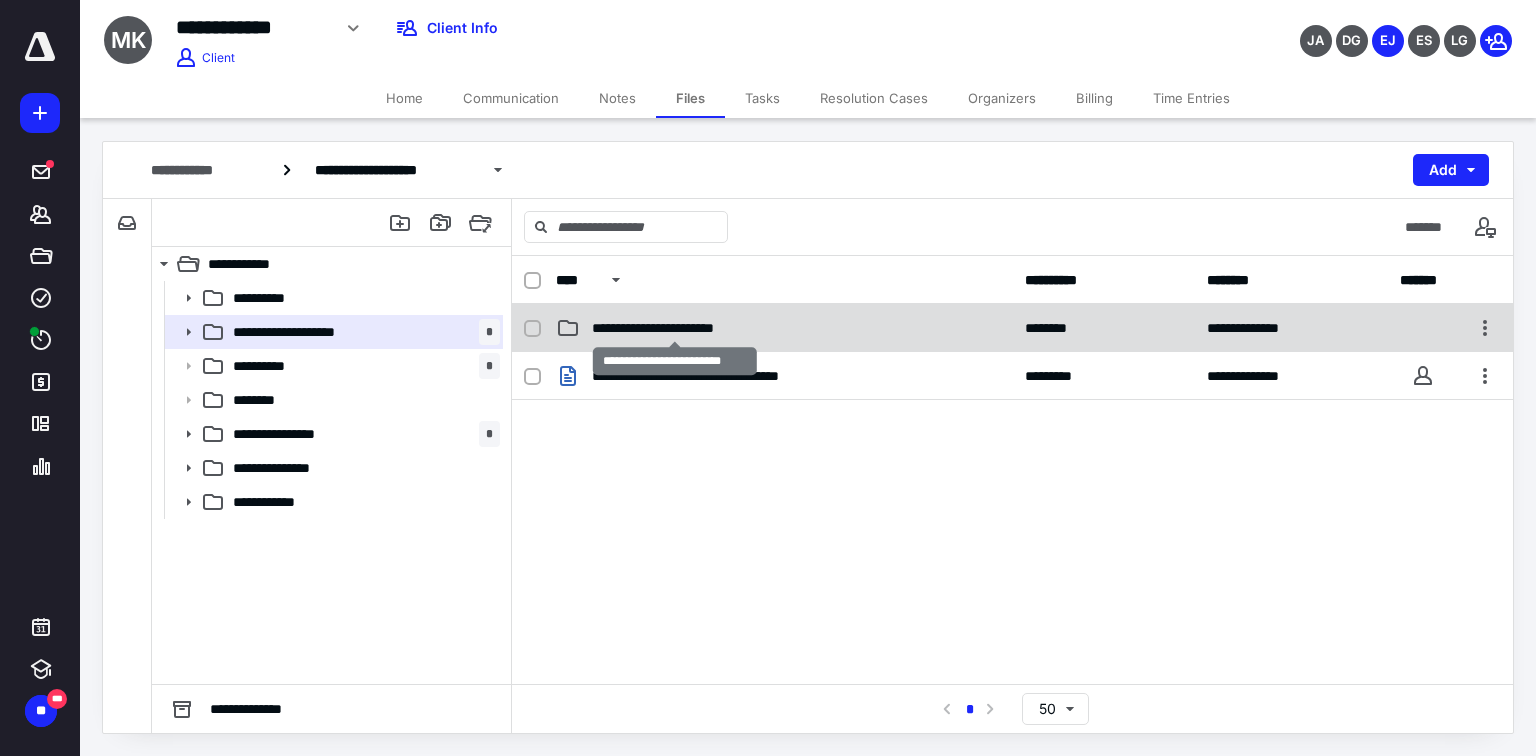 click on "**********" at bounding box center (675, 328) 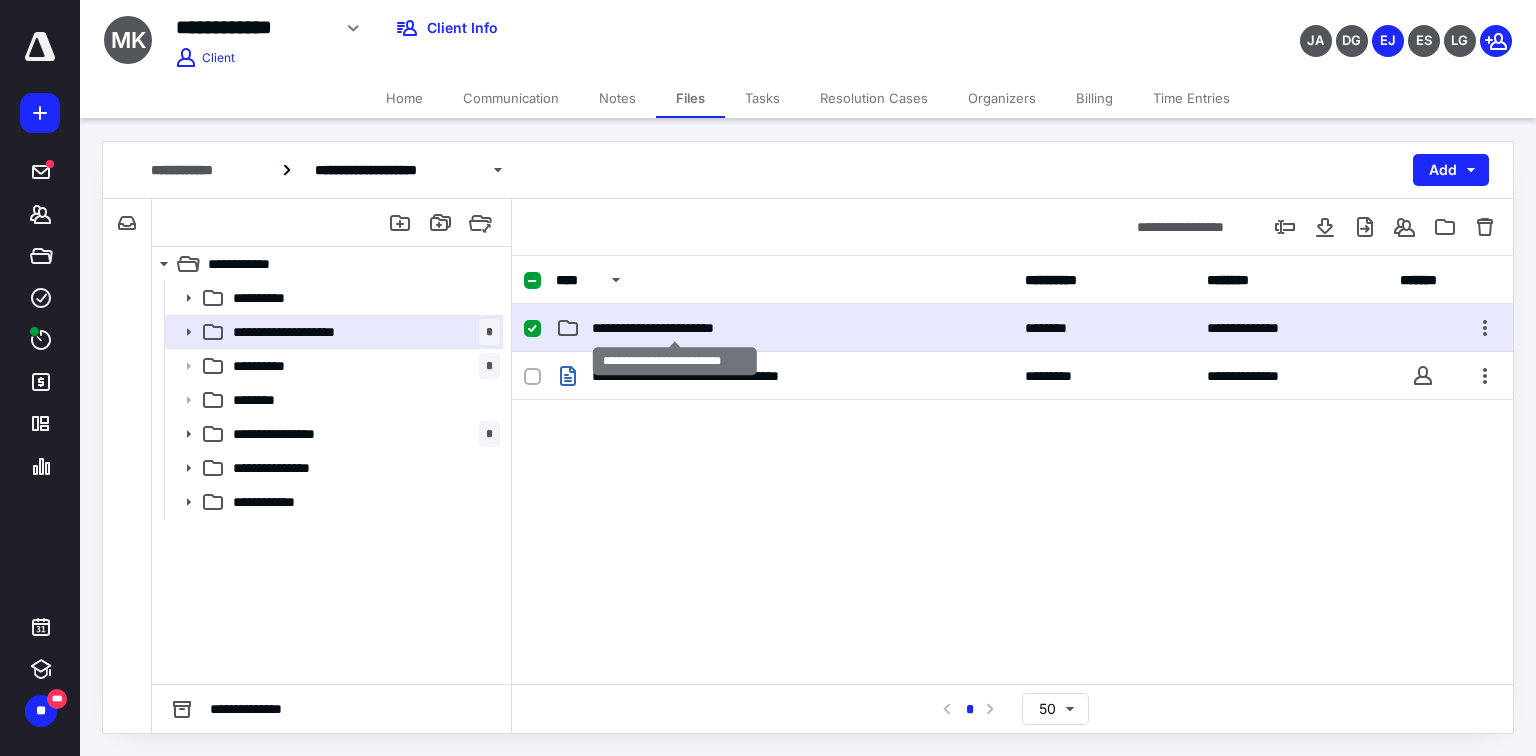 click on "**********" at bounding box center (675, 328) 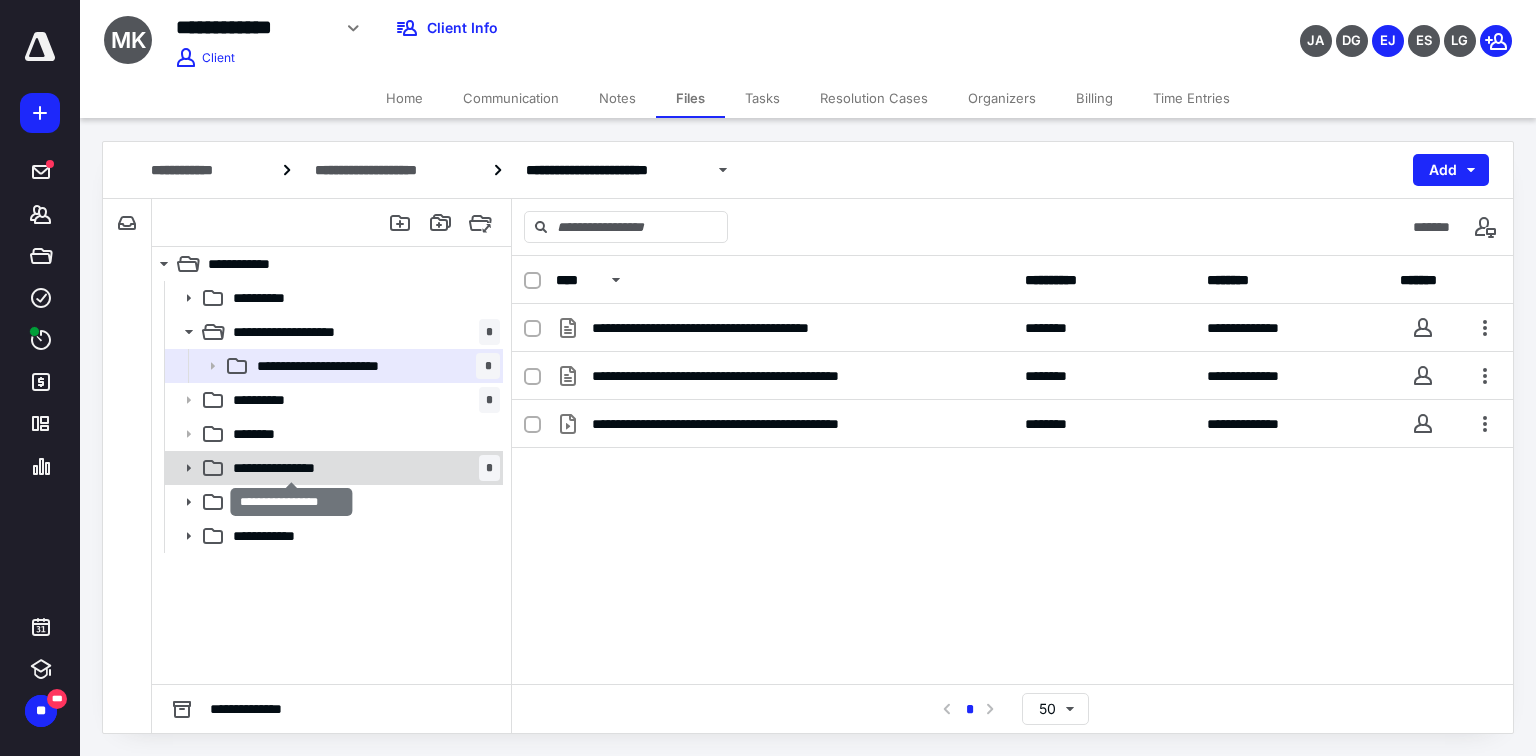 click on "**********" at bounding box center (291, 468) 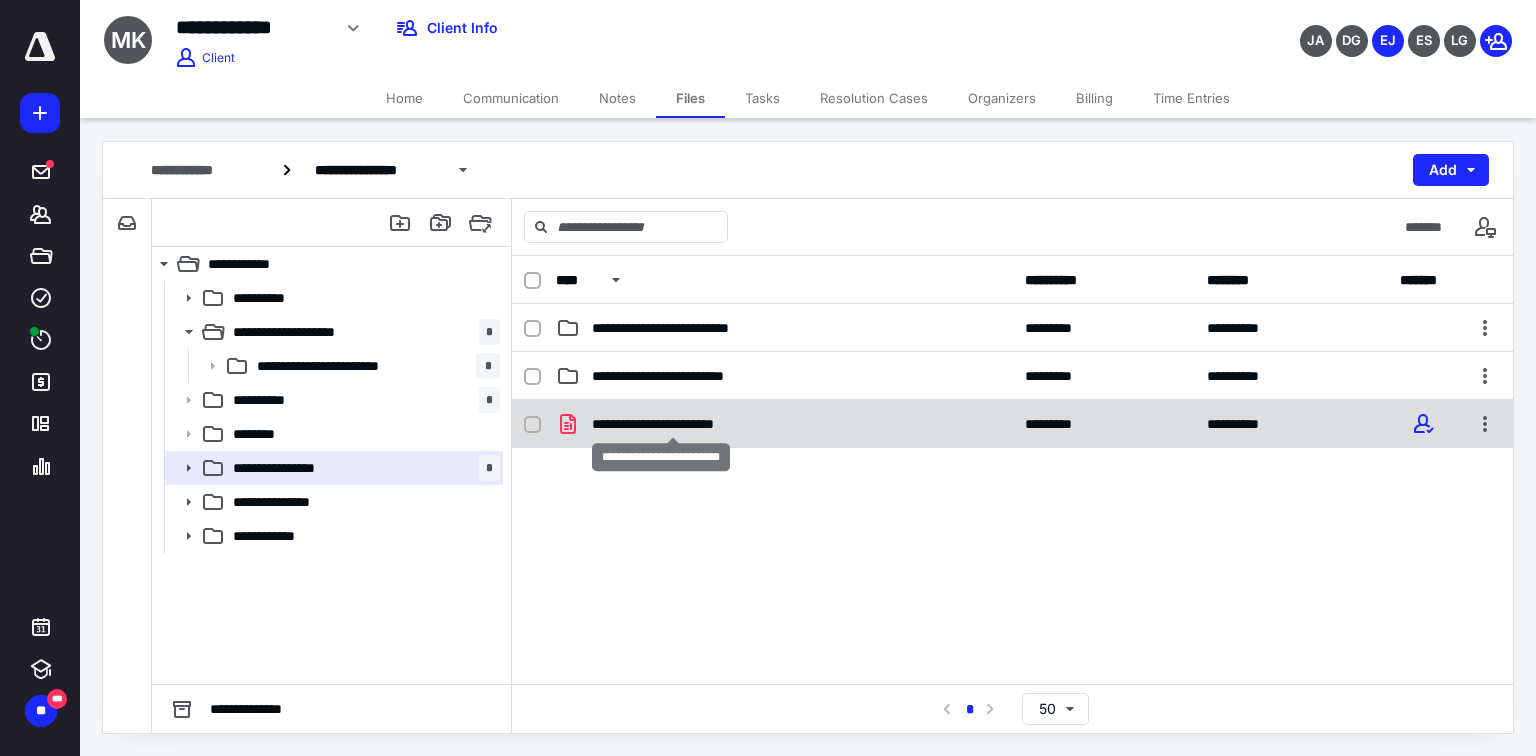 click on "**********" at bounding box center (673, 424) 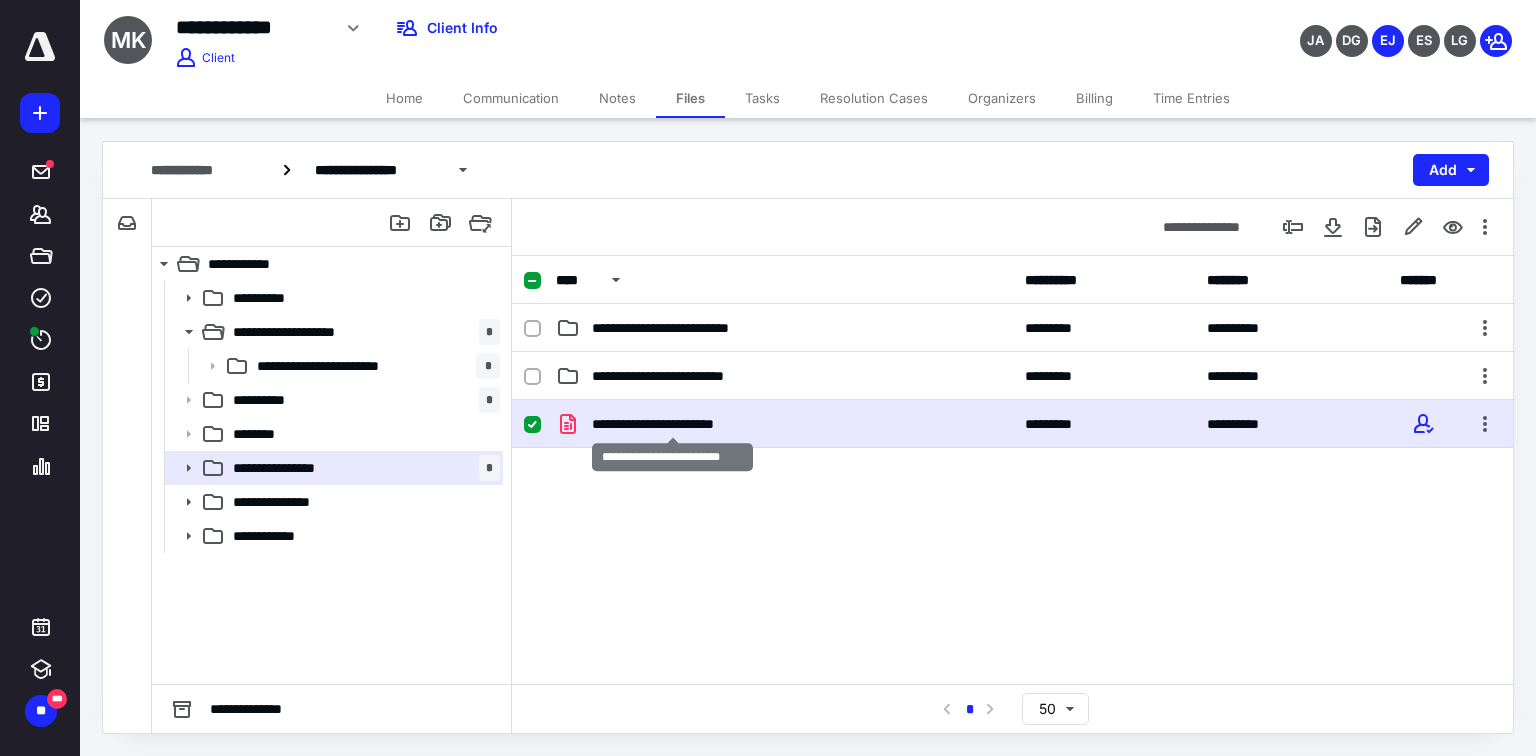 click on "**********" at bounding box center [673, 424] 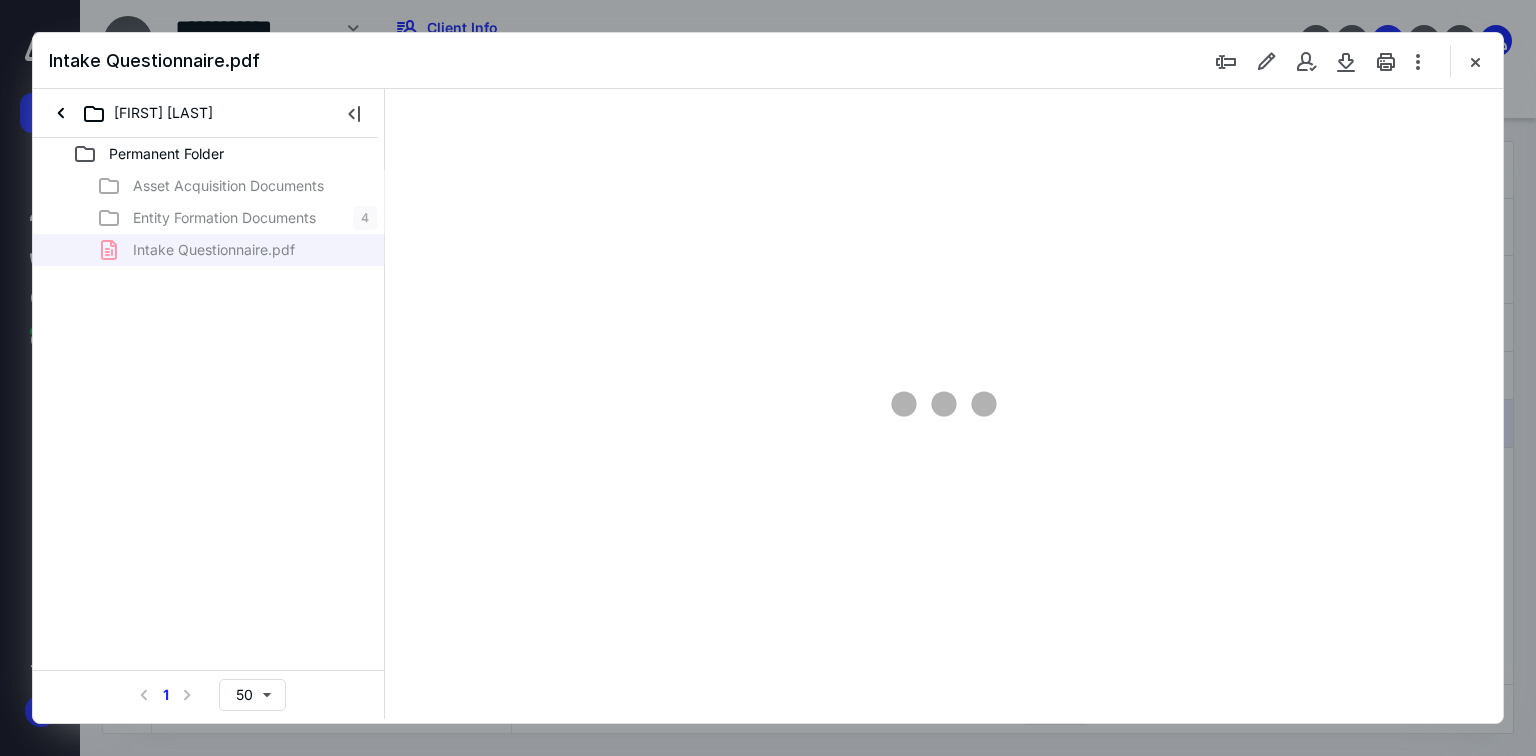 scroll, scrollTop: 0, scrollLeft: 0, axis: both 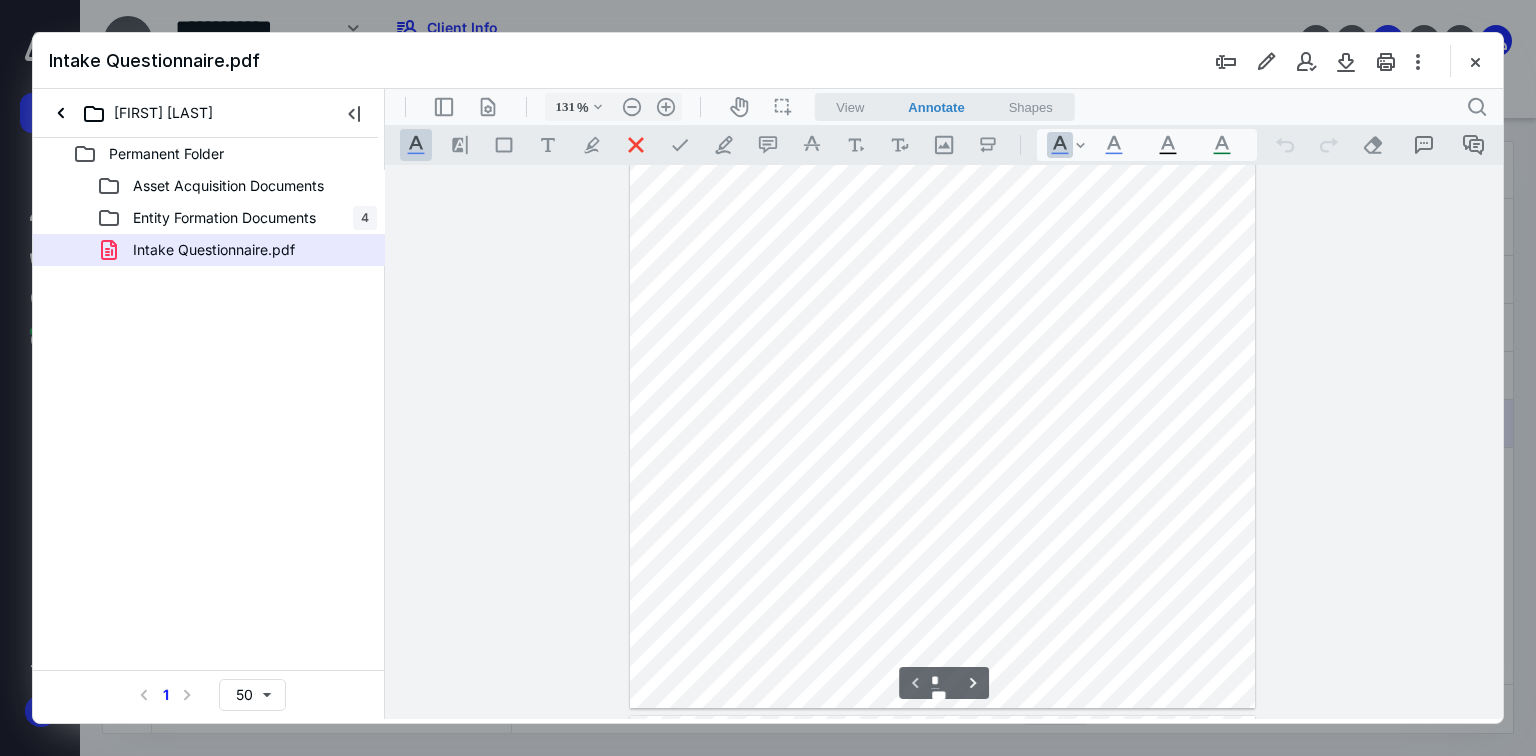 type on "156" 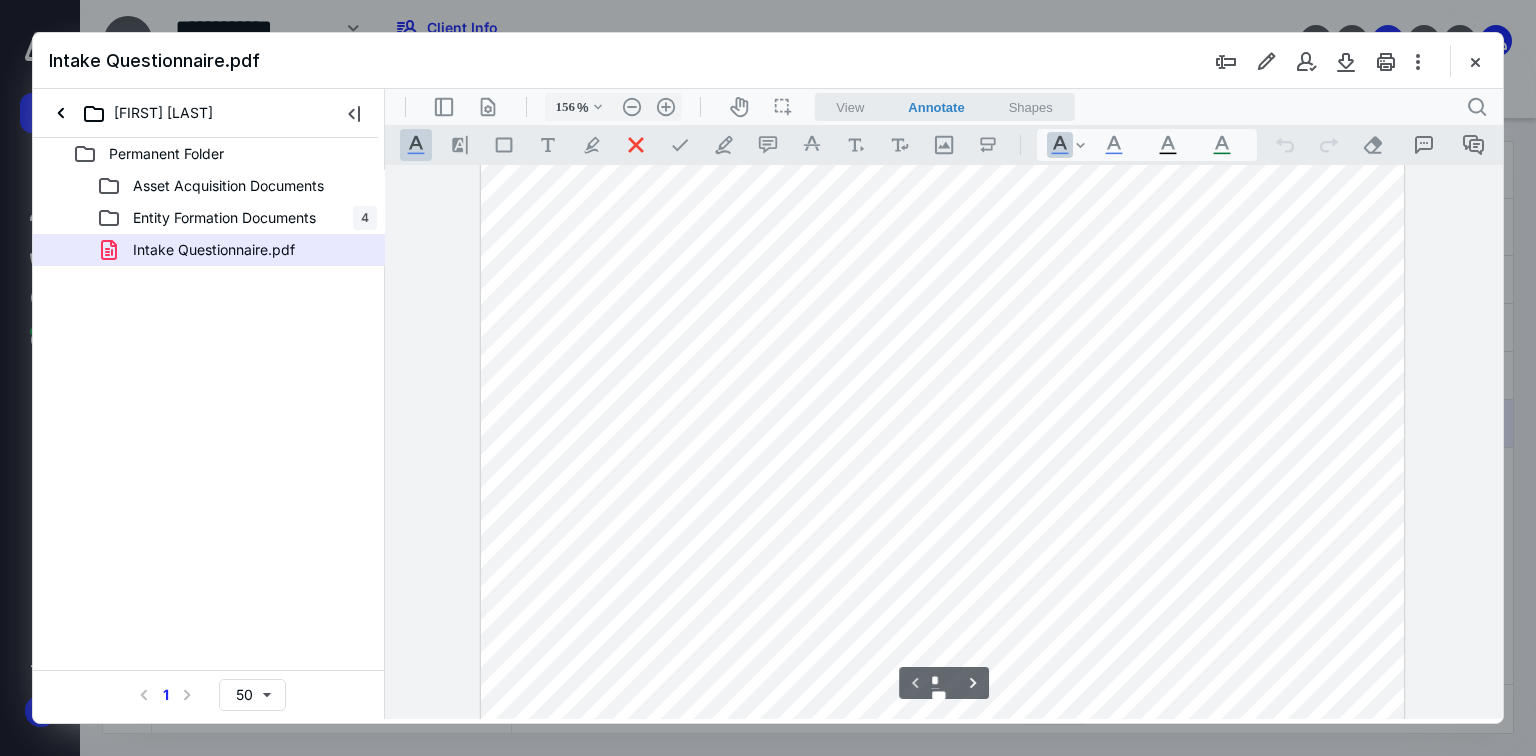 scroll, scrollTop: 960, scrollLeft: 0, axis: vertical 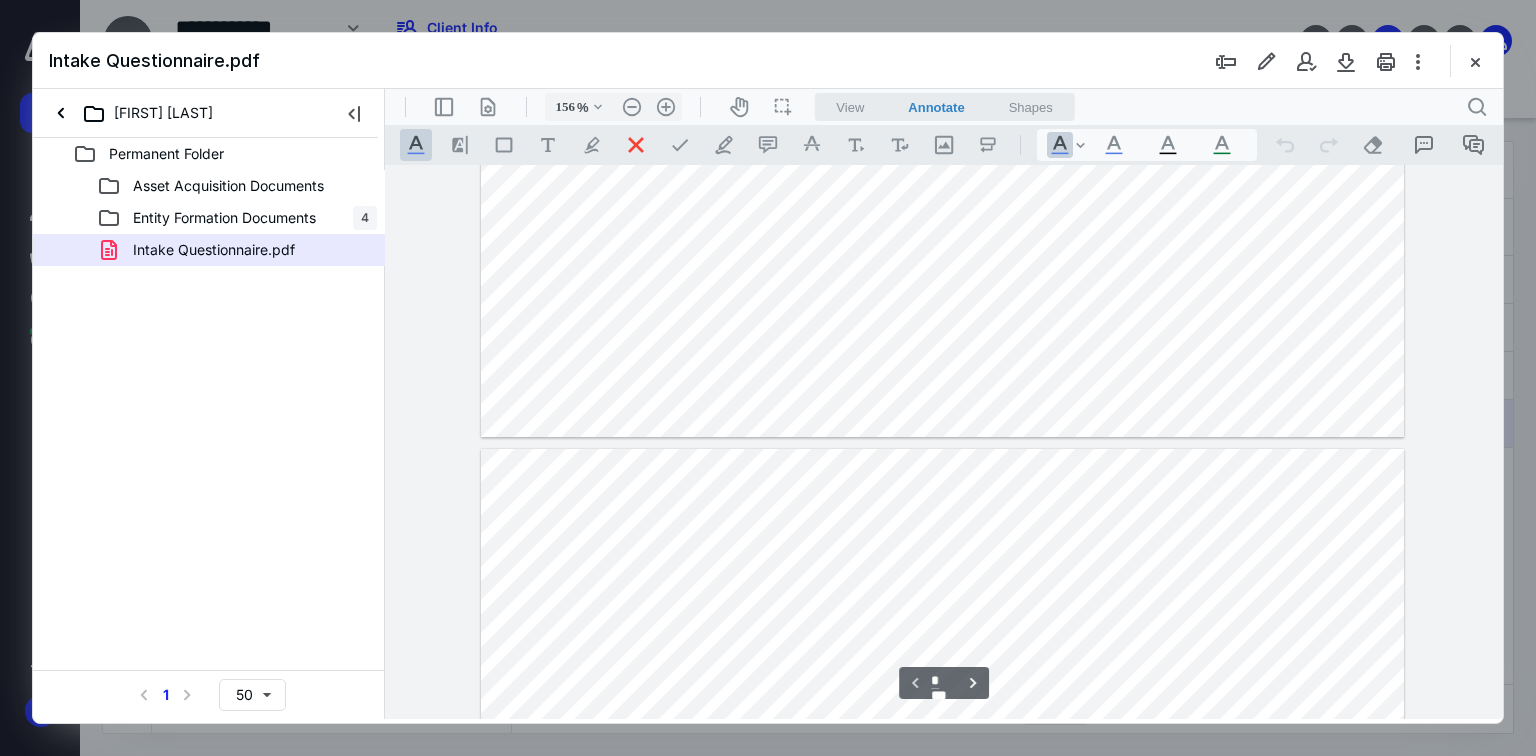 type on "*" 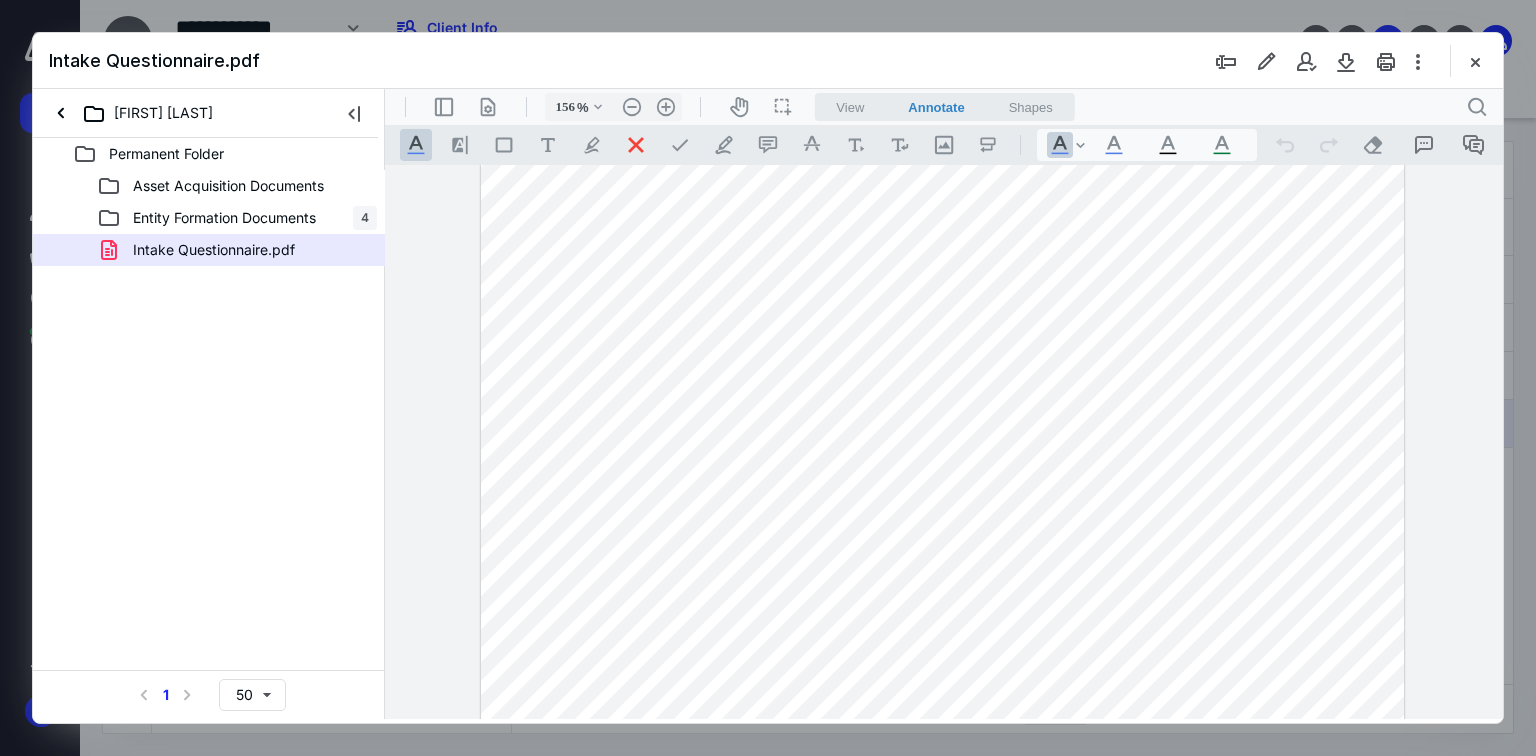 scroll, scrollTop: 1120, scrollLeft: 0, axis: vertical 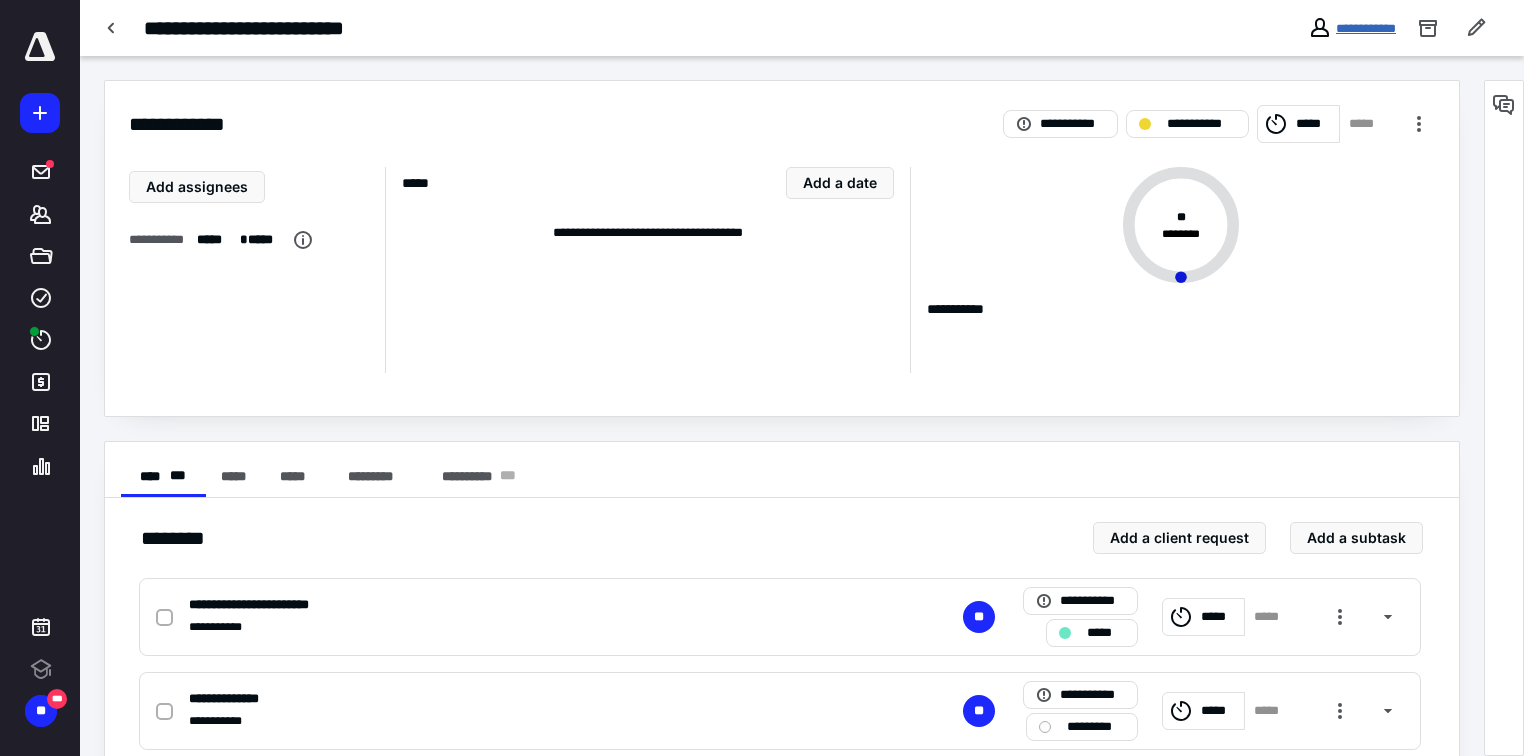 click on "**********" at bounding box center (1366, 28) 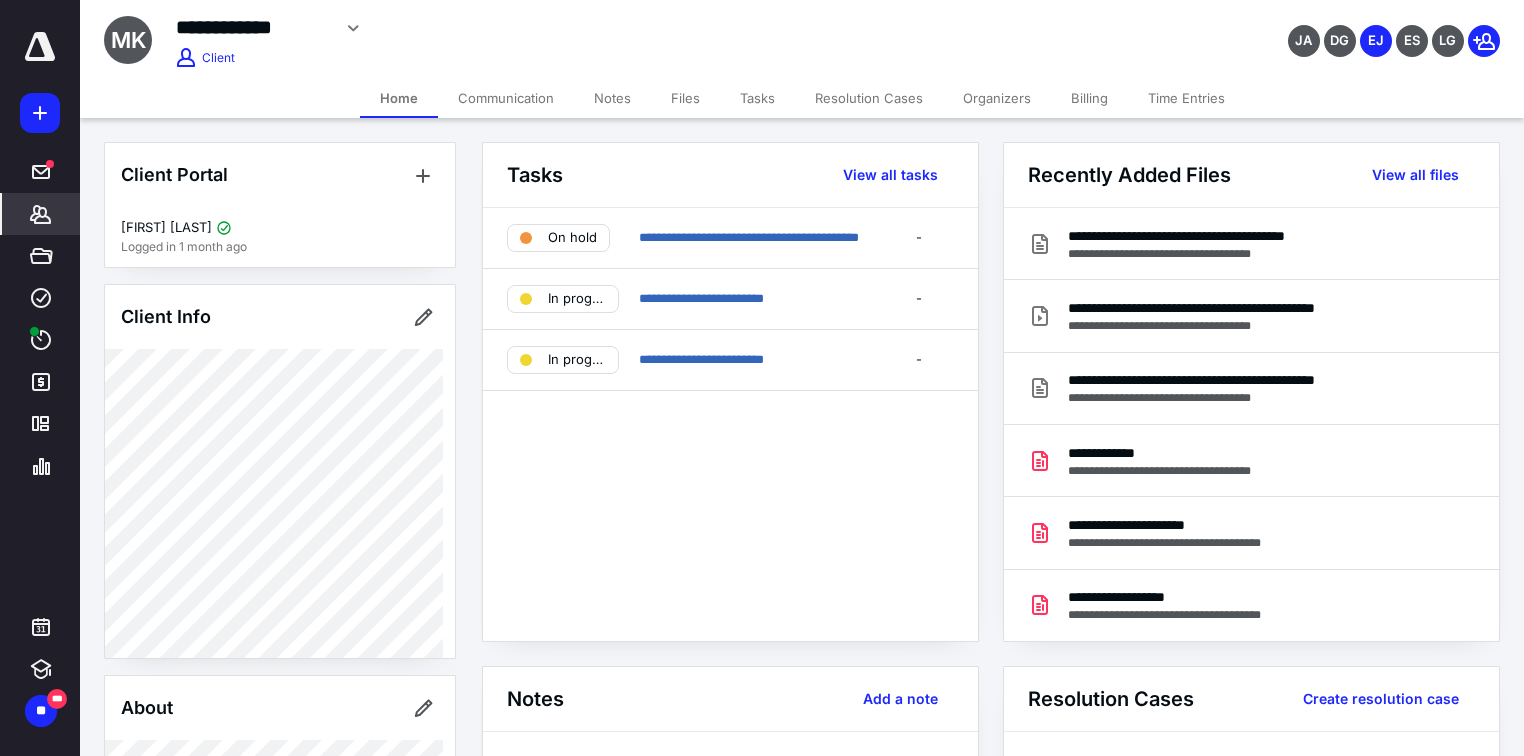 click on "Files" at bounding box center (685, 98) 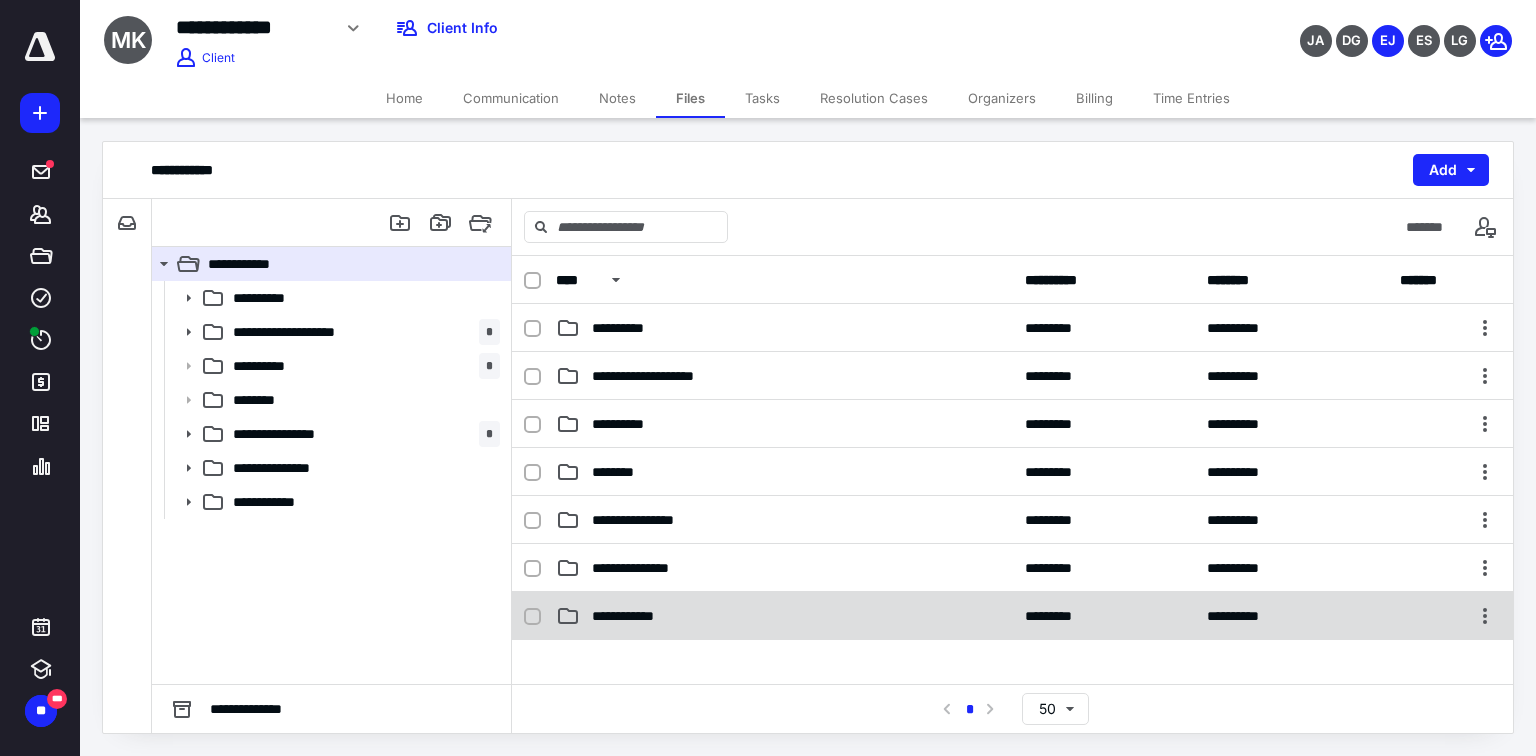 click on "**********" at bounding box center (633, 616) 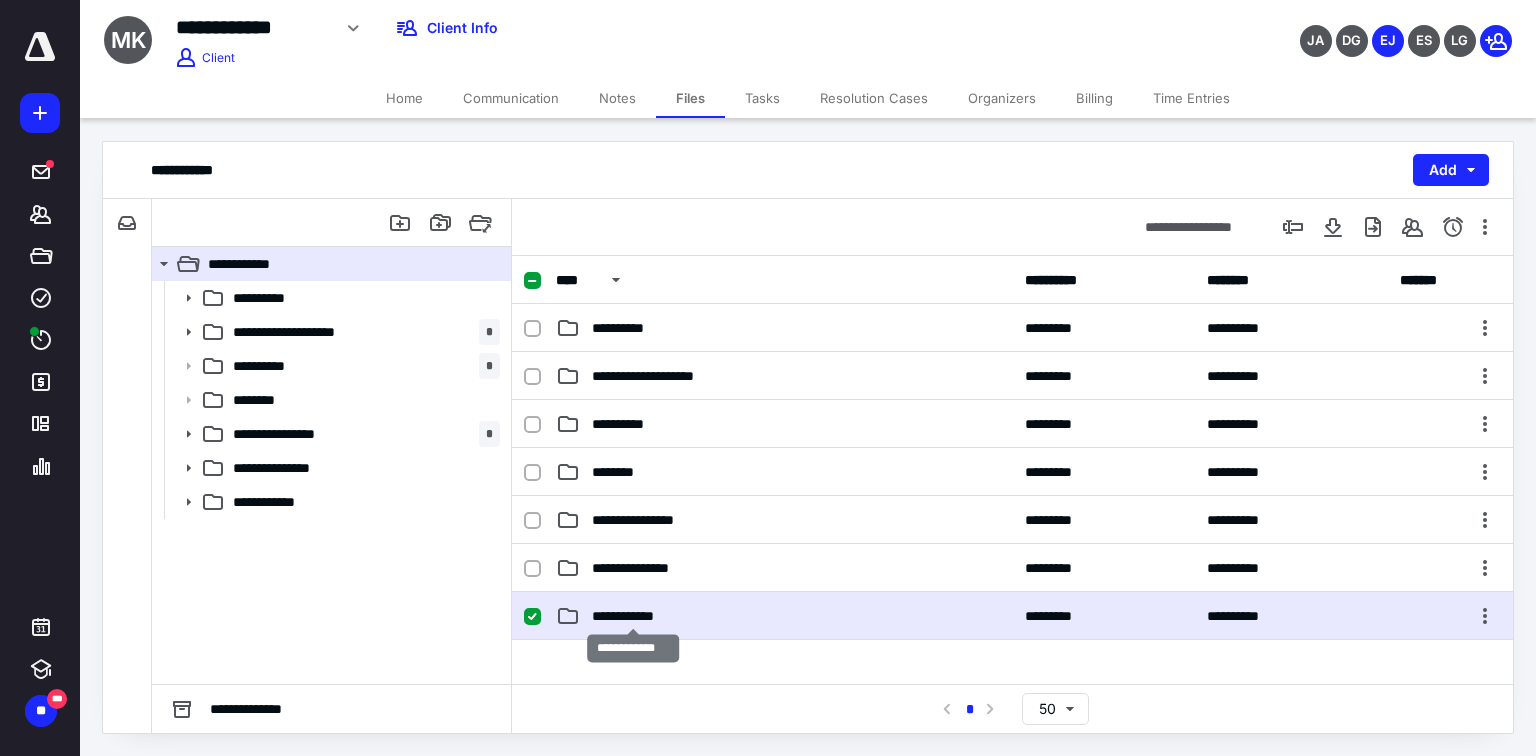 click on "**********" at bounding box center (633, 616) 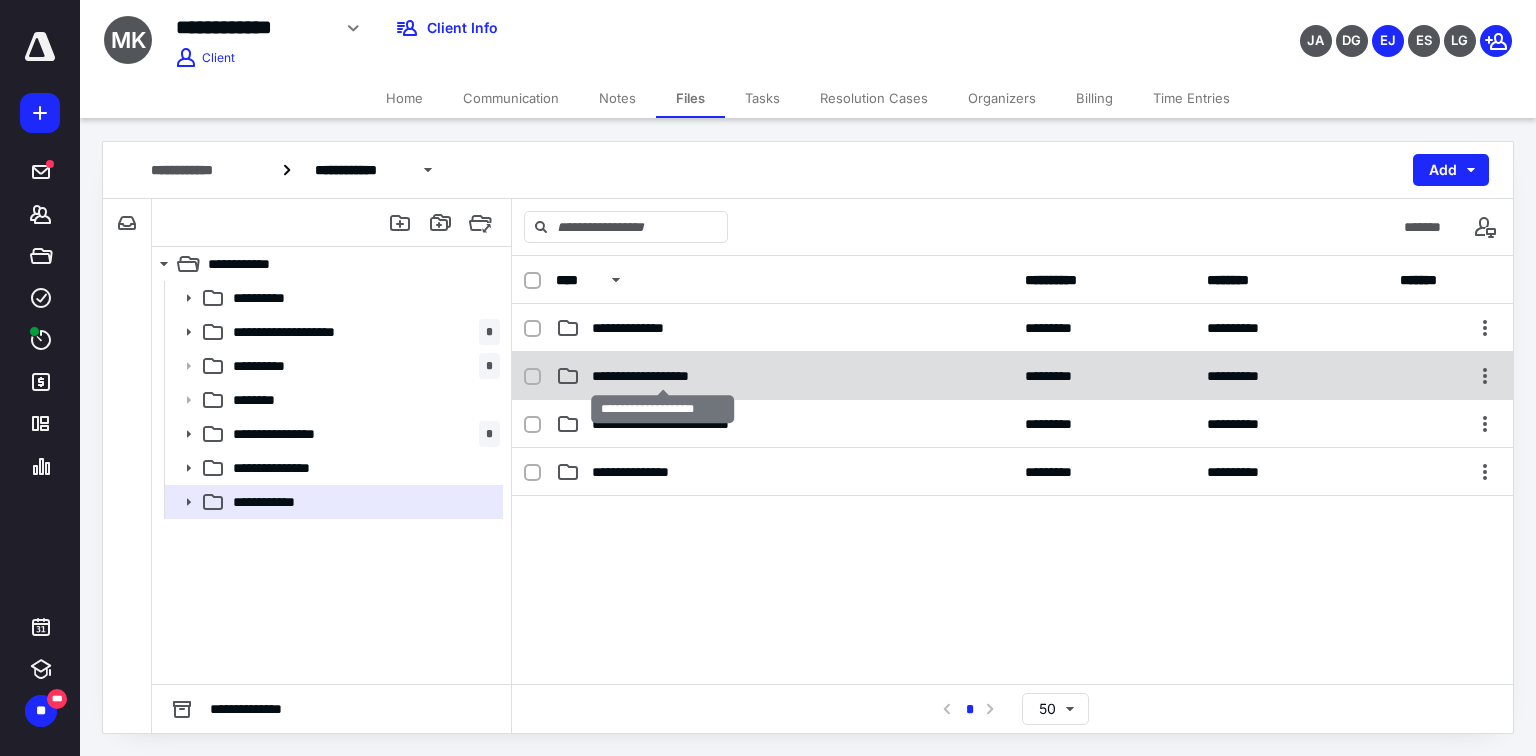 click on "**********" at bounding box center (663, 376) 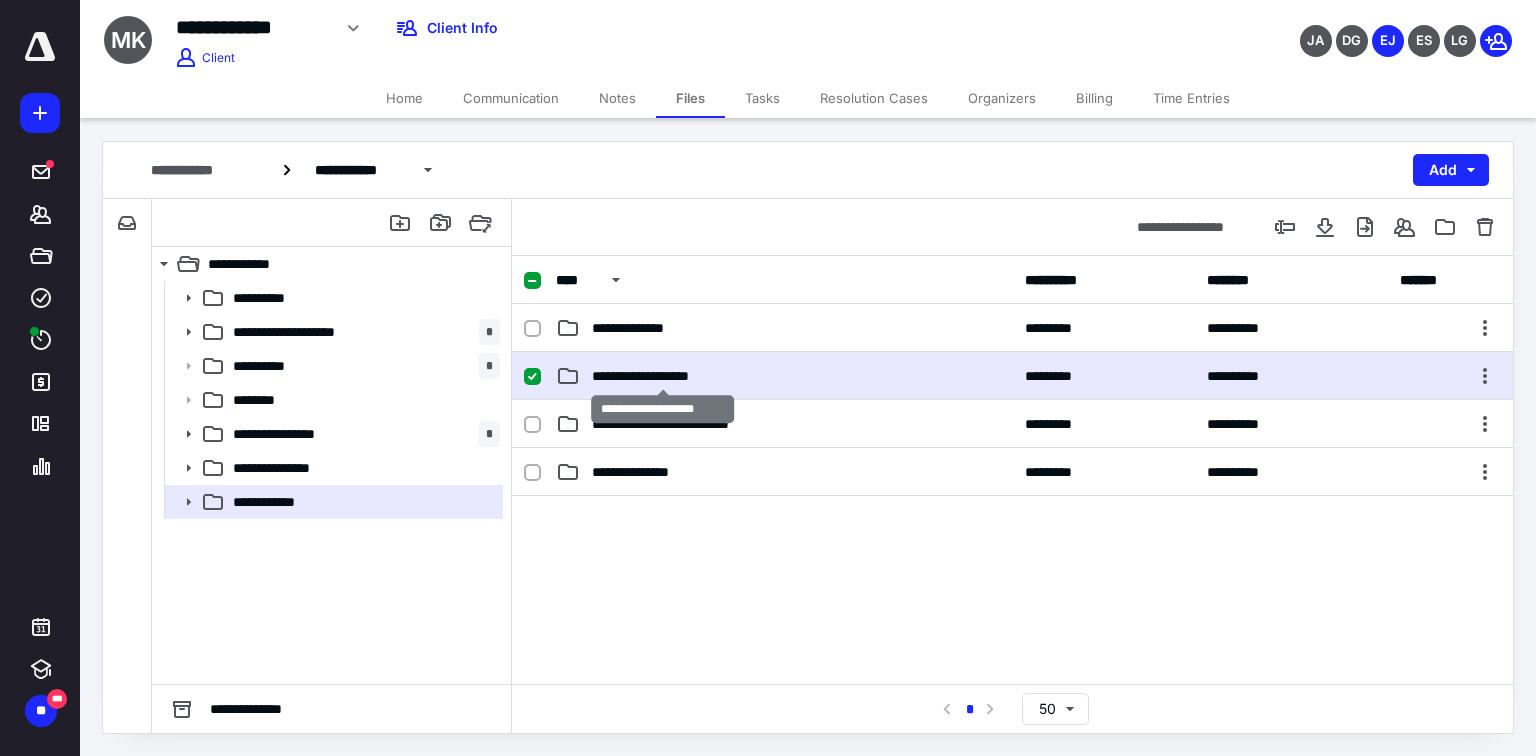 click on "**********" at bounding box center [663, 376] 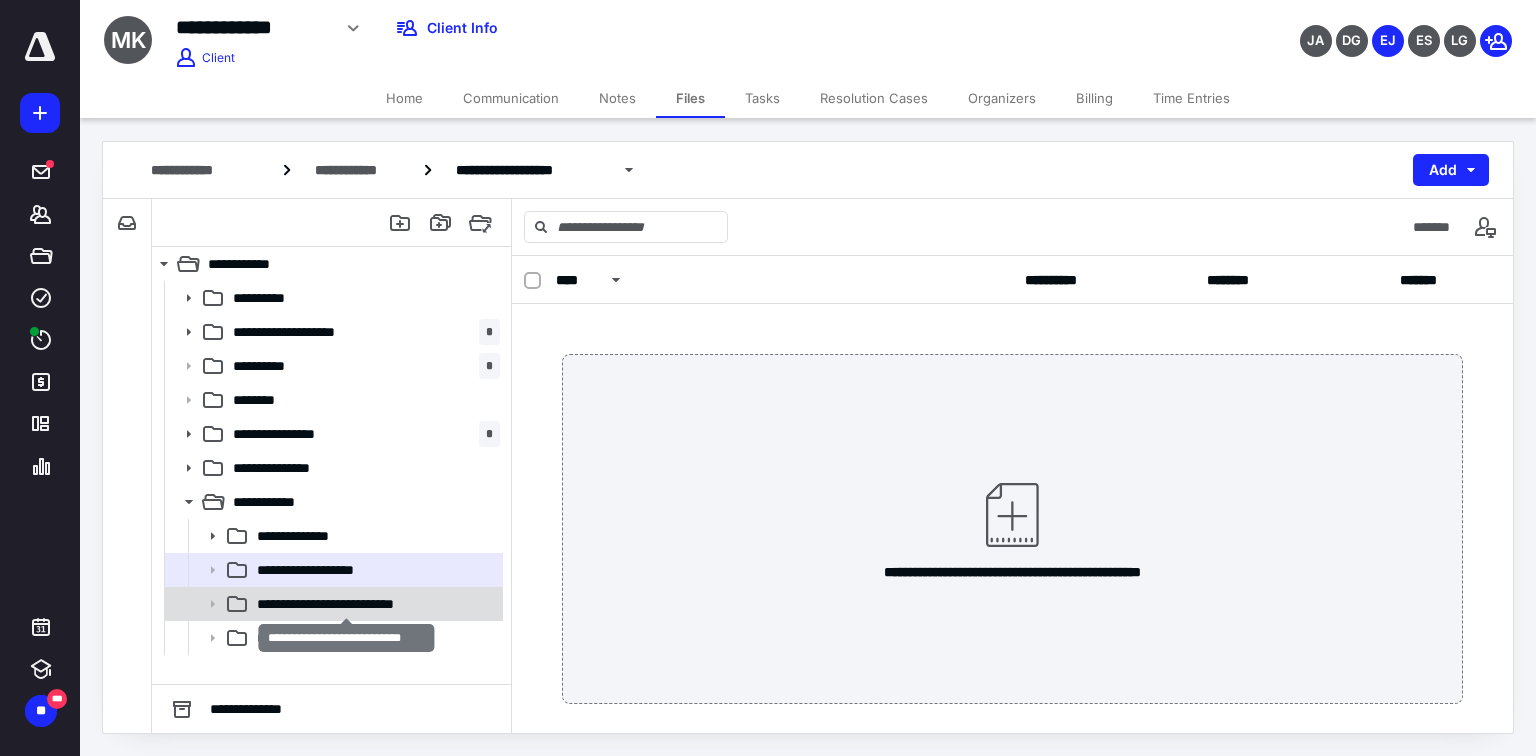 click on "**********" at bounding box center (347, 604) 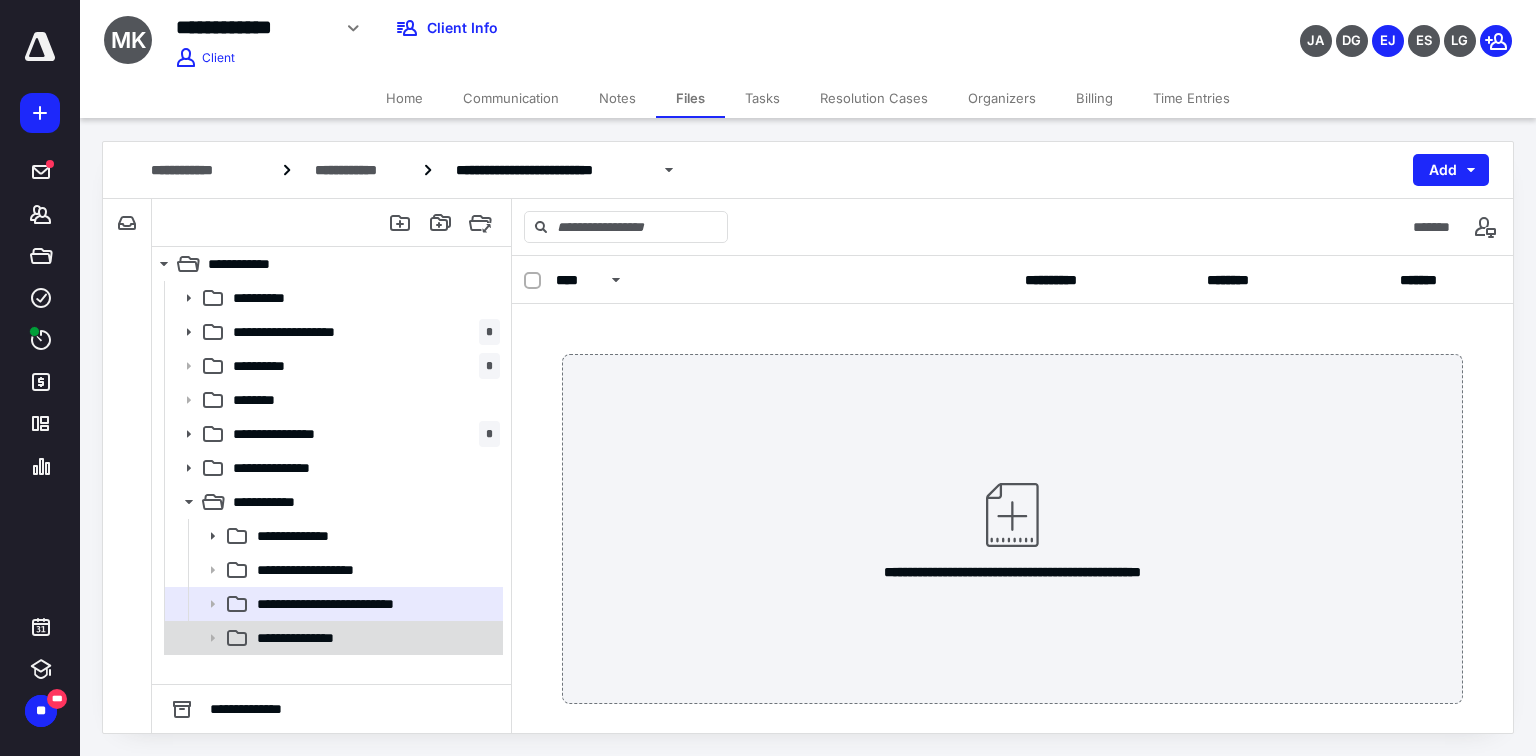 click on "**********" at bounding box center [332, 638] 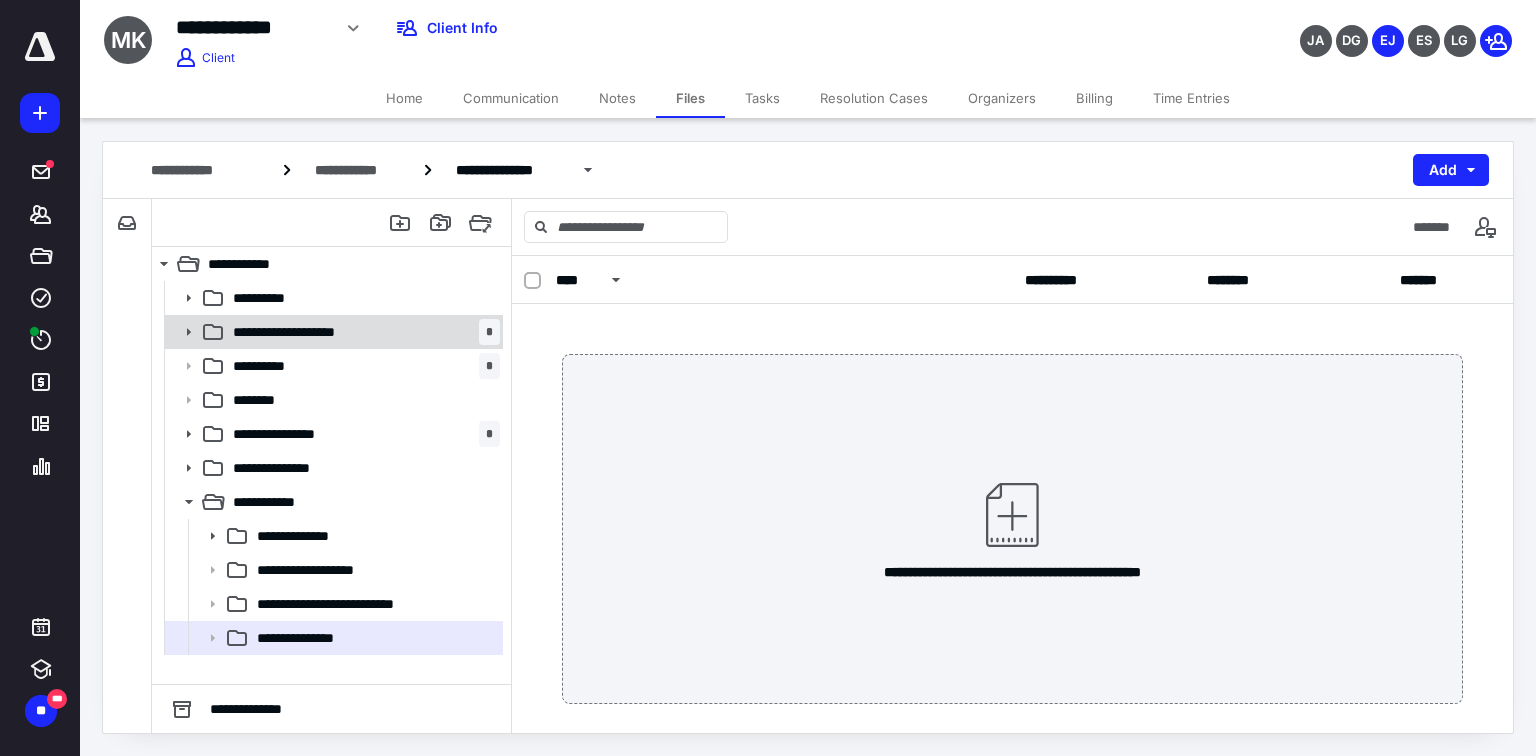 click on "**********" at bounding box center (308, 332) 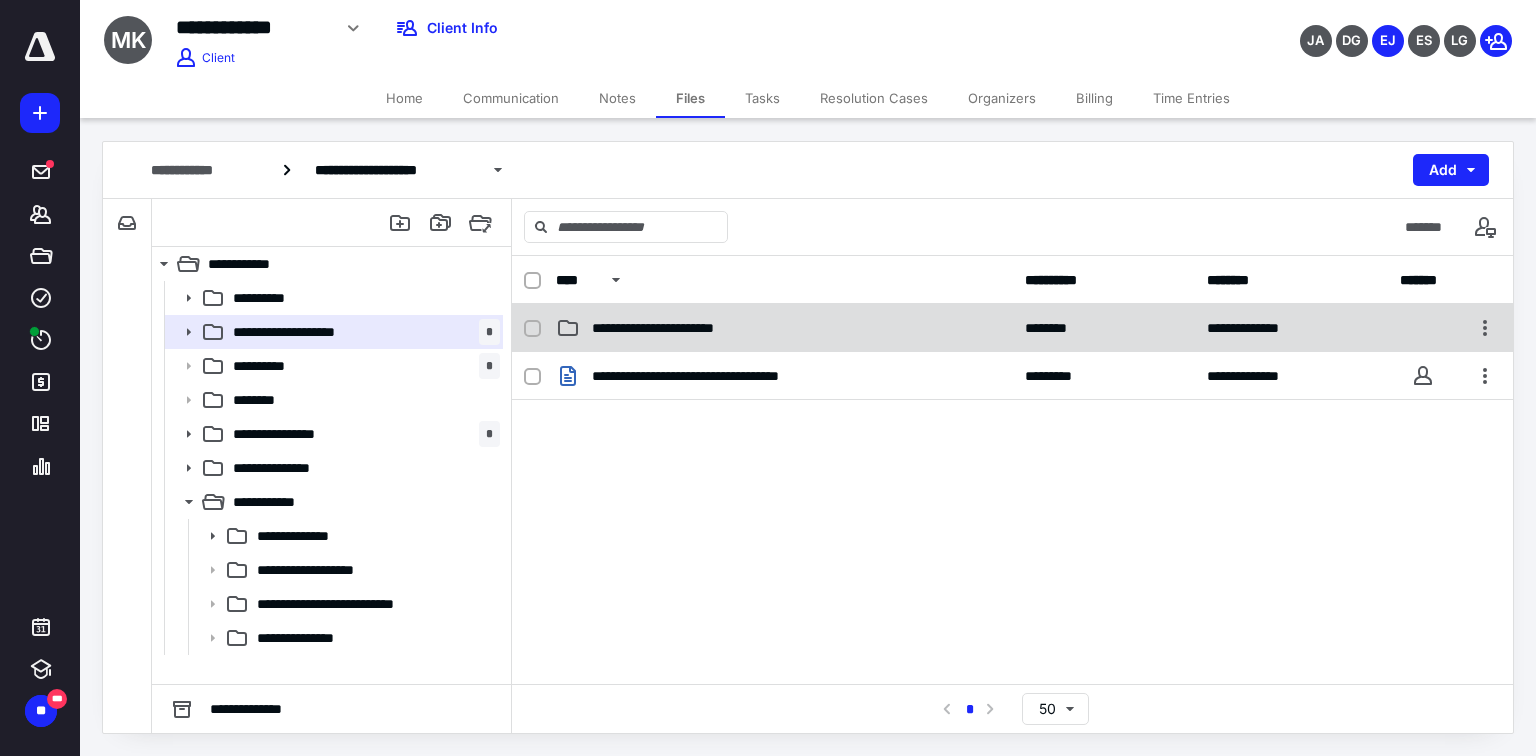click on "**********" at bounding box center (675, 328) 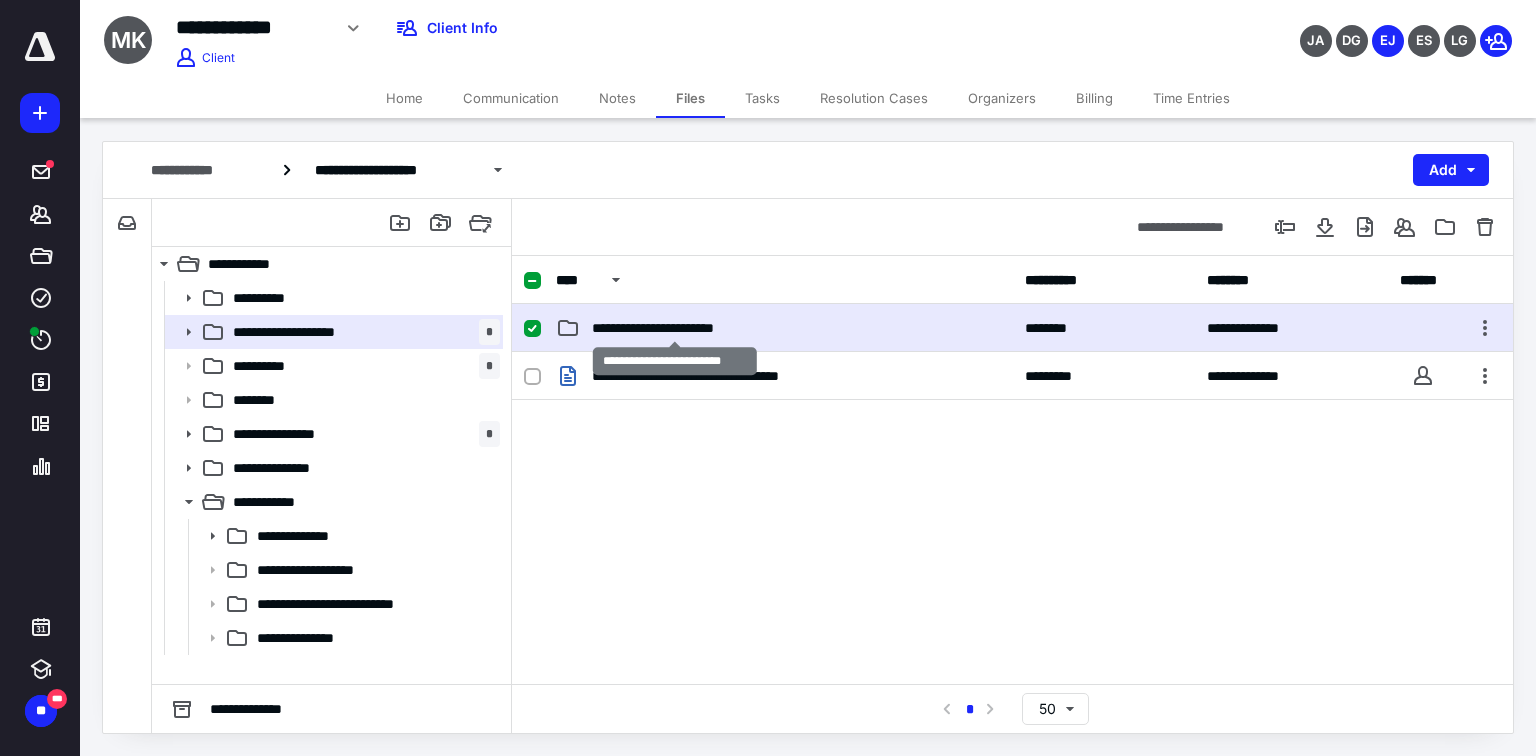 click on "**********" at bounding box center [675, 328] 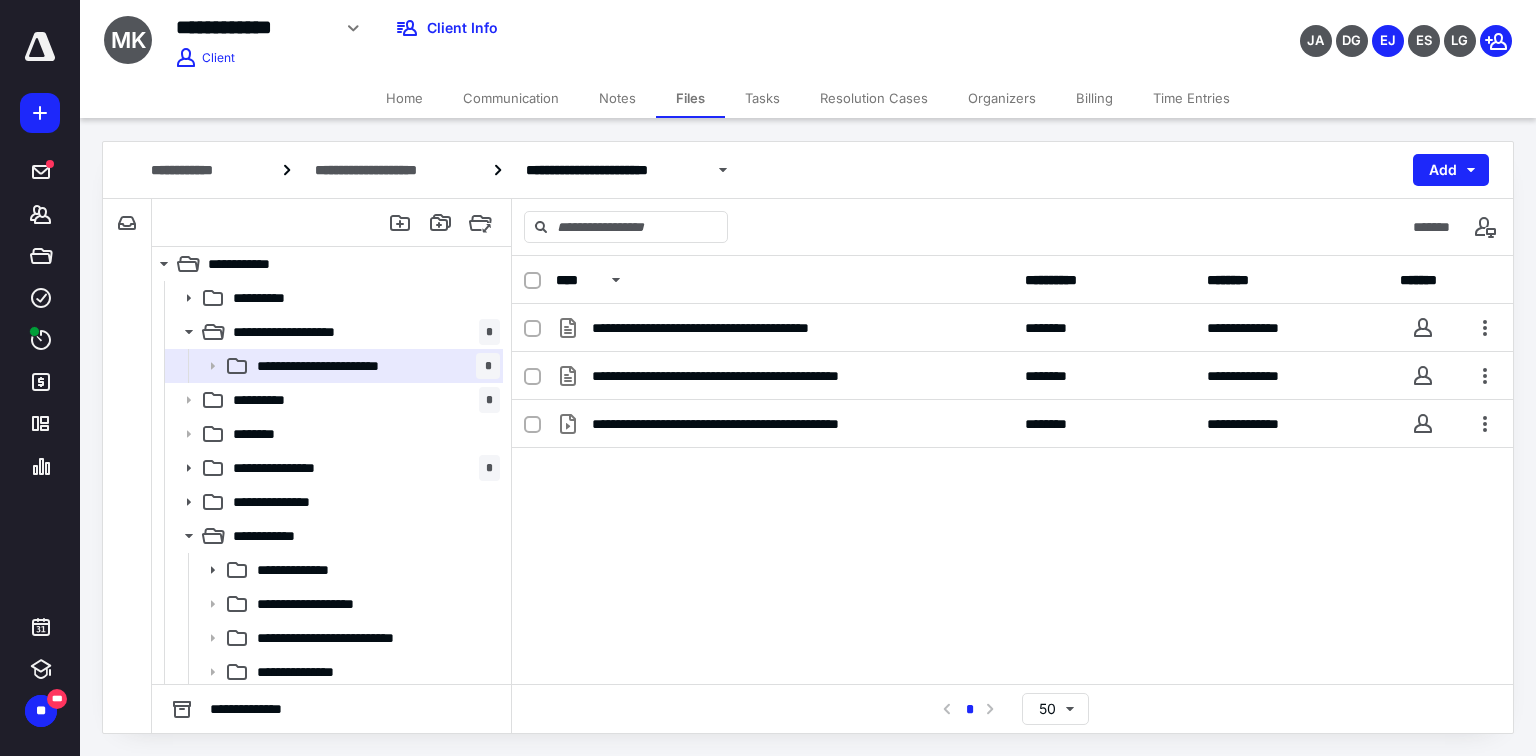 click on "Notes" at bounding box center [617, 98] 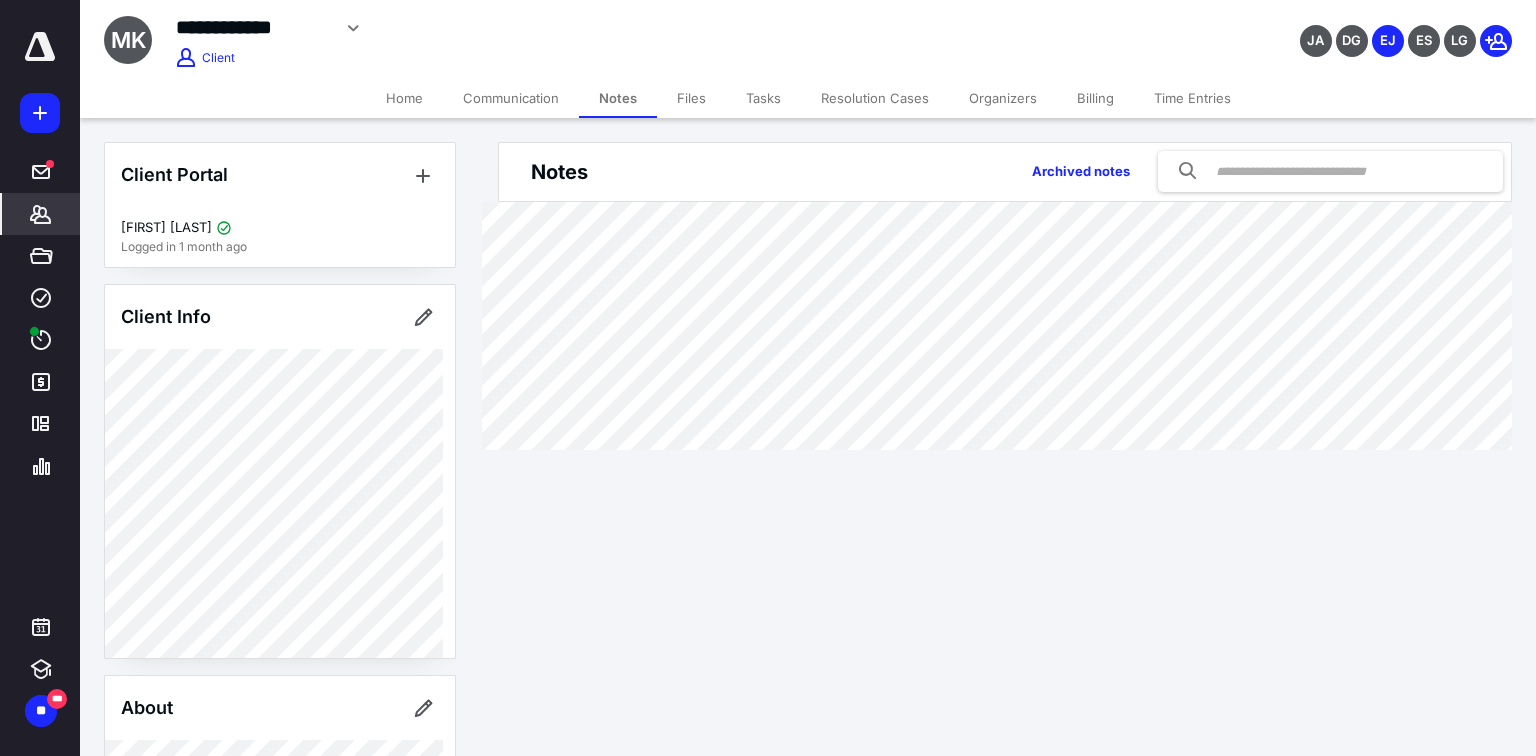 click on "Files" at bounding box center (691, 98) 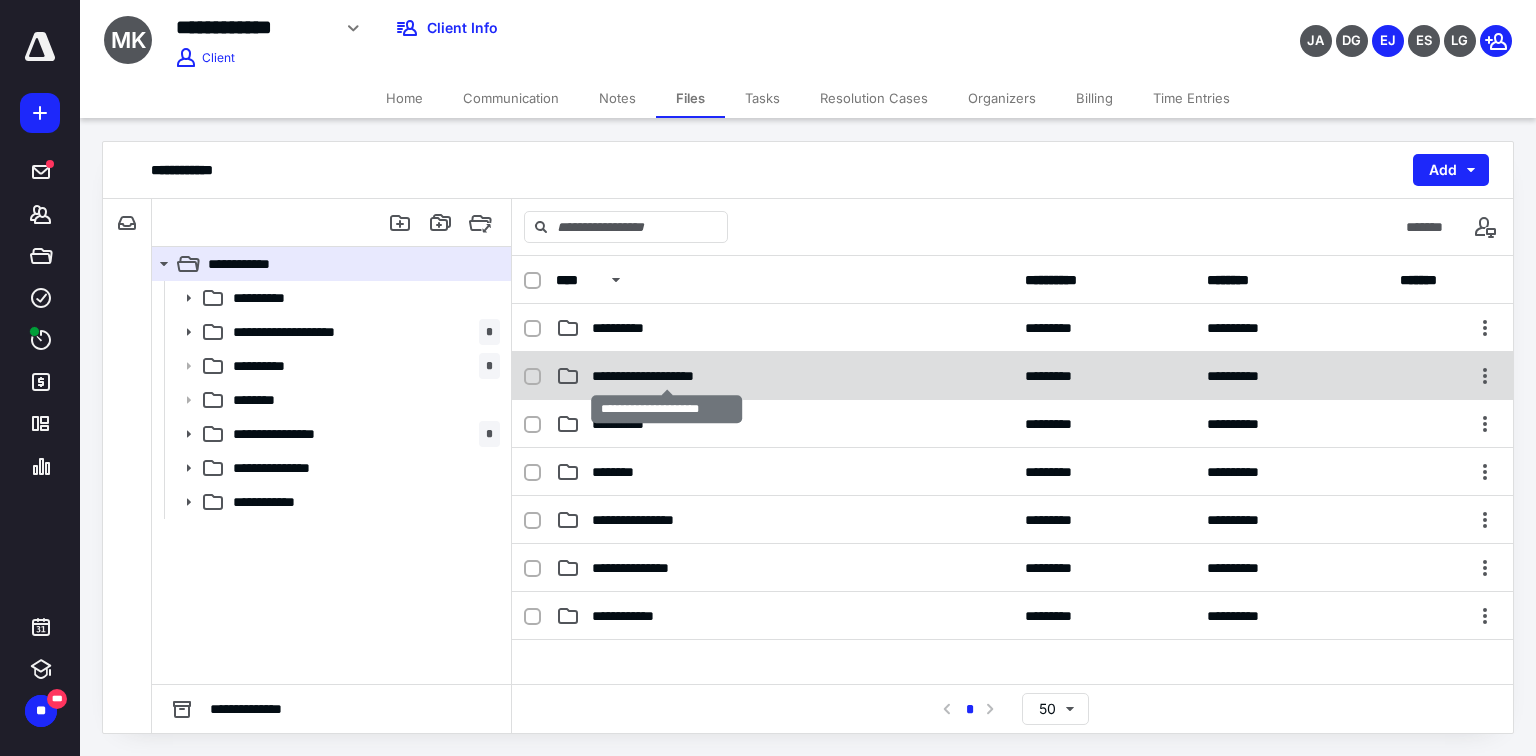 click on "**********" at bounding box center (667, 376) 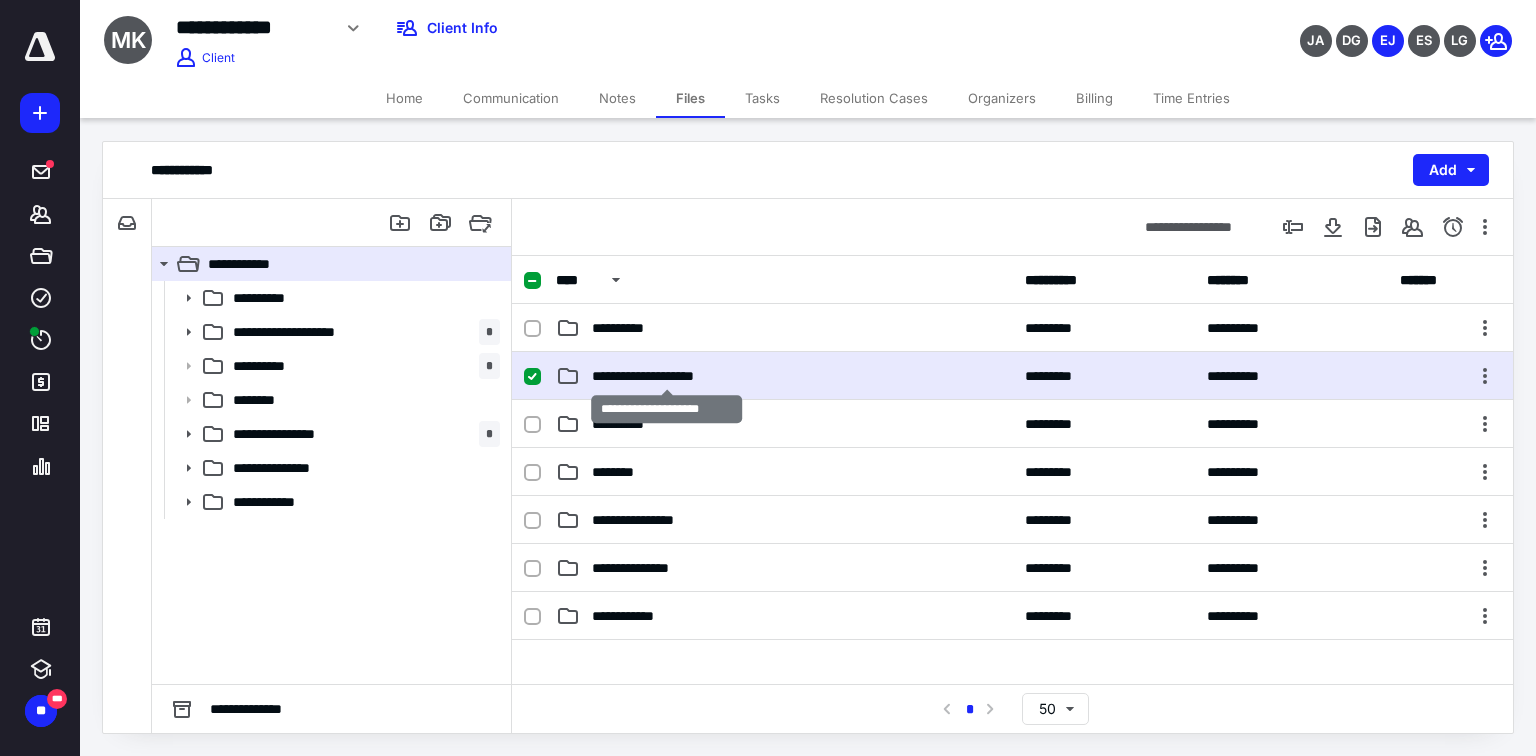 click on "**********" at bounding box center (667, 376) 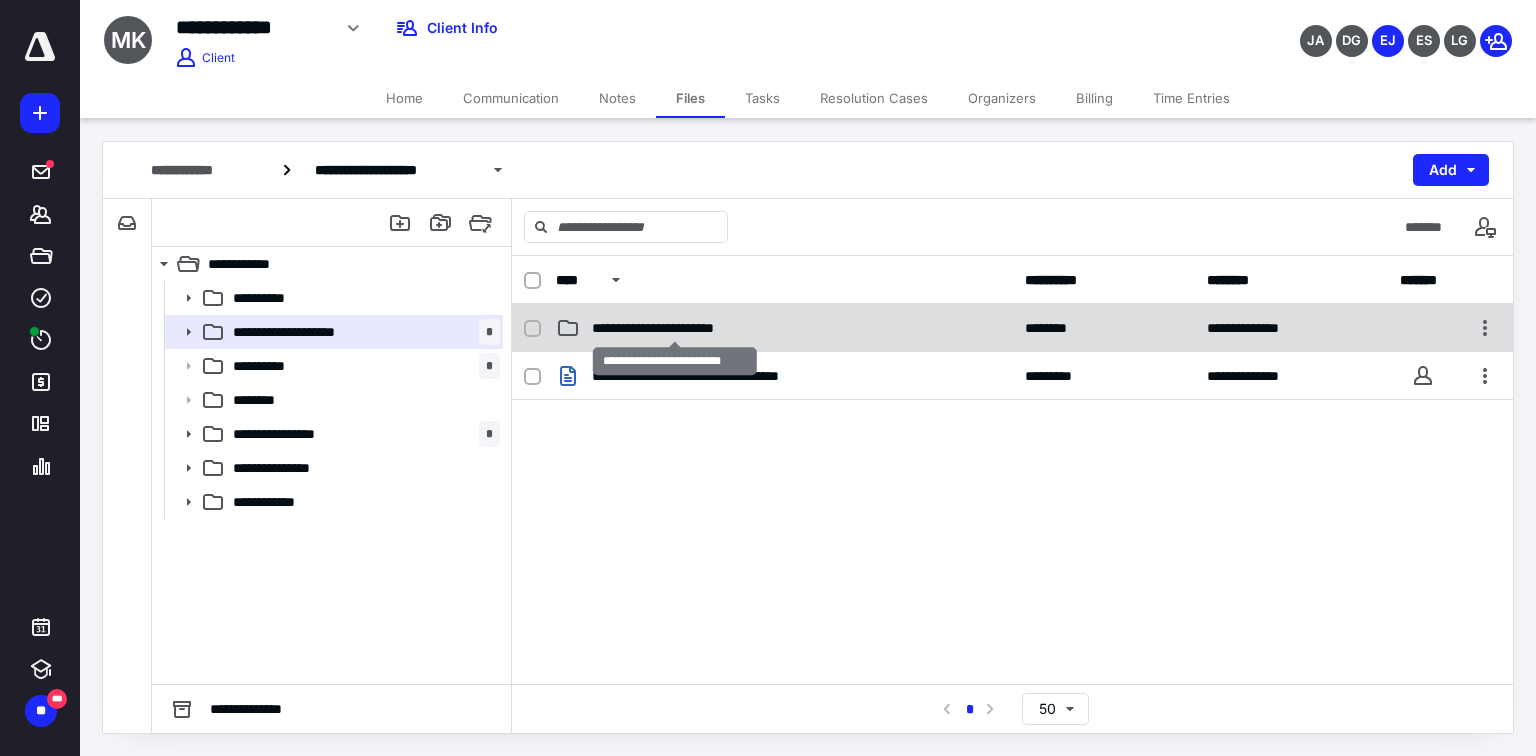 click on "**********" at bounding box center (675, 328) 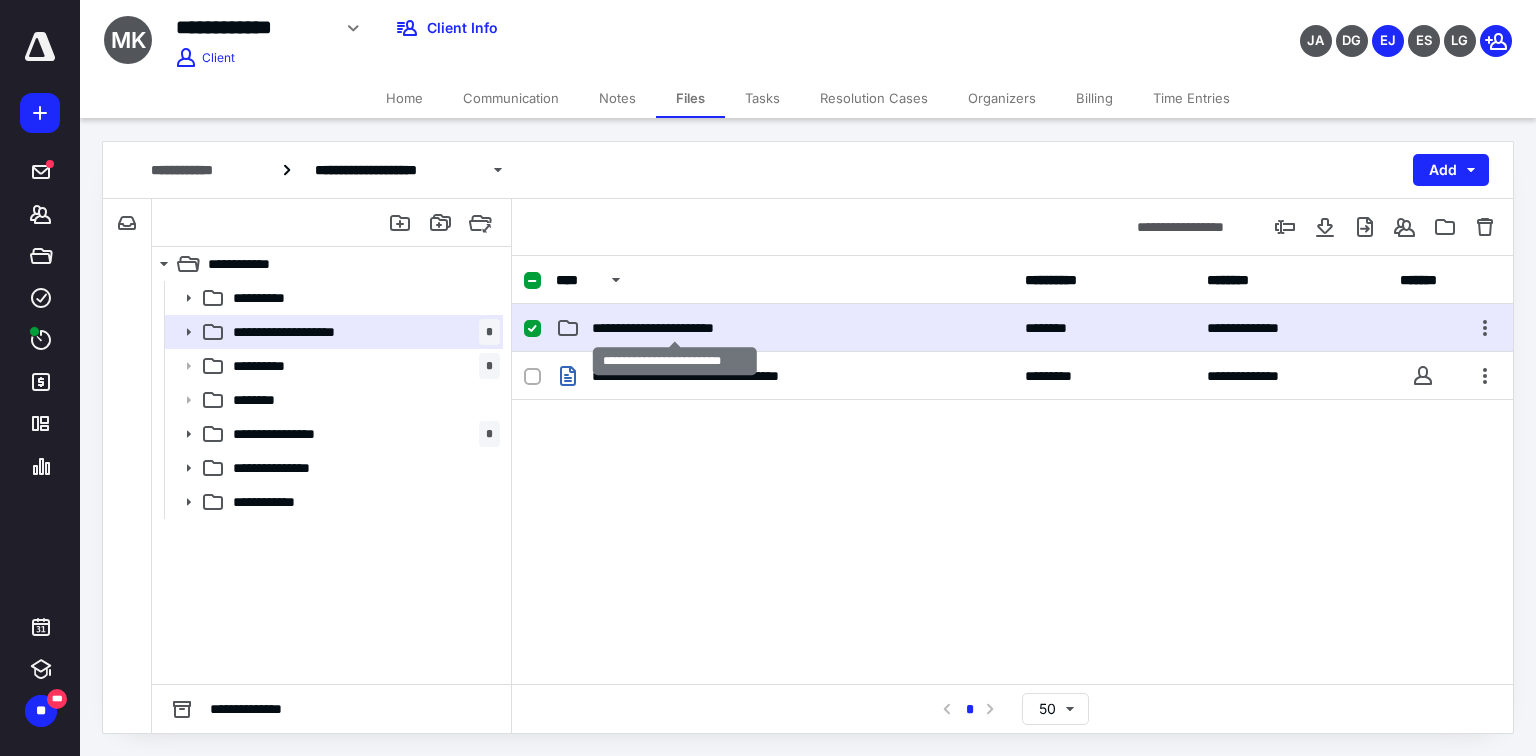 click on "**********" at bounding box center (675, 328) 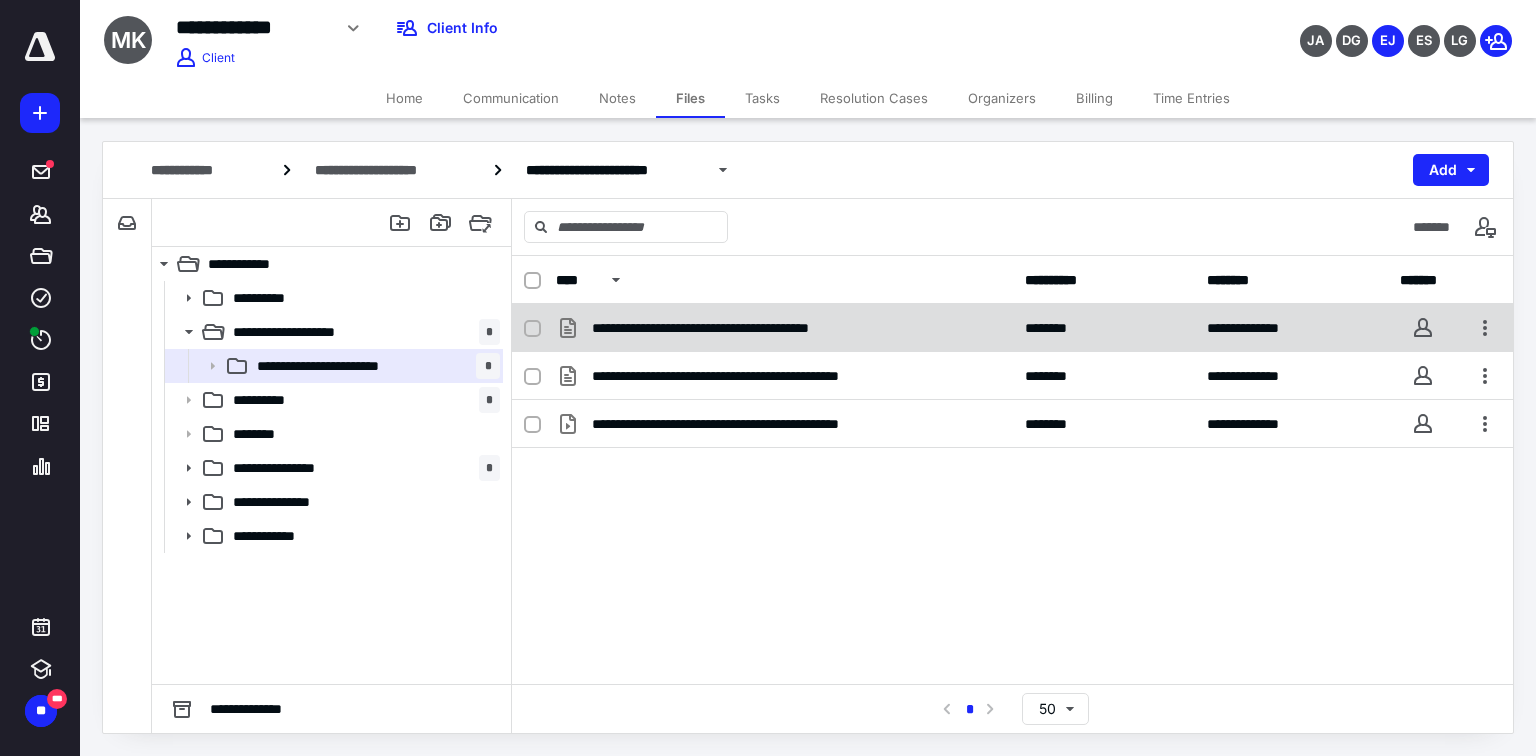 click on "**********" at bounding box center (748, 328) 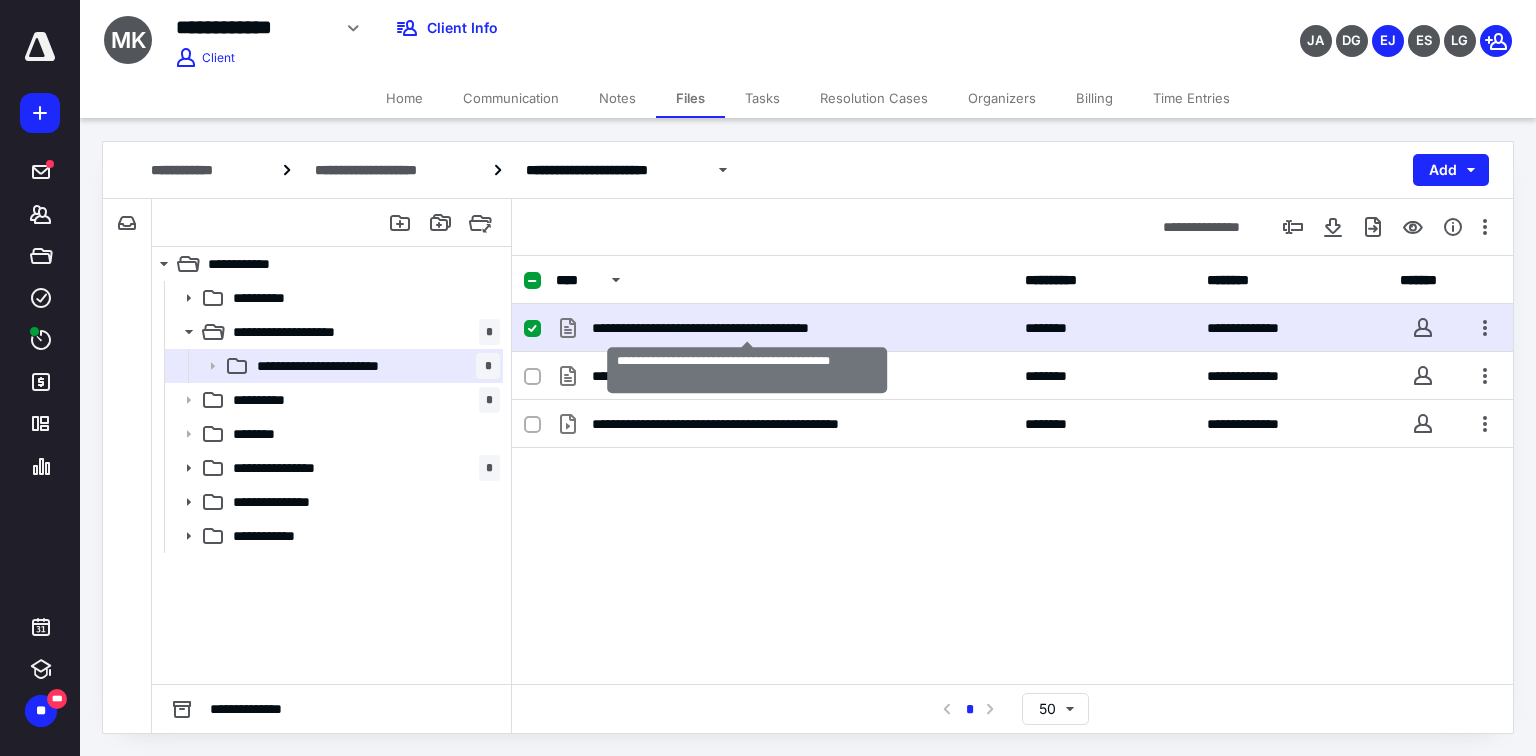 click on "**********" at bounding box center [748, 328] 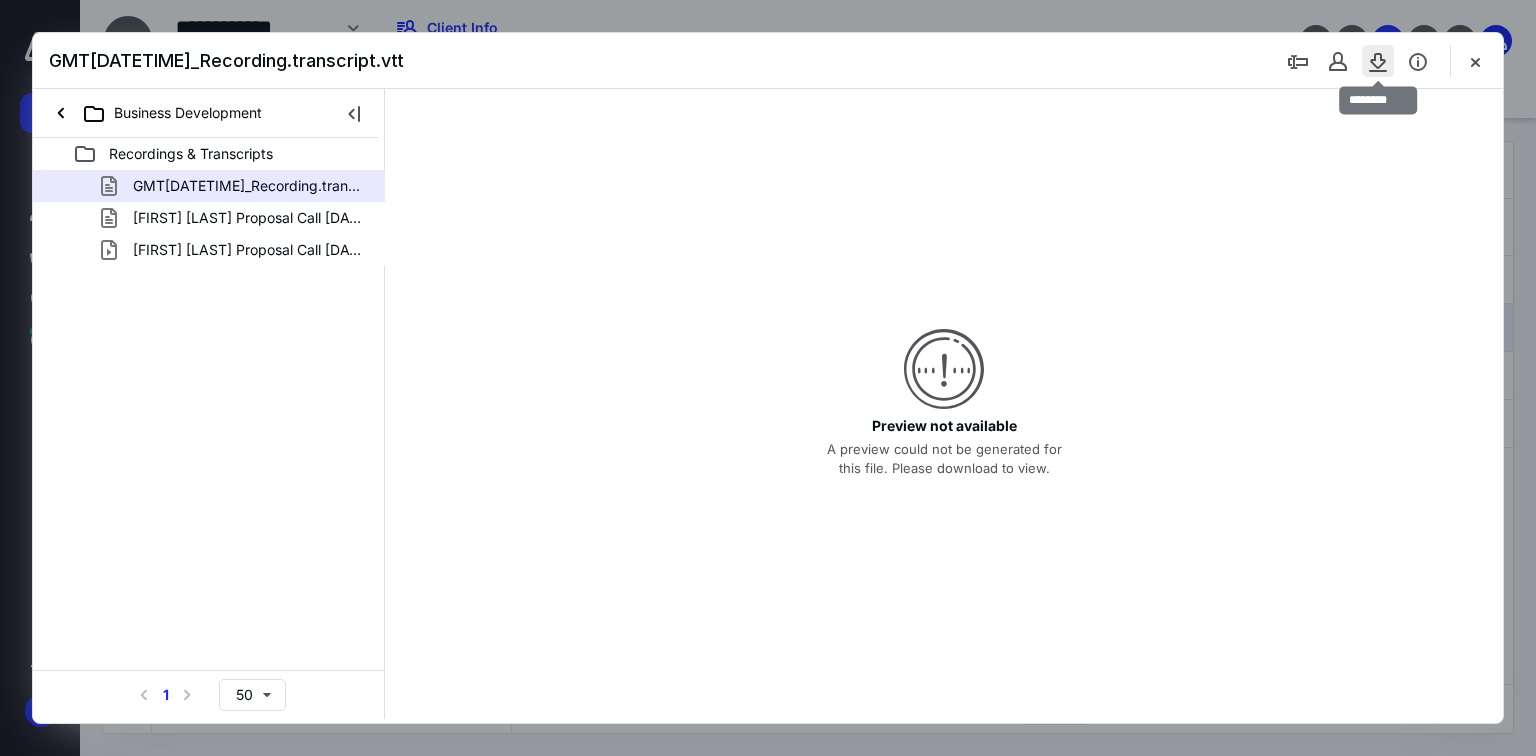 click at bounding box center [1378, 61] 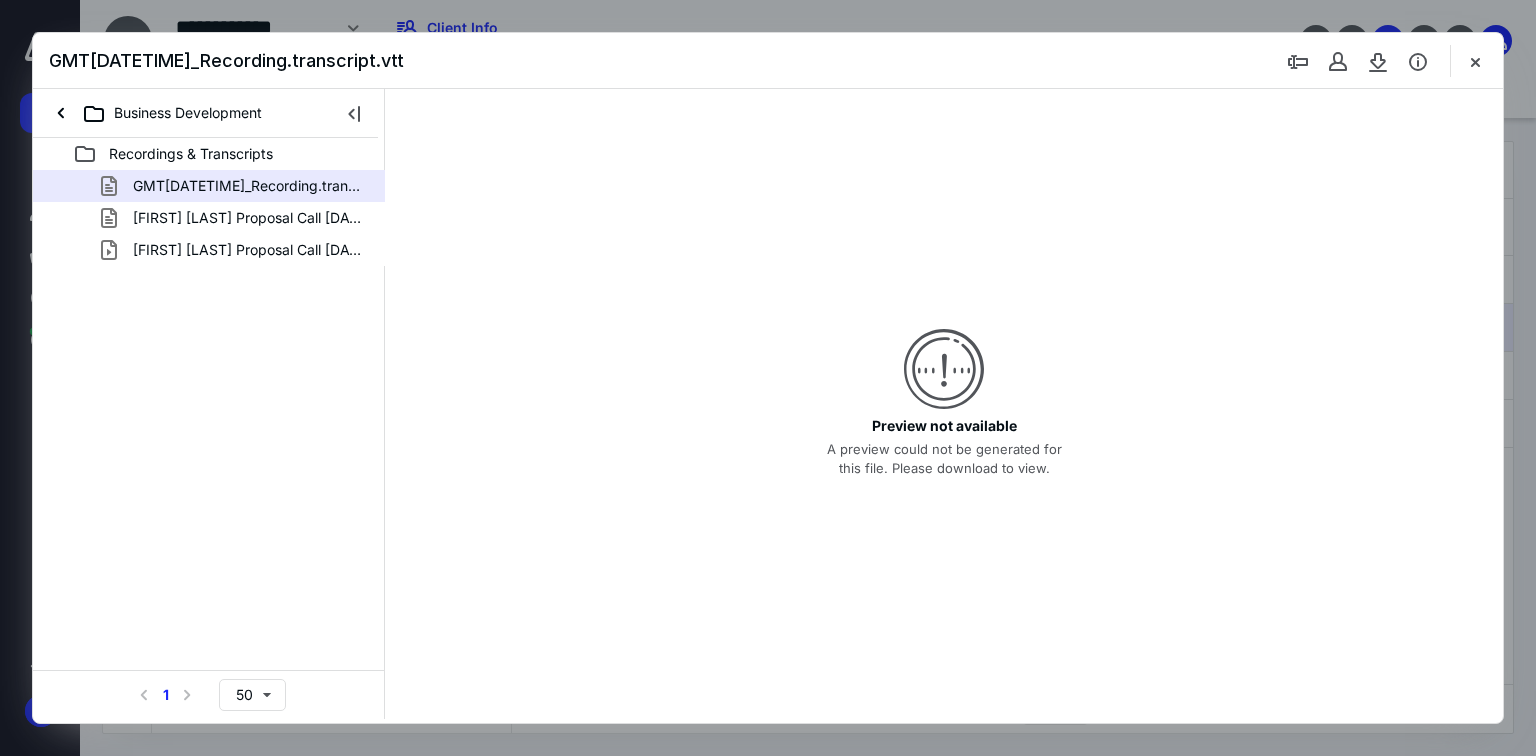 click on "Preview not available A preview could not be generated for this file. Please download to view." at bounding box center [944, 404] 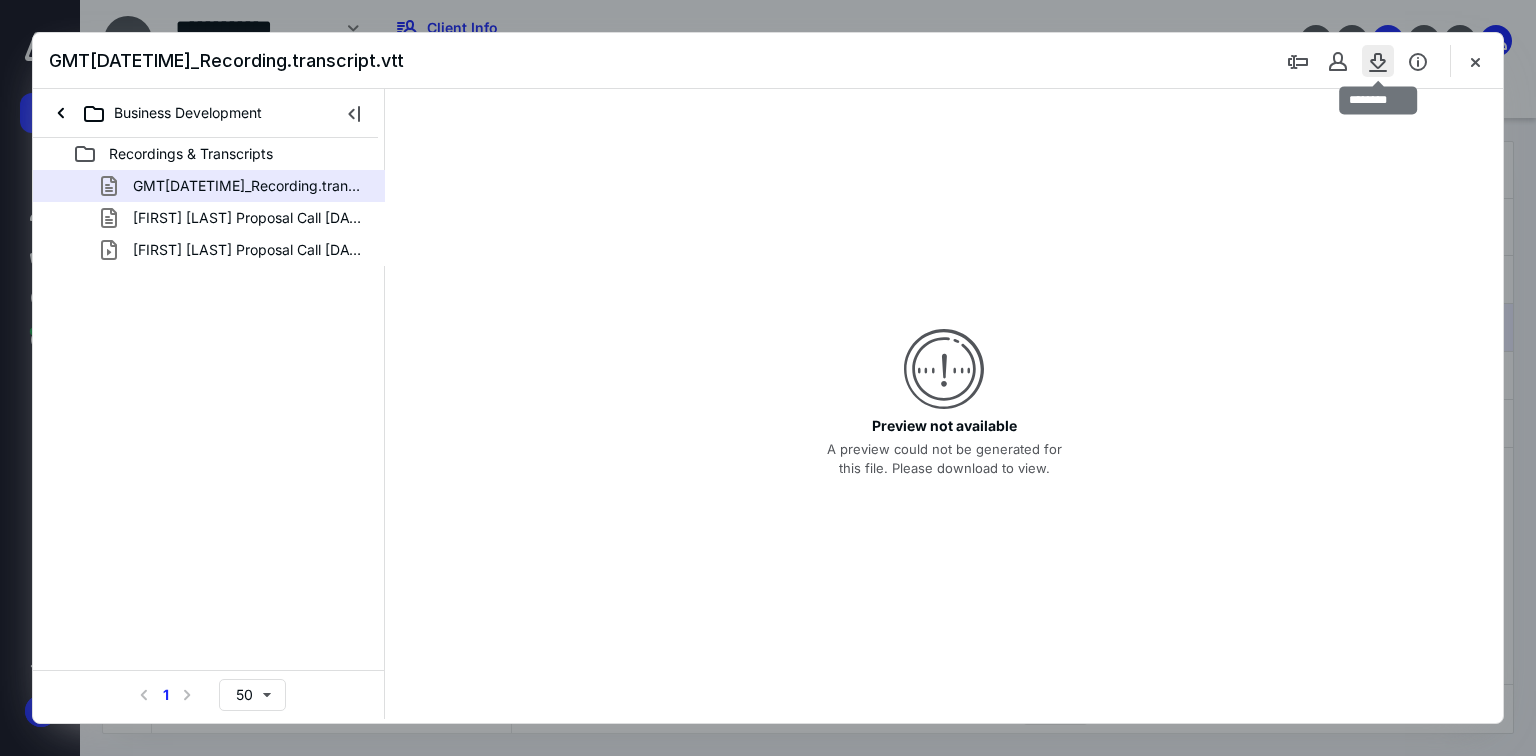 click at bounding box center (1378, 61) 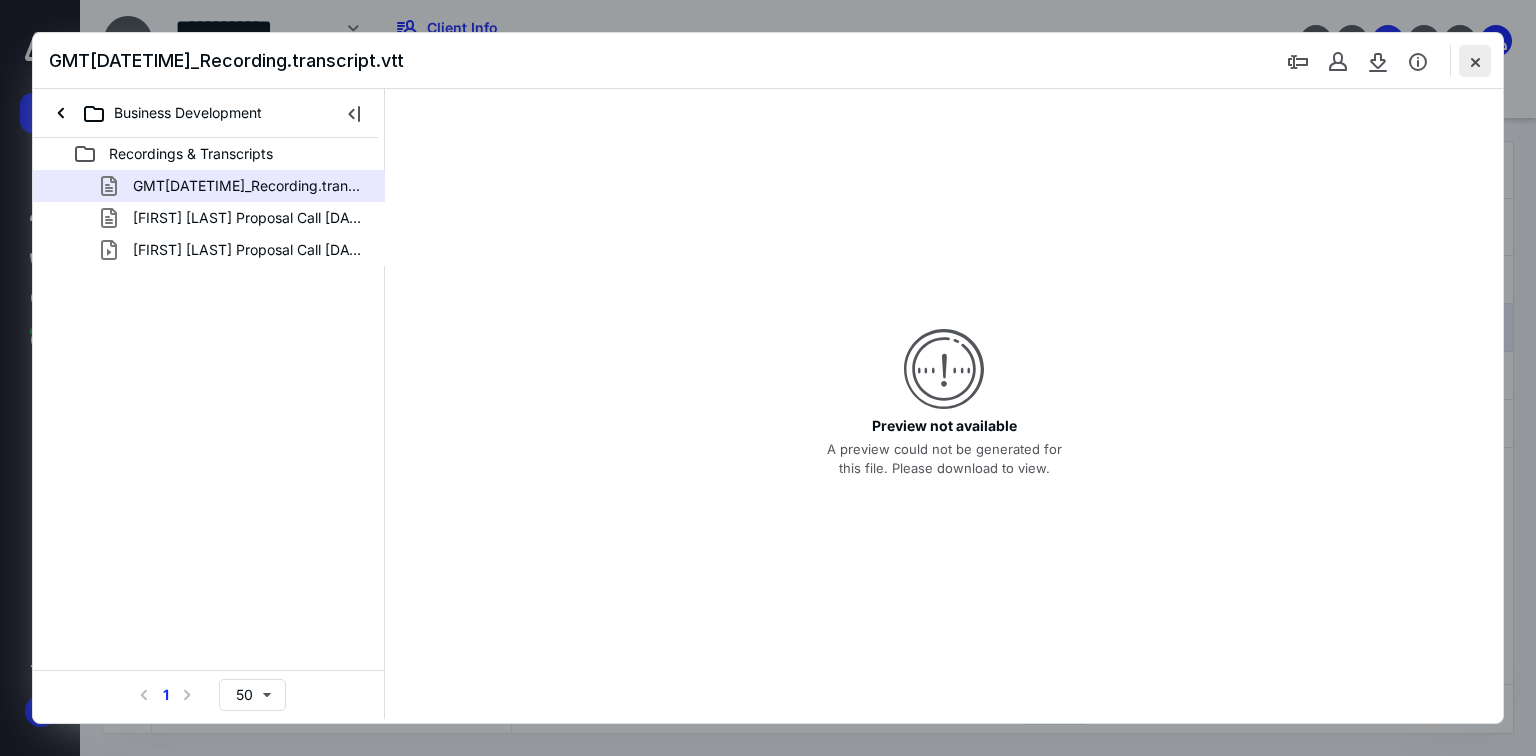 click at bounding box center (1475, 61) 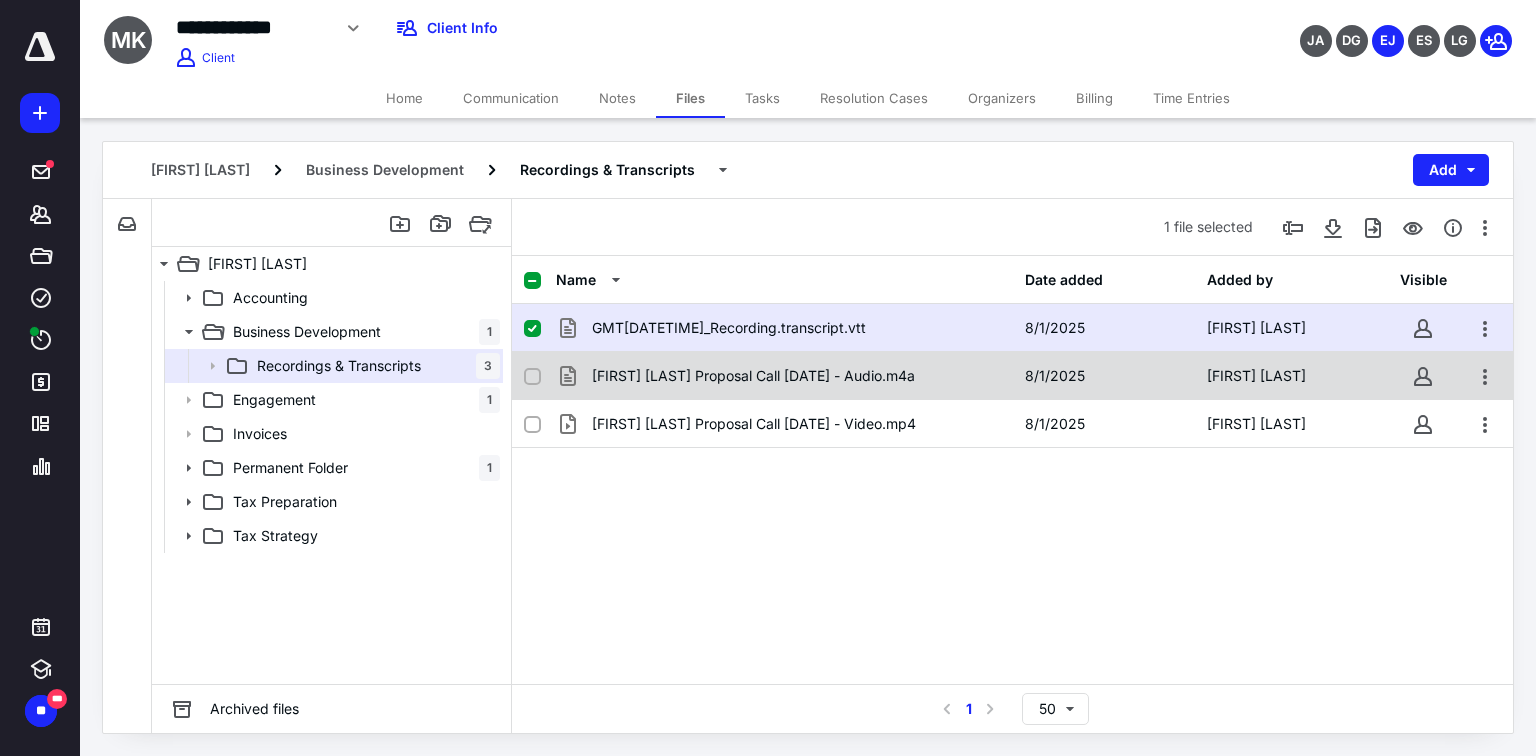 click on "Michael Kemp Proposal Call 05.21.2025 - Audio.m4a" at bounding box center (753, 376) 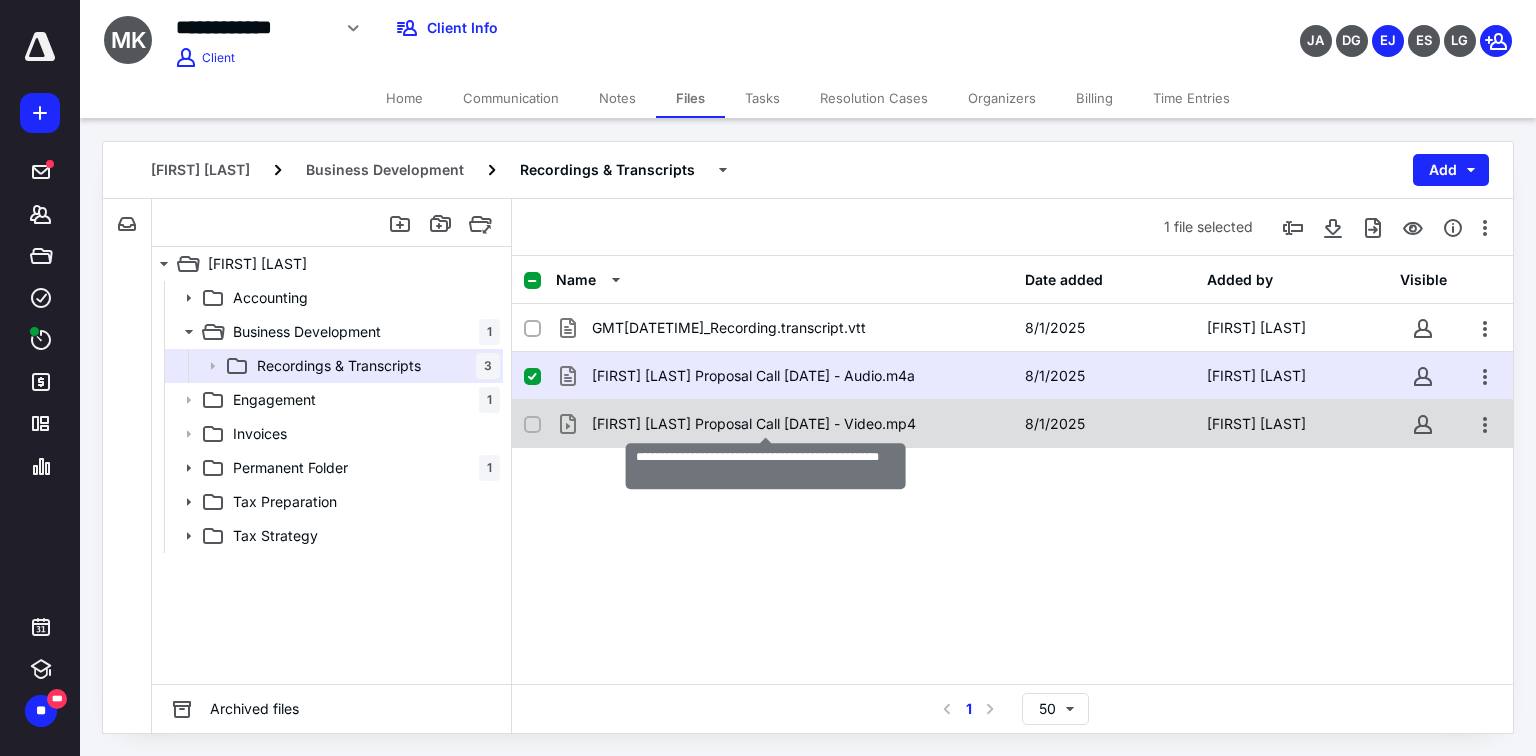 click on "Michael Kemp Proposal Call 05.21.2025 - Video.mp4" at bounding box center (754, 424) 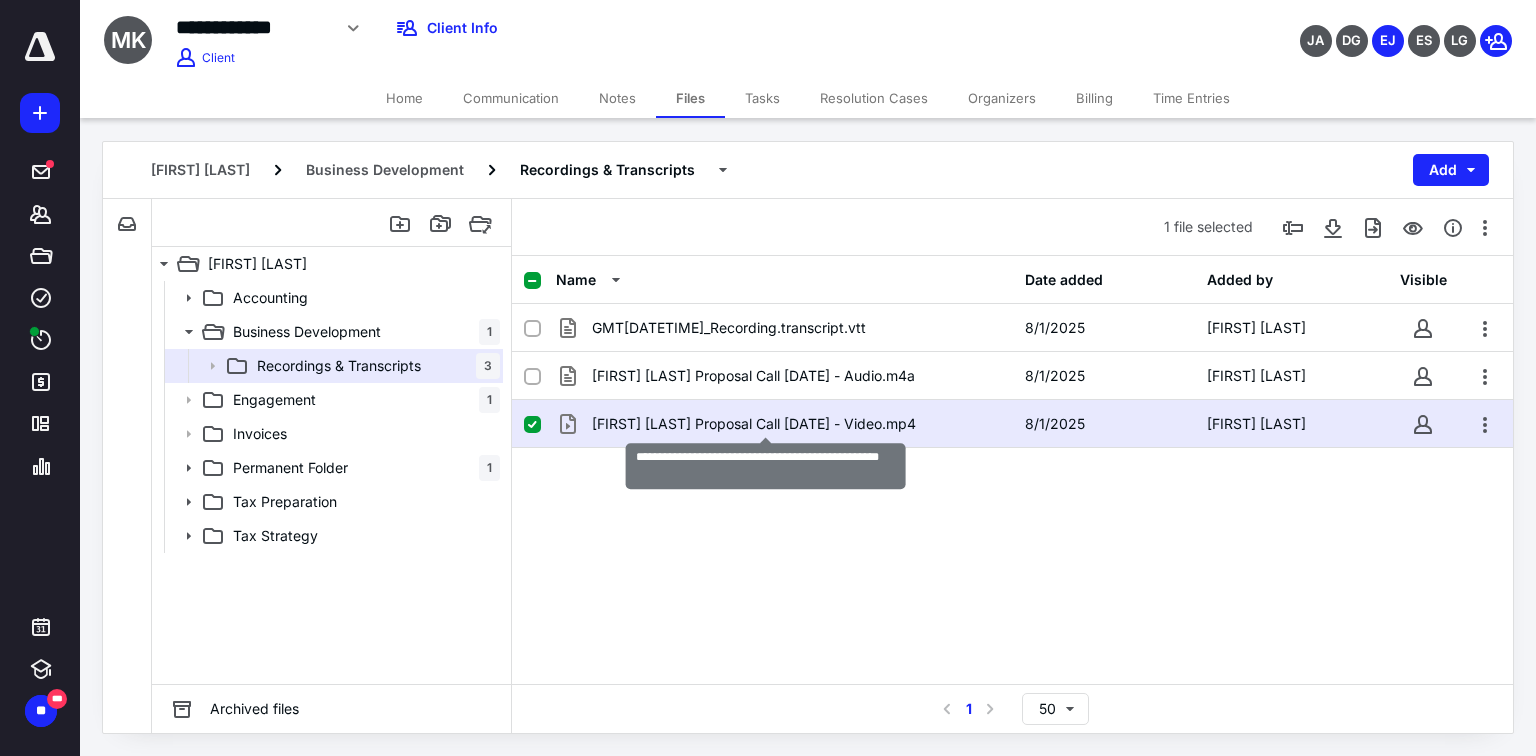 click on "Michael Kemp Proposal Call 05.21.2025 - Video.mp4" at bounding box center (754, 424) 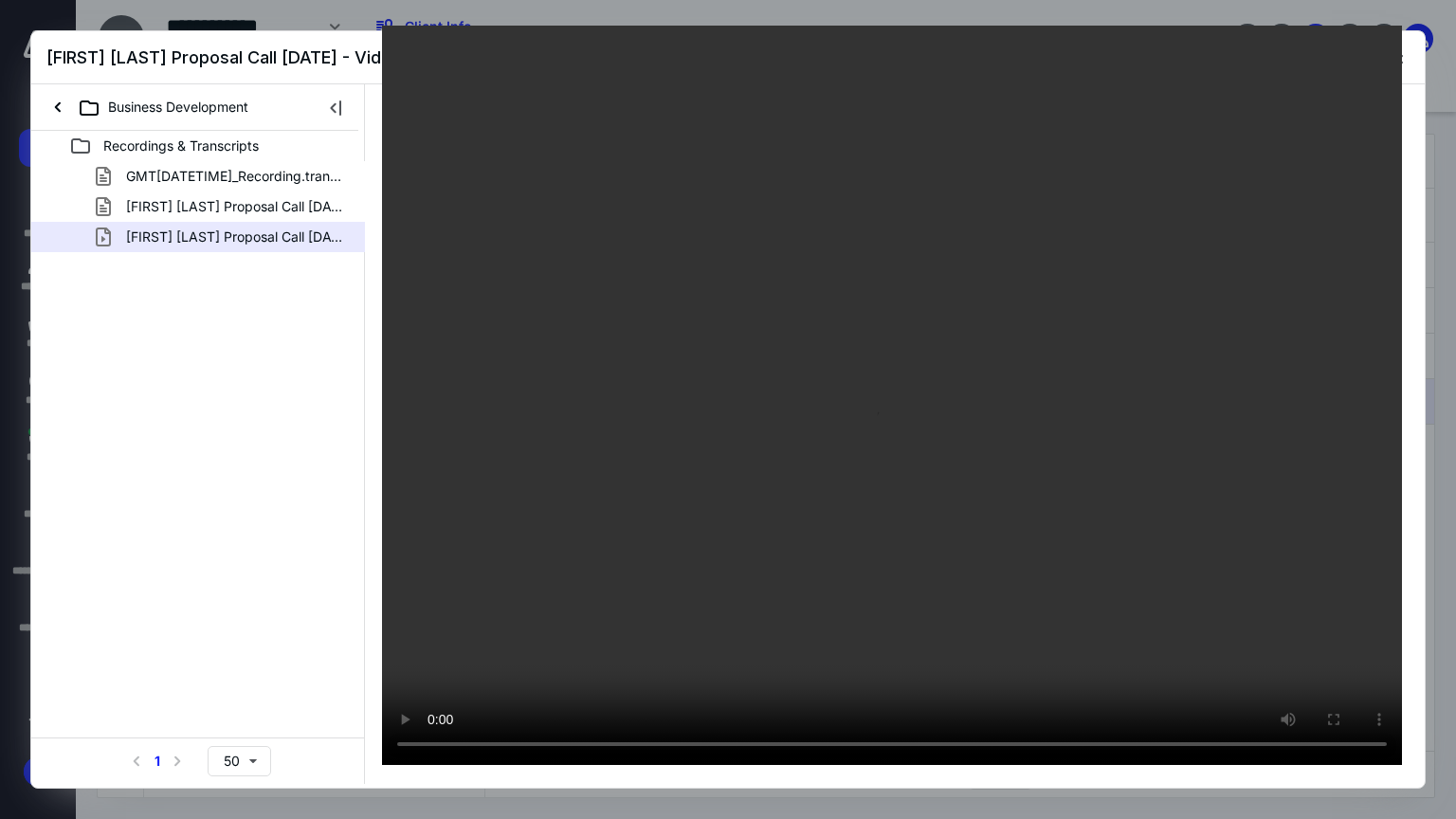 type 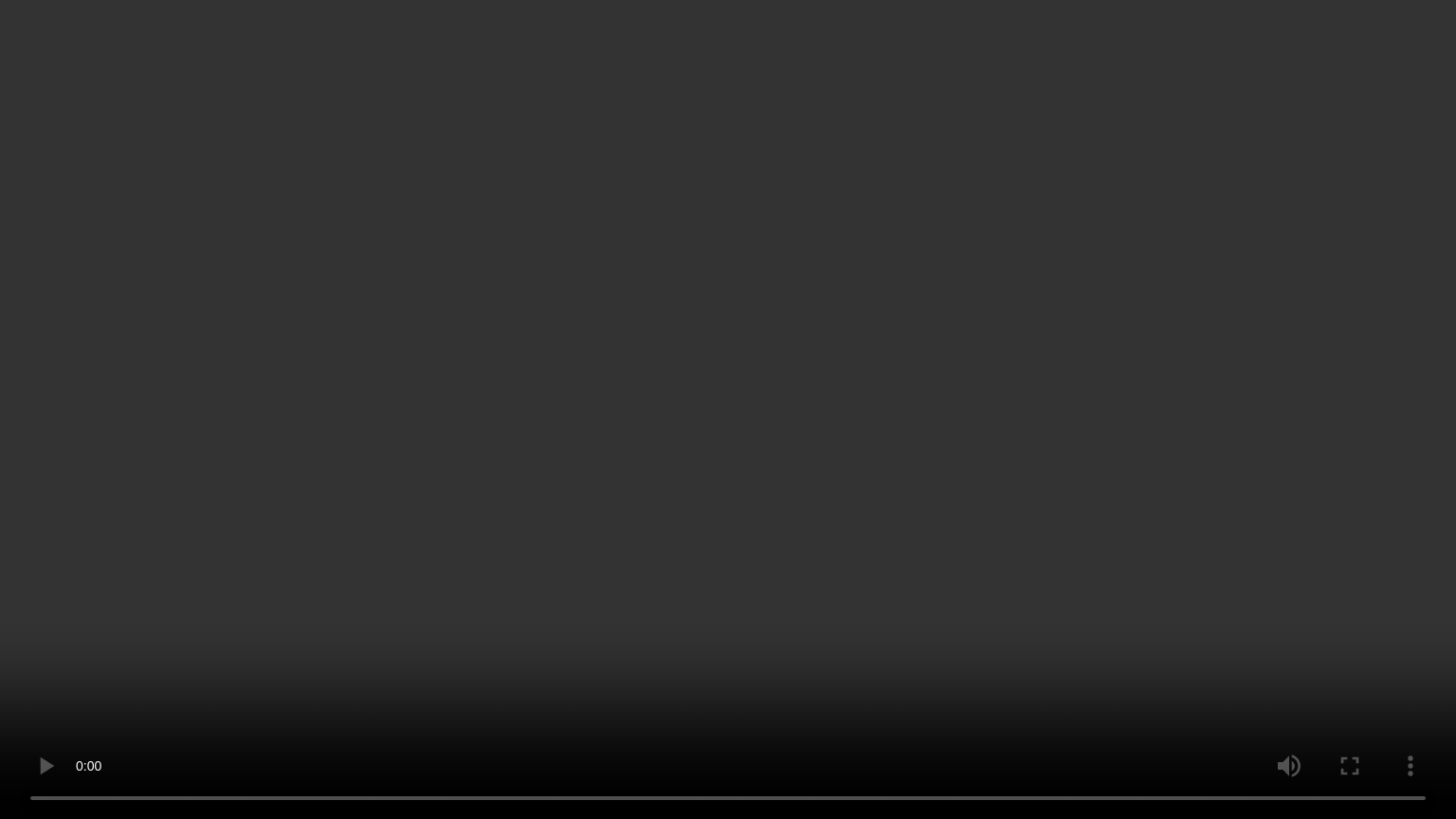 click at bounding box center (728, 410) 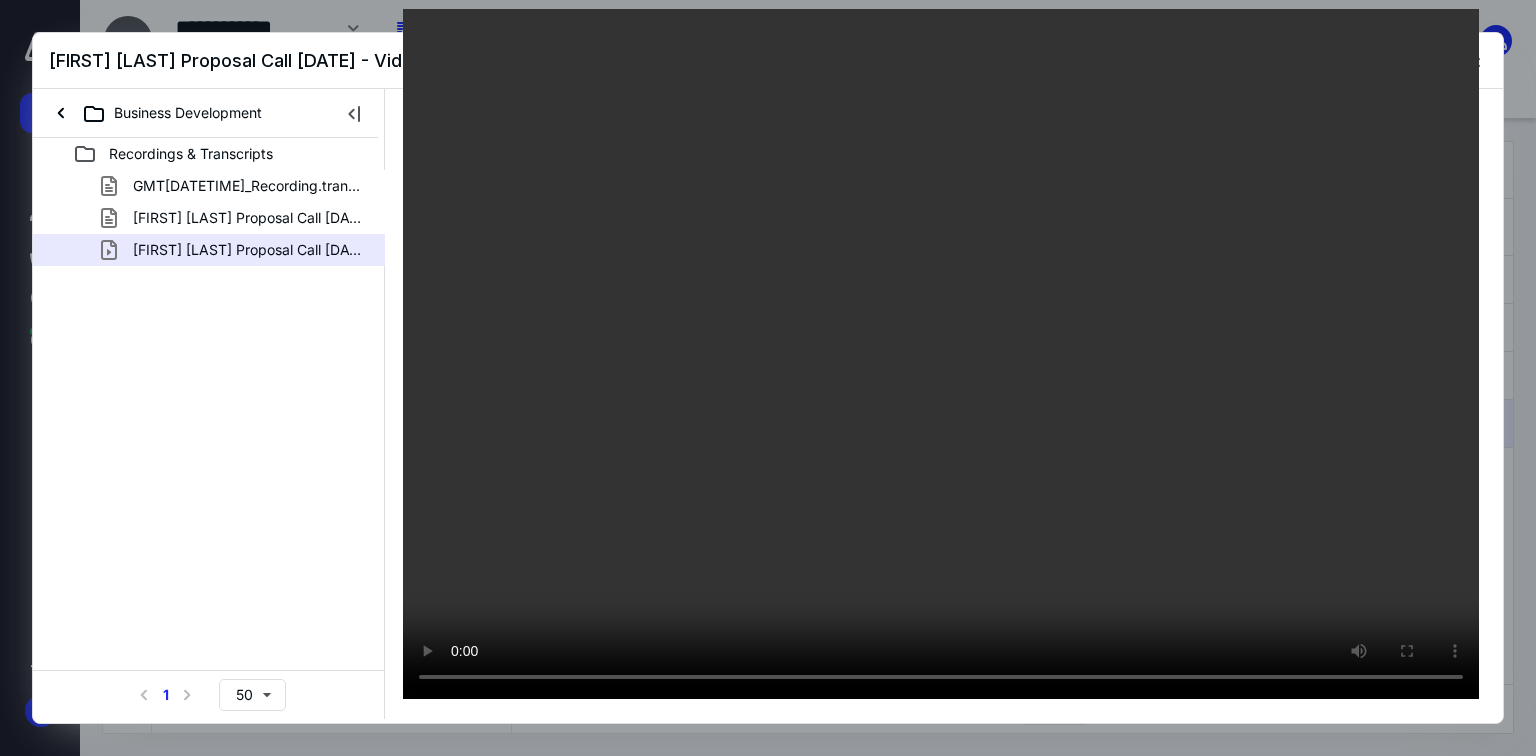 click at bounding box center (941, 354) 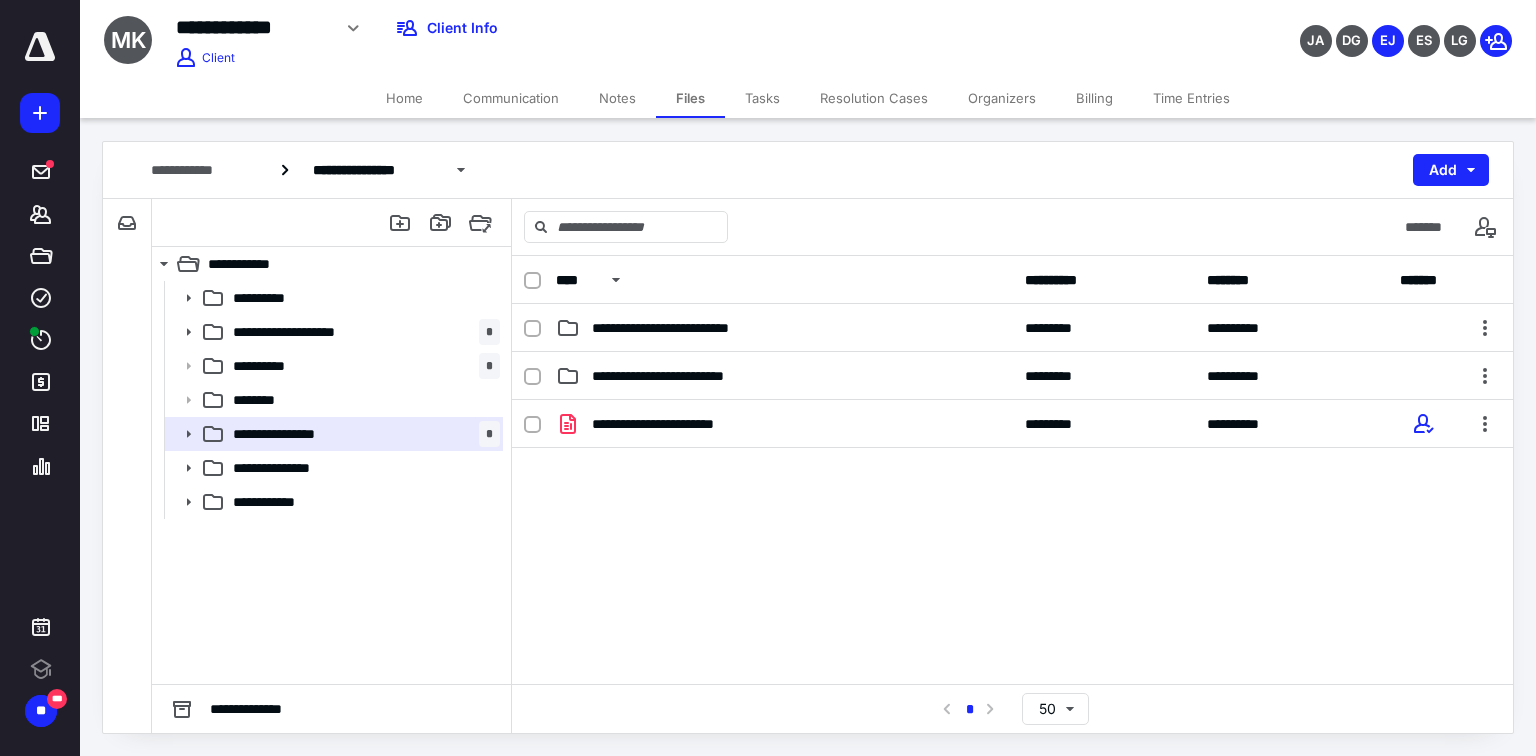 scroll, scrollTop: 0, scrollLeft: 0, axis: both 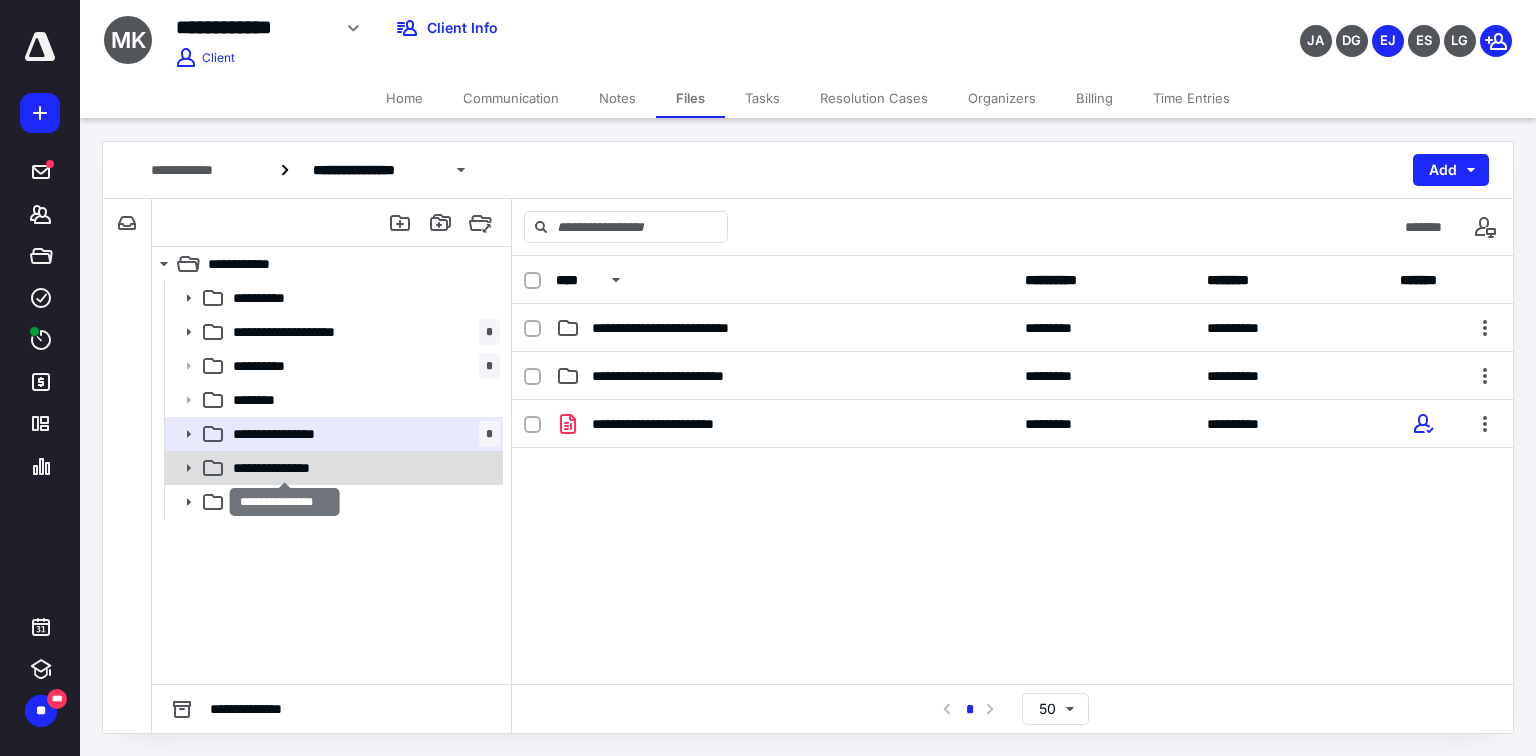 click on "**********" at bounding box center (285, 468) 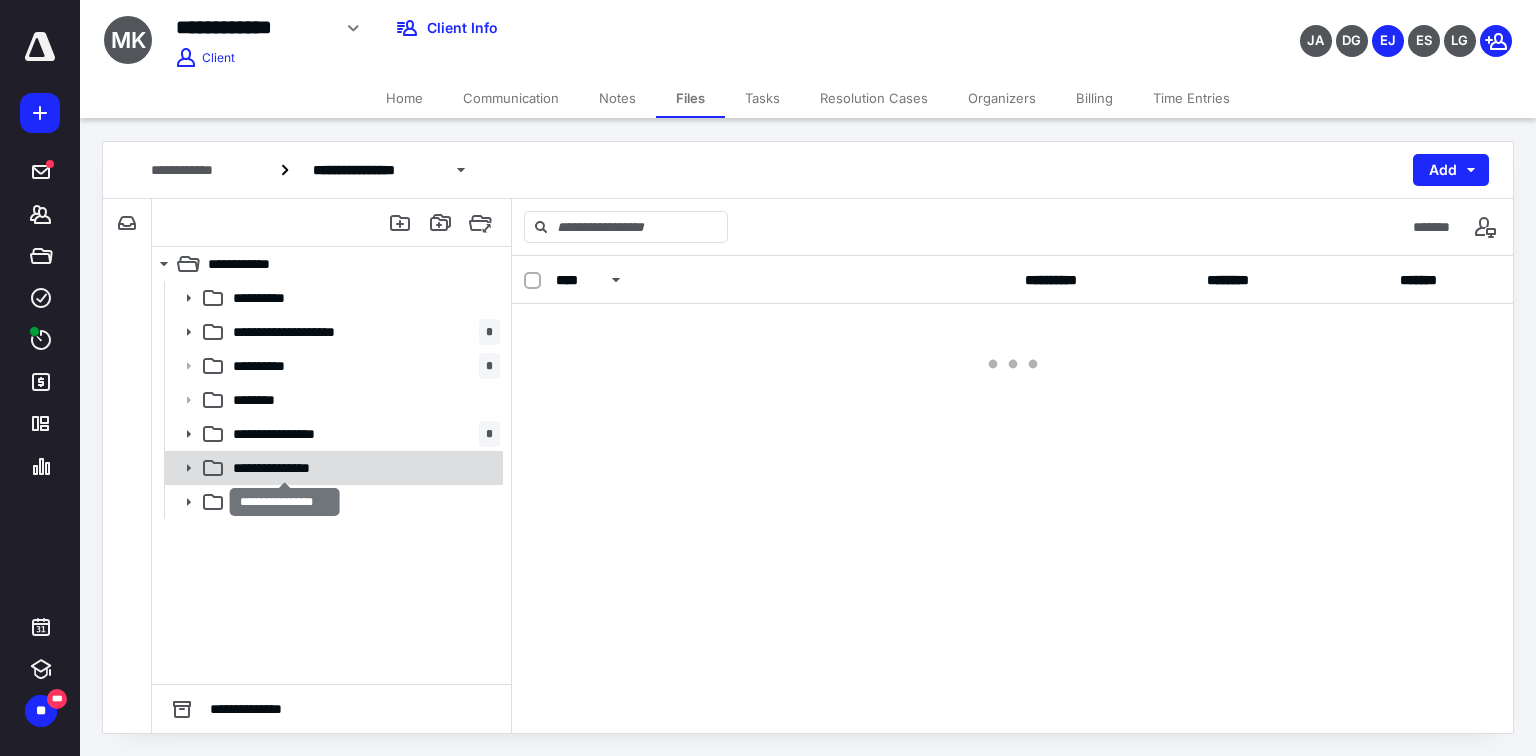 click on "**********" at bounding box center [285, 468] 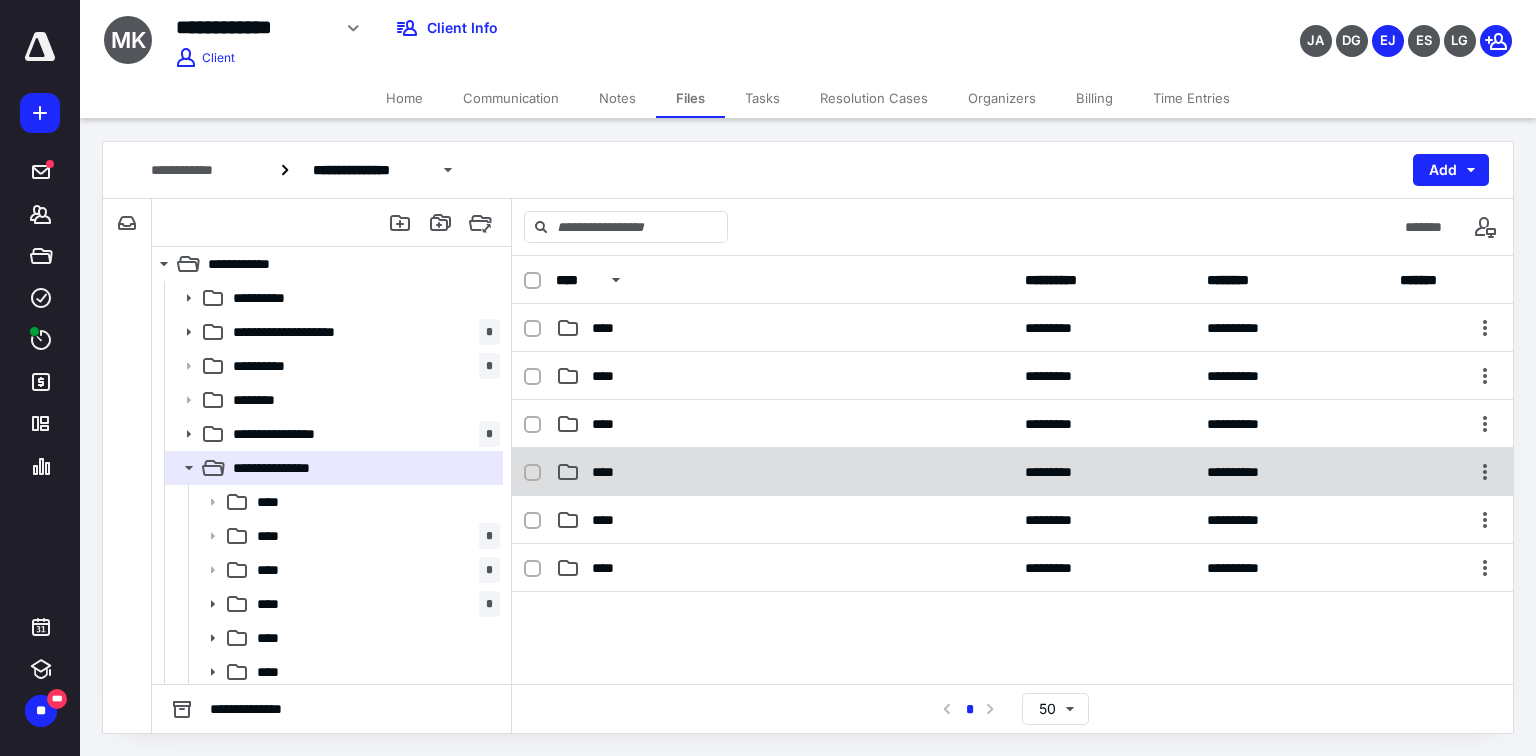 click on "****" at bounding box center [609, 472] 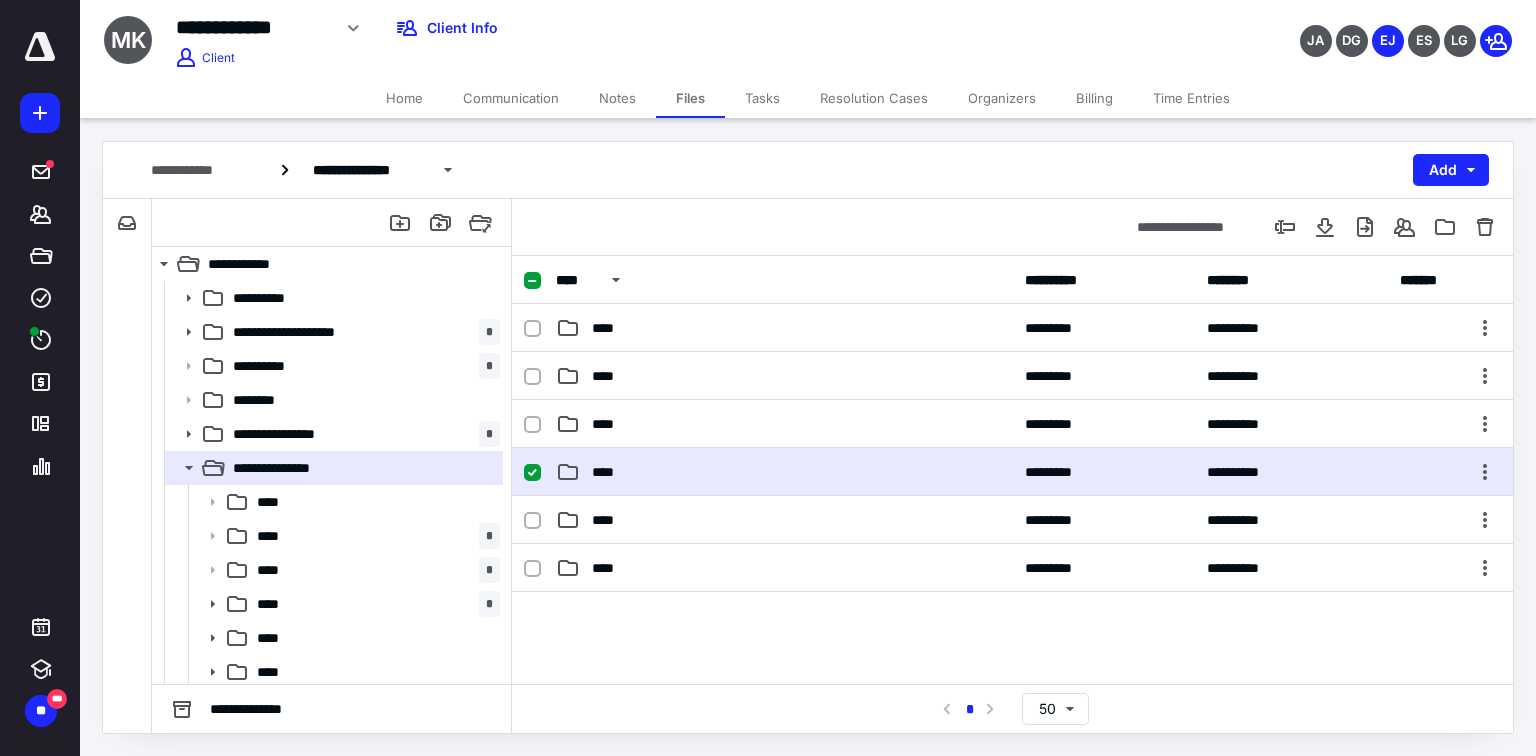 click on "****" at bounding box center (609, 472) 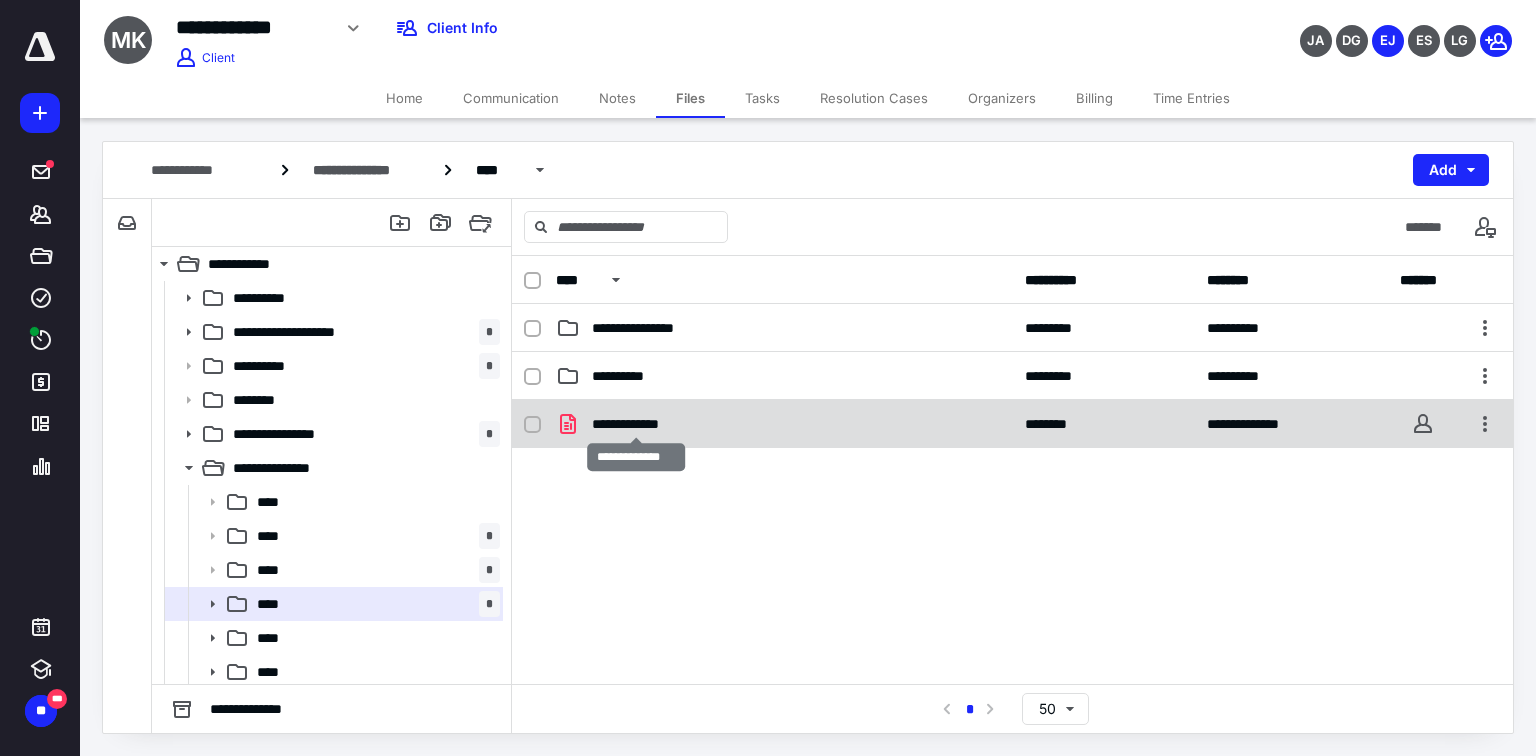 click on "**********" at bounding box center (637, 424) 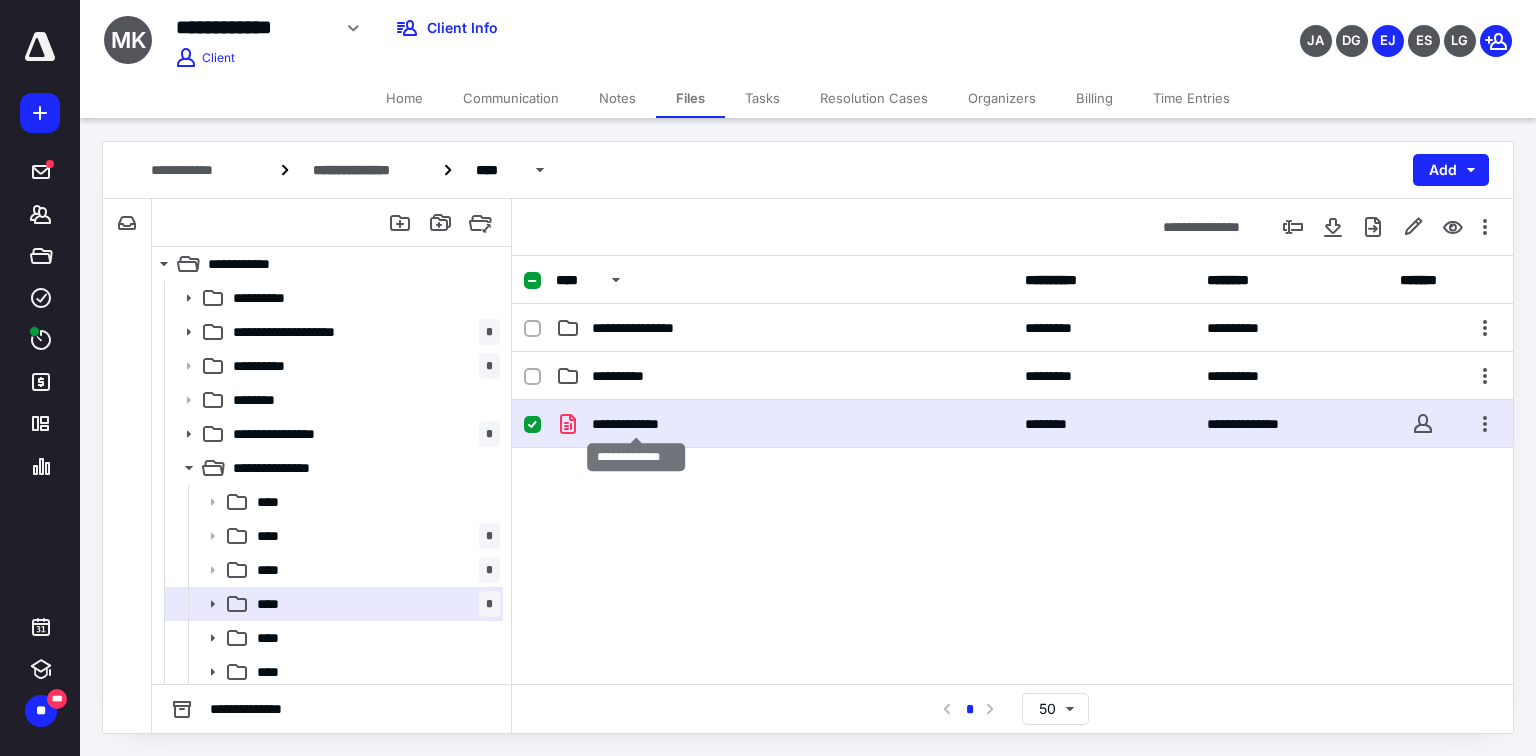 click on "**********" at bounding box center (637, 424) 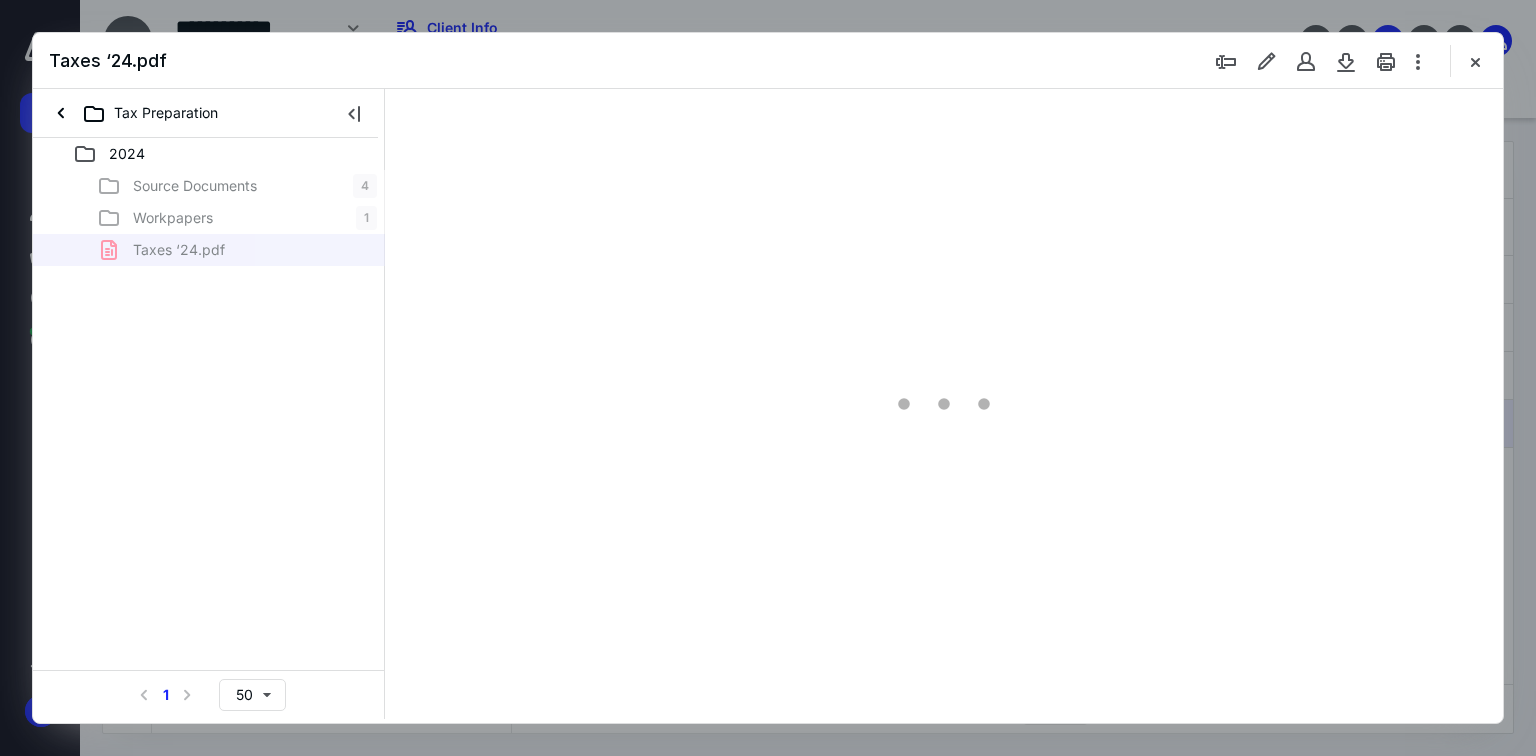 scroll, scrollTop: 0, scrollLeft: 0, axis: both 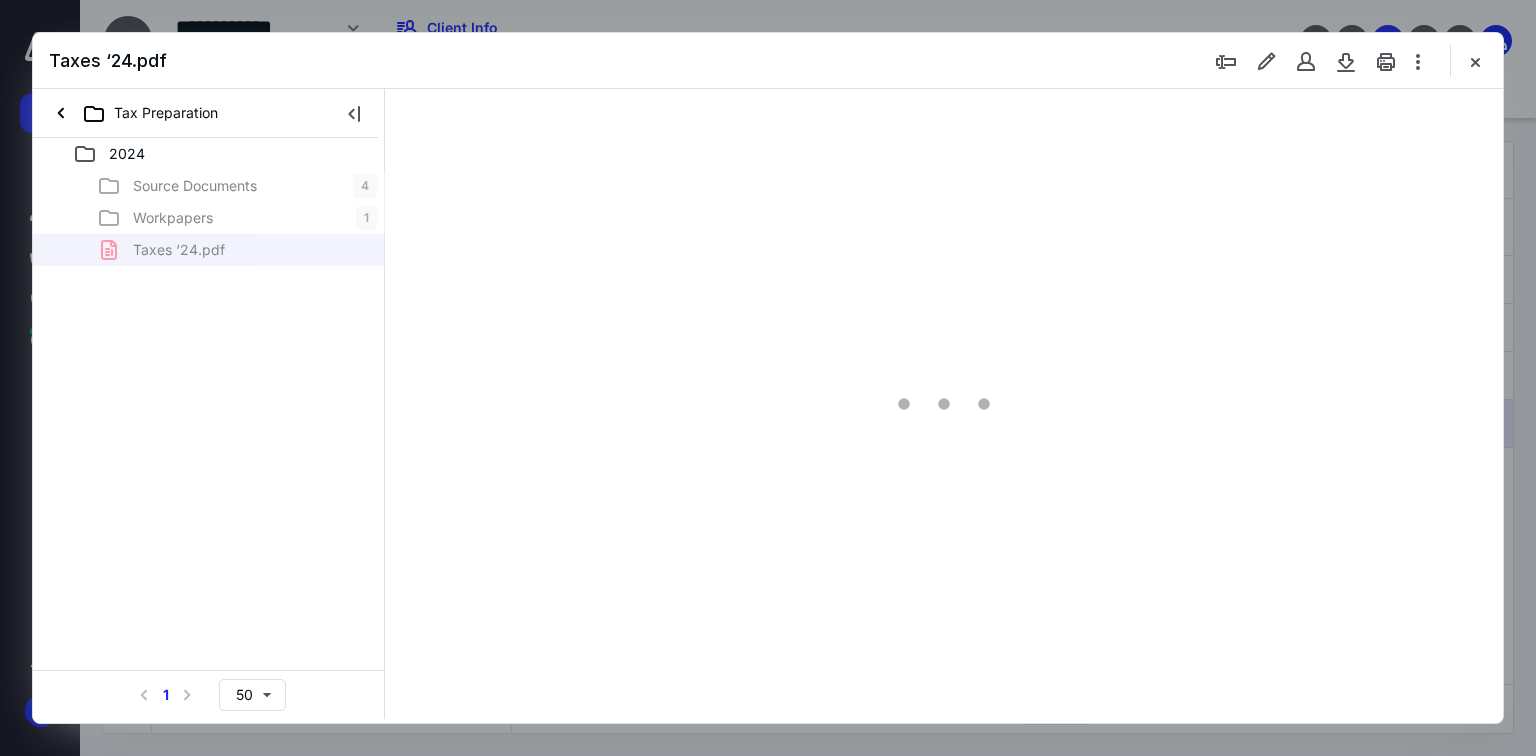 type on "72" 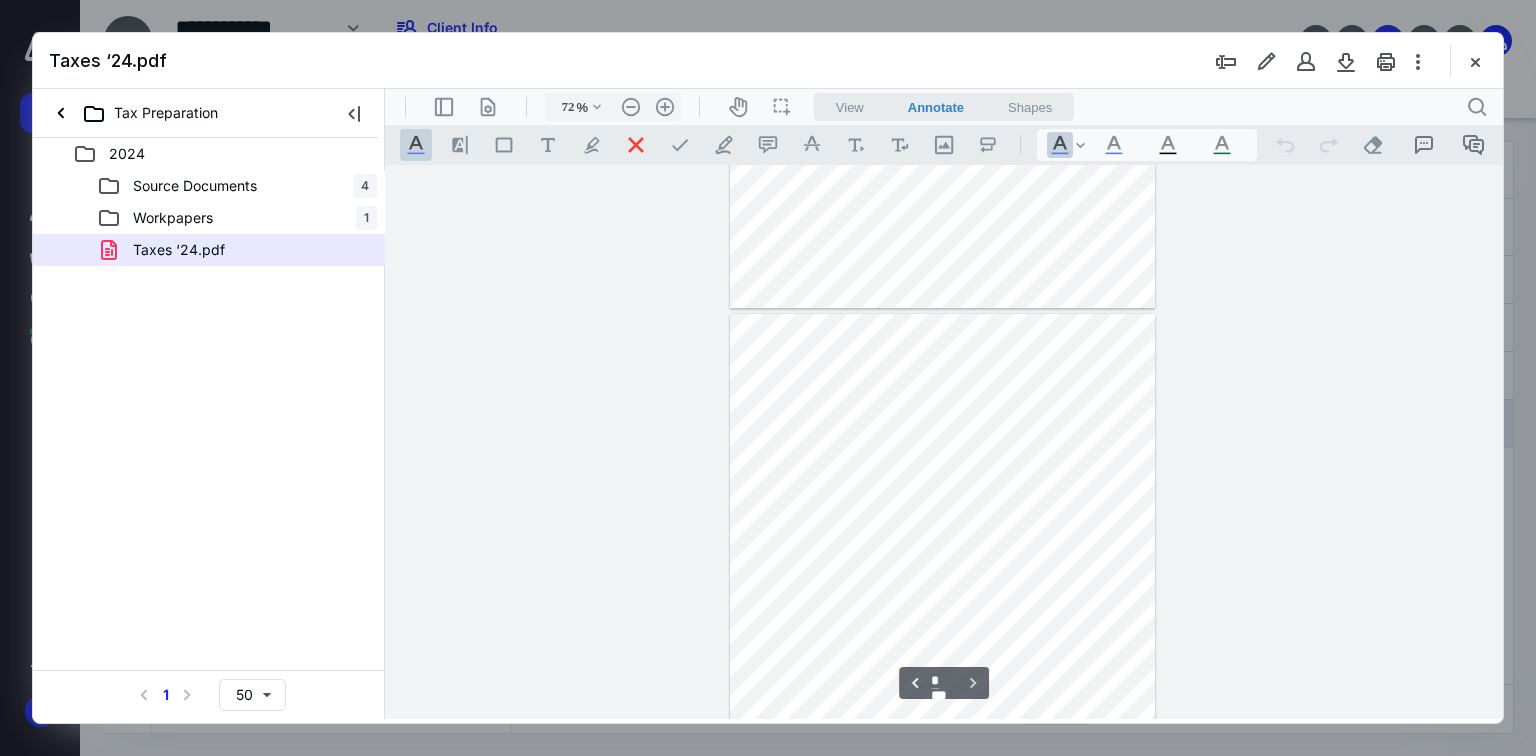 scroll, scrollTop: 1665, scrollLeft: 0, axis: vertical 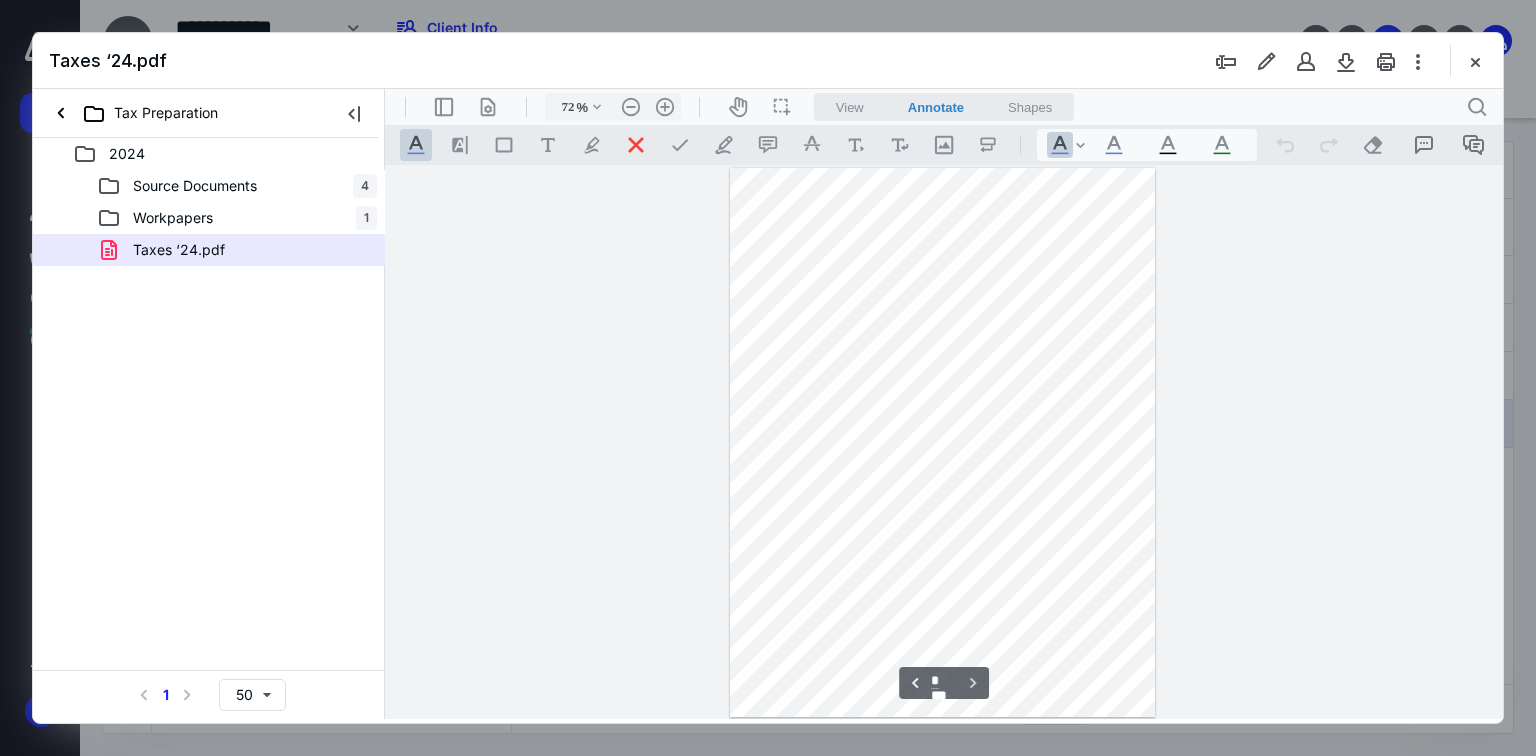 type on "*" 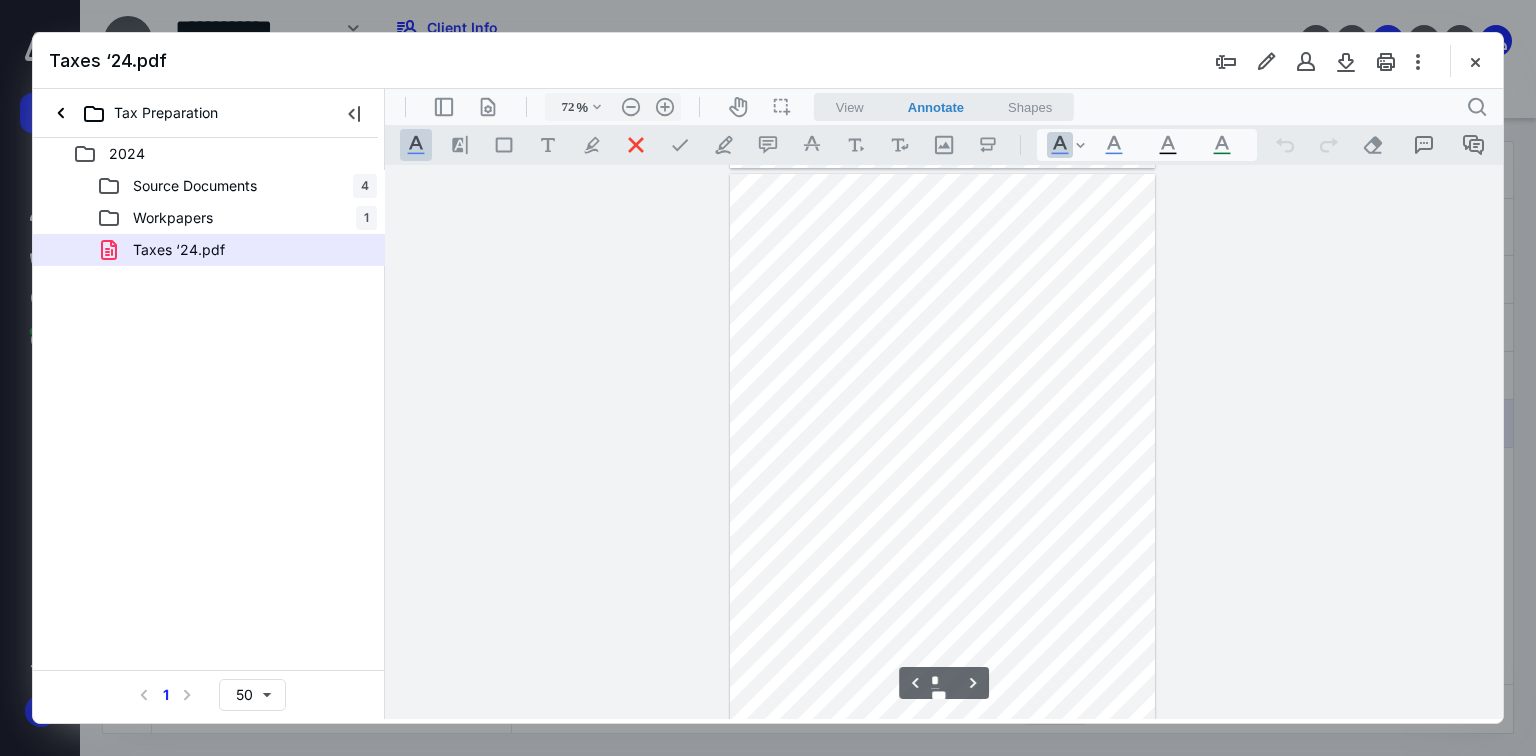 scroll, scrollTop: 1025, scrollLeft: 0, axis: vertical 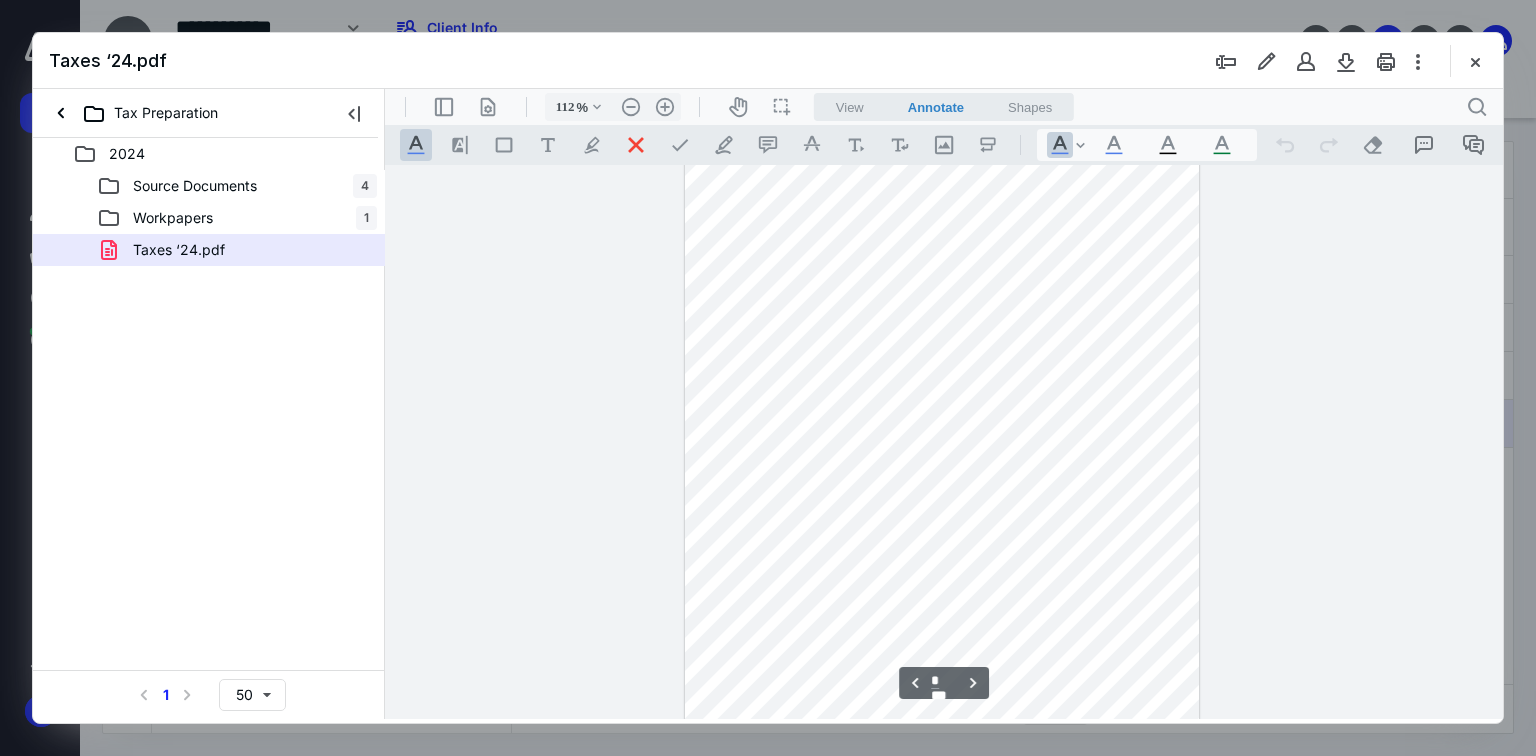 type on "137" 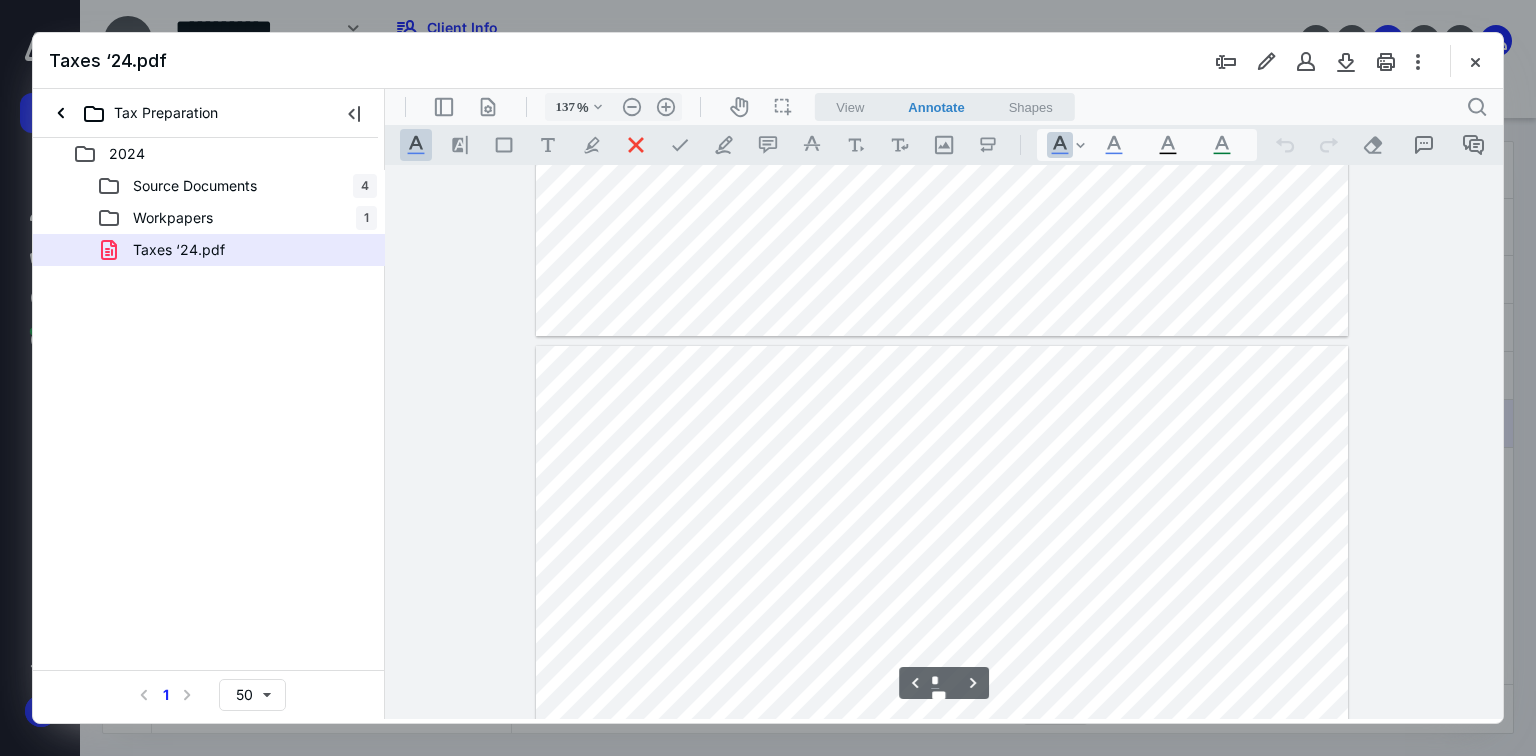 scroll, scrollTop: 960, scrollLeft: 0, axis: vertical 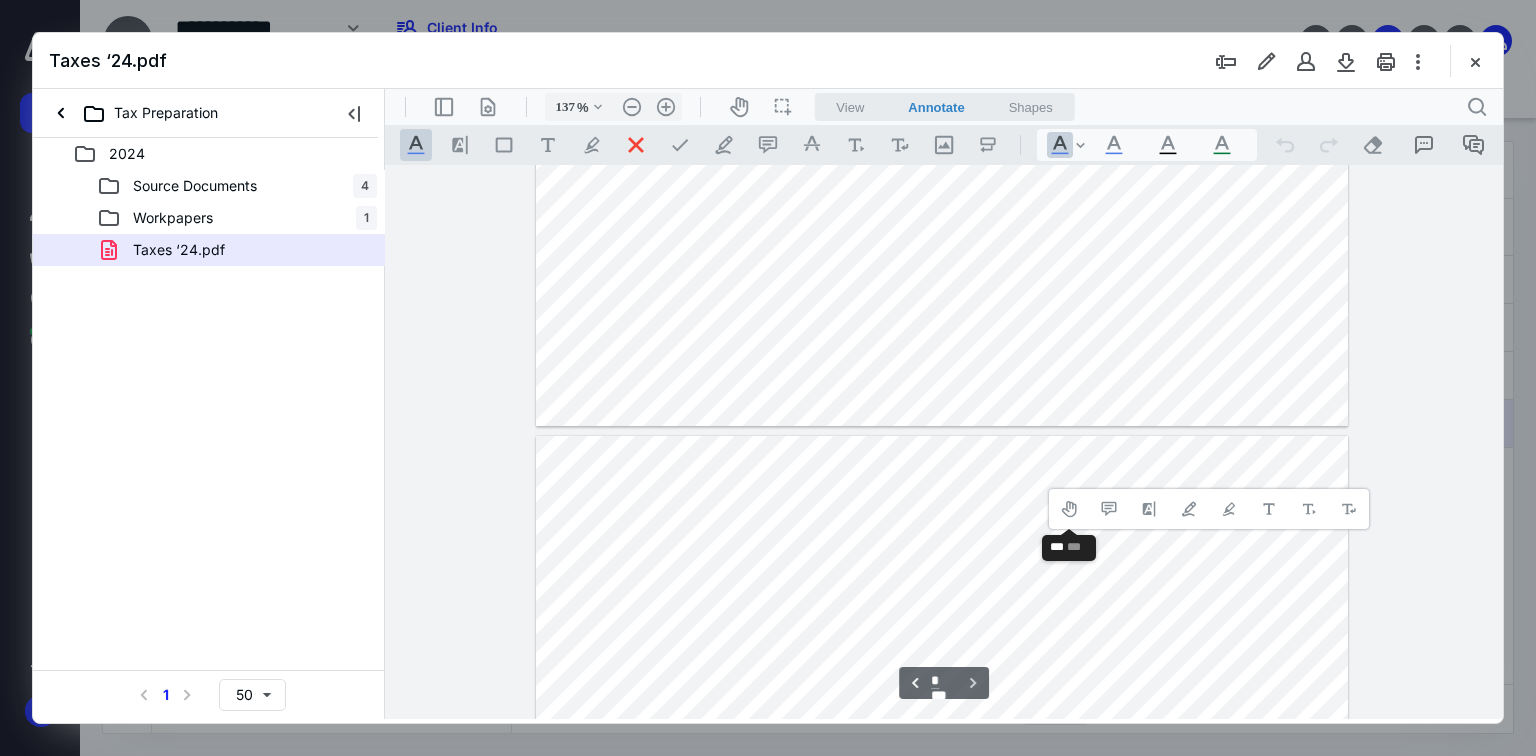 type on "*" 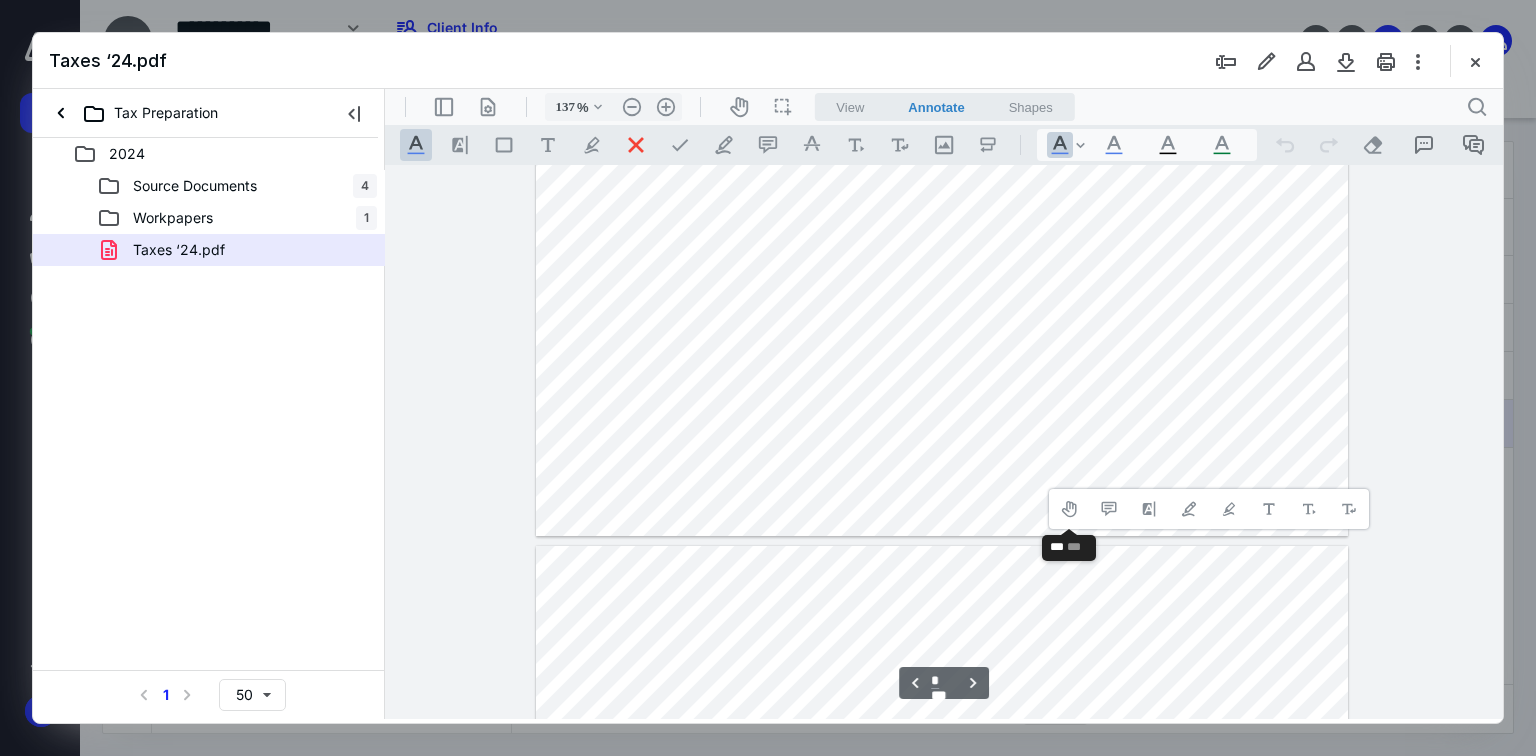 scroll, scrollTop: 2400, scrollLeft: 0, axis: vertical 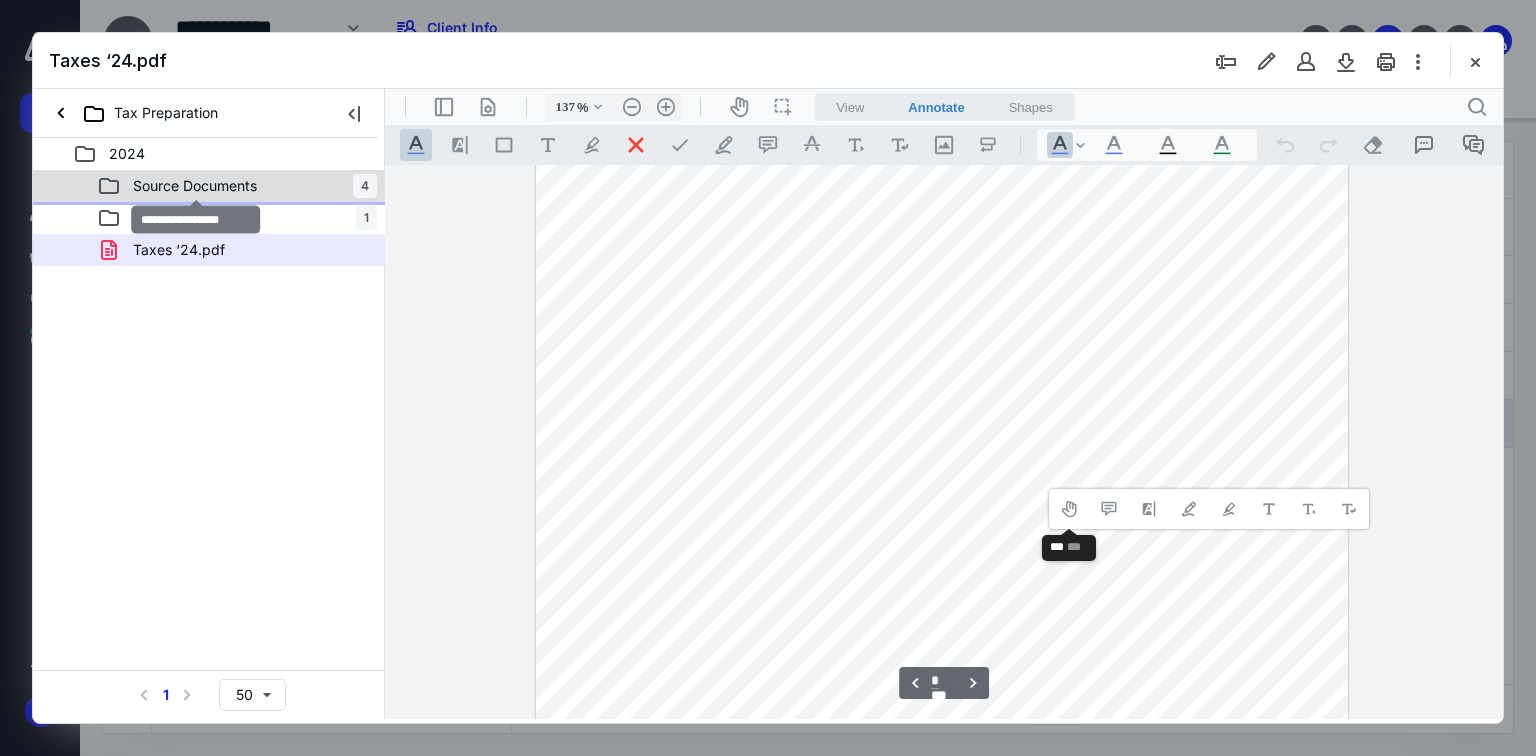 click on "Source Documents" at bounding box center (195, 186) 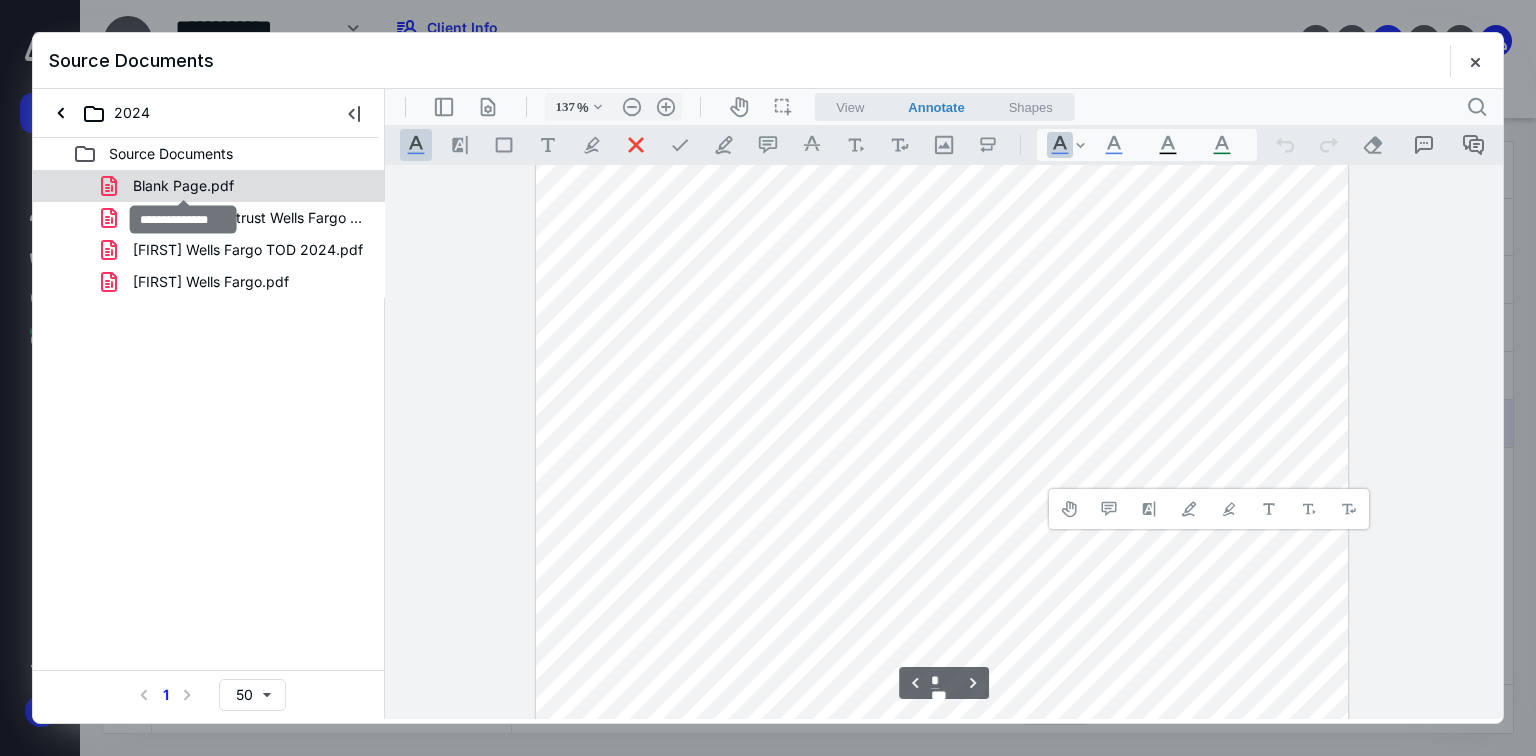 click on "Blank Page.pdf" at bounding box center [183, 186] 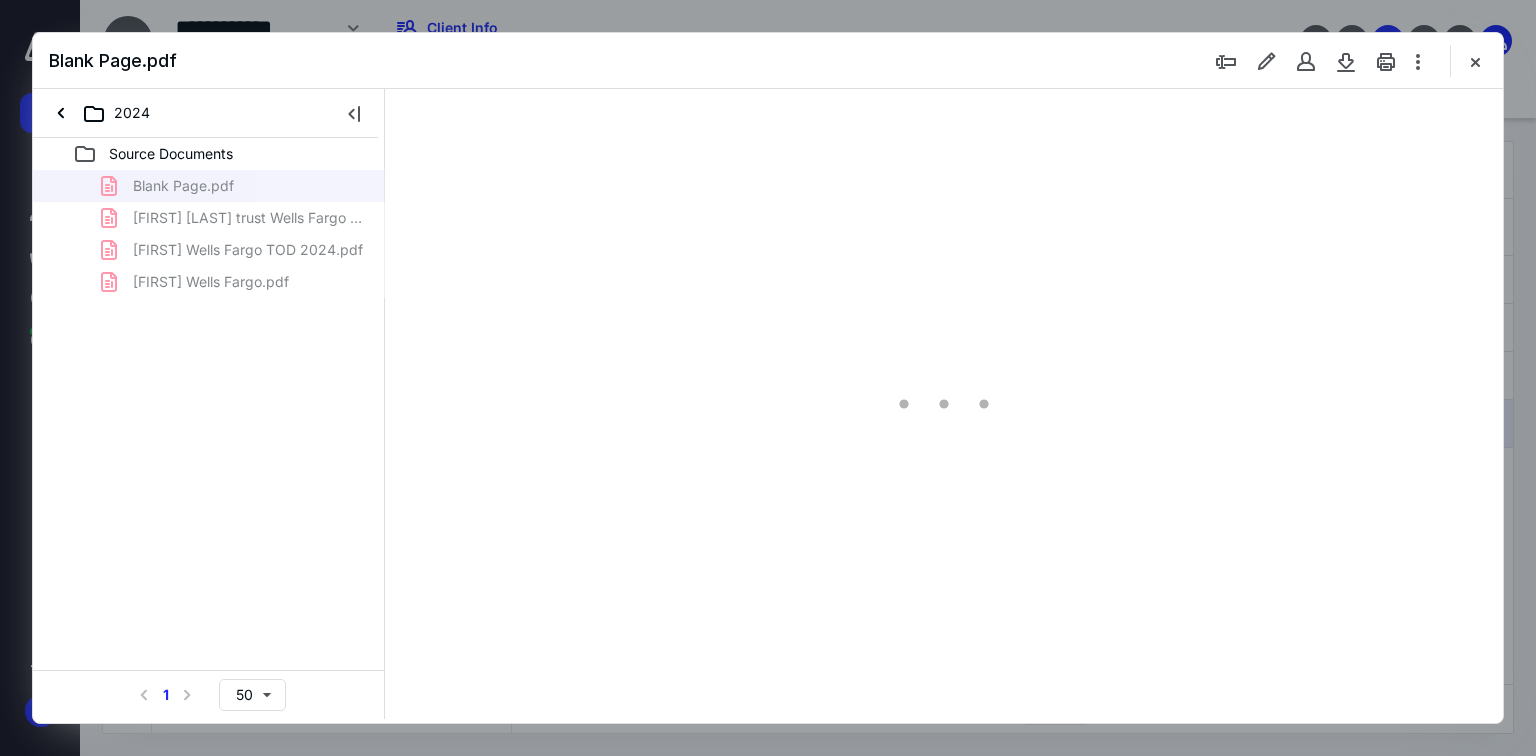 scroll, scrollTop: 0, scrollLeft: 0, axis: both 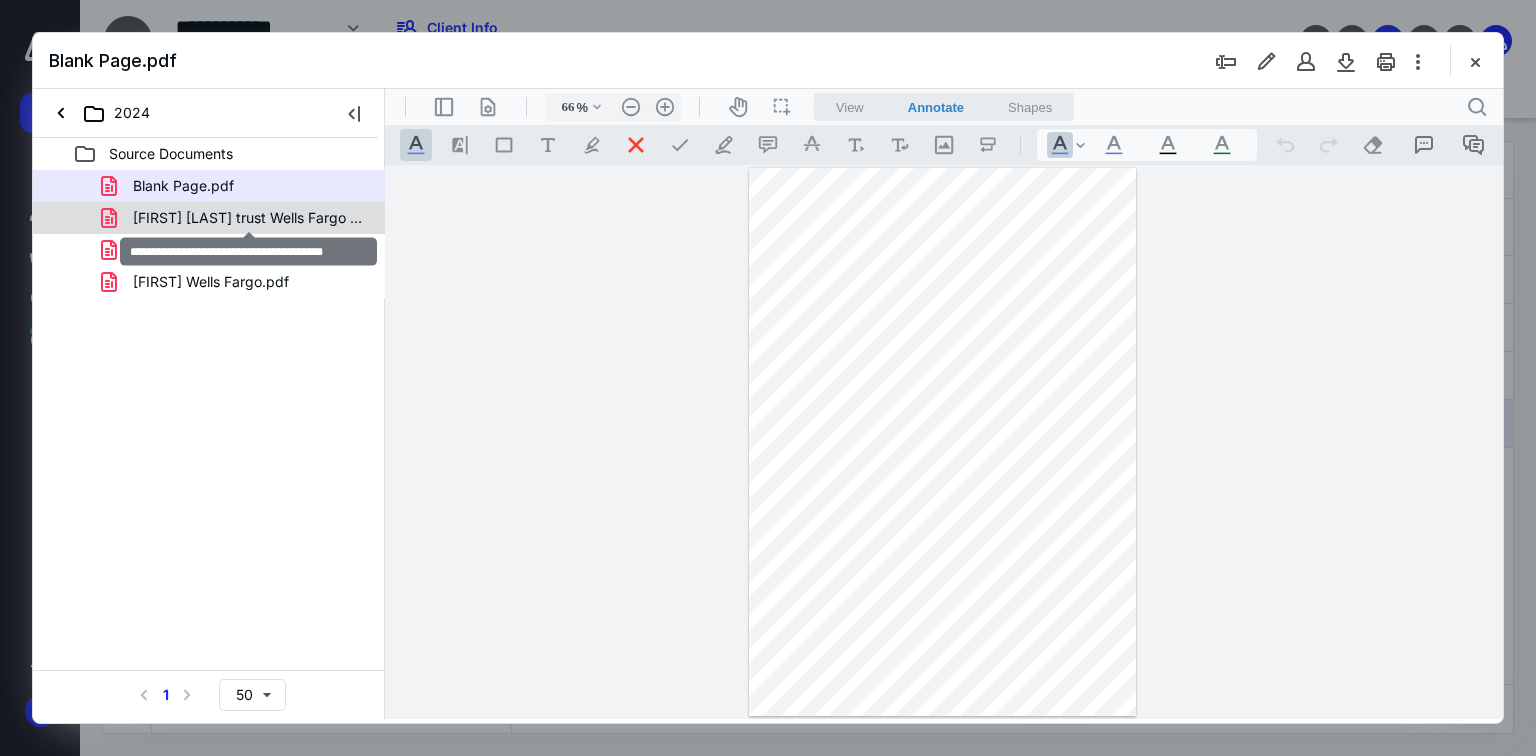 click on "Michael Kemp trust Wells Fargo 2024.pdf" at bounding box center (249, 218) 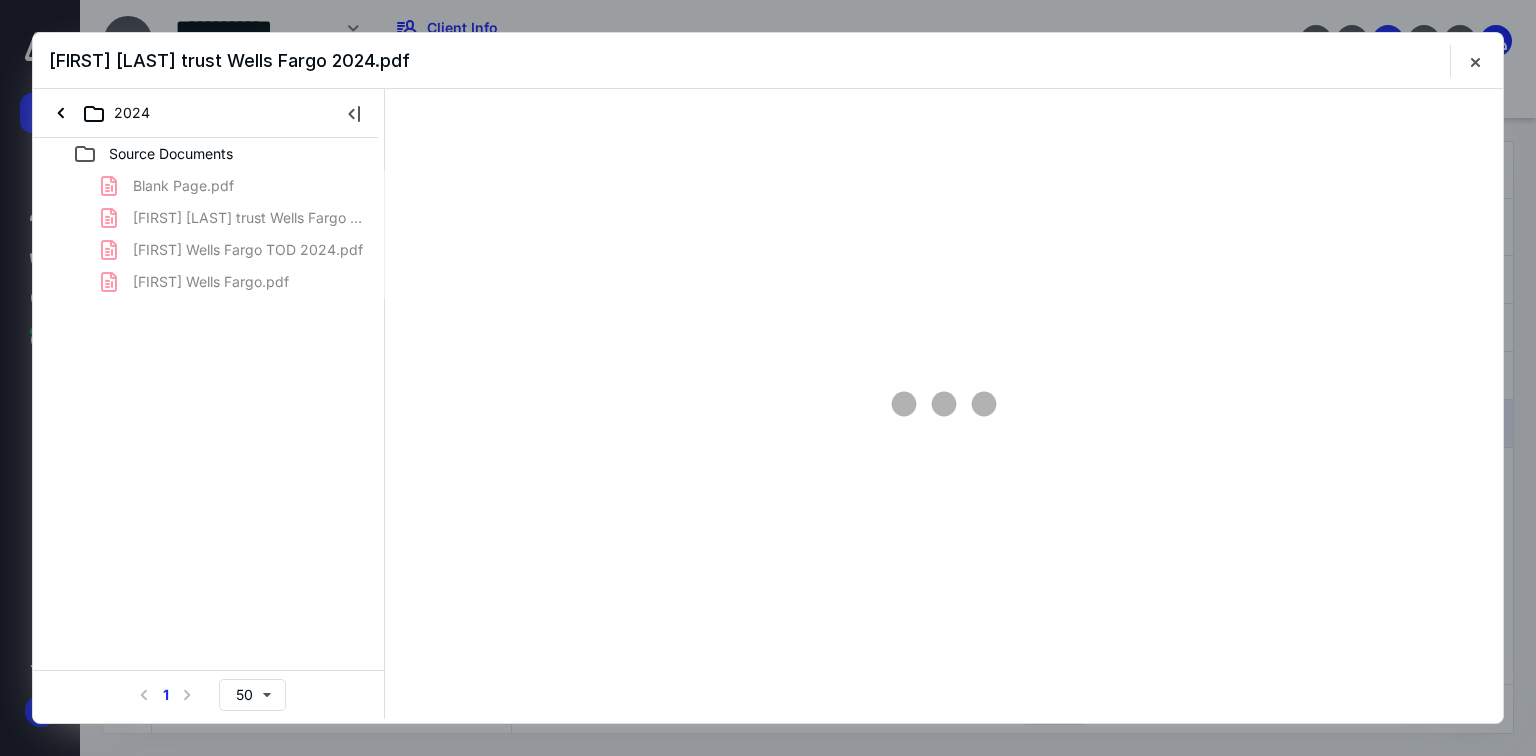 click on "Blank Page.pdf Michael Kemp trust Wells Fargo 2024.pdf Michael Wells Fargo TOD 2024.pdf Michael Wells Fargo.pdf" at bounding box center (209, 234) 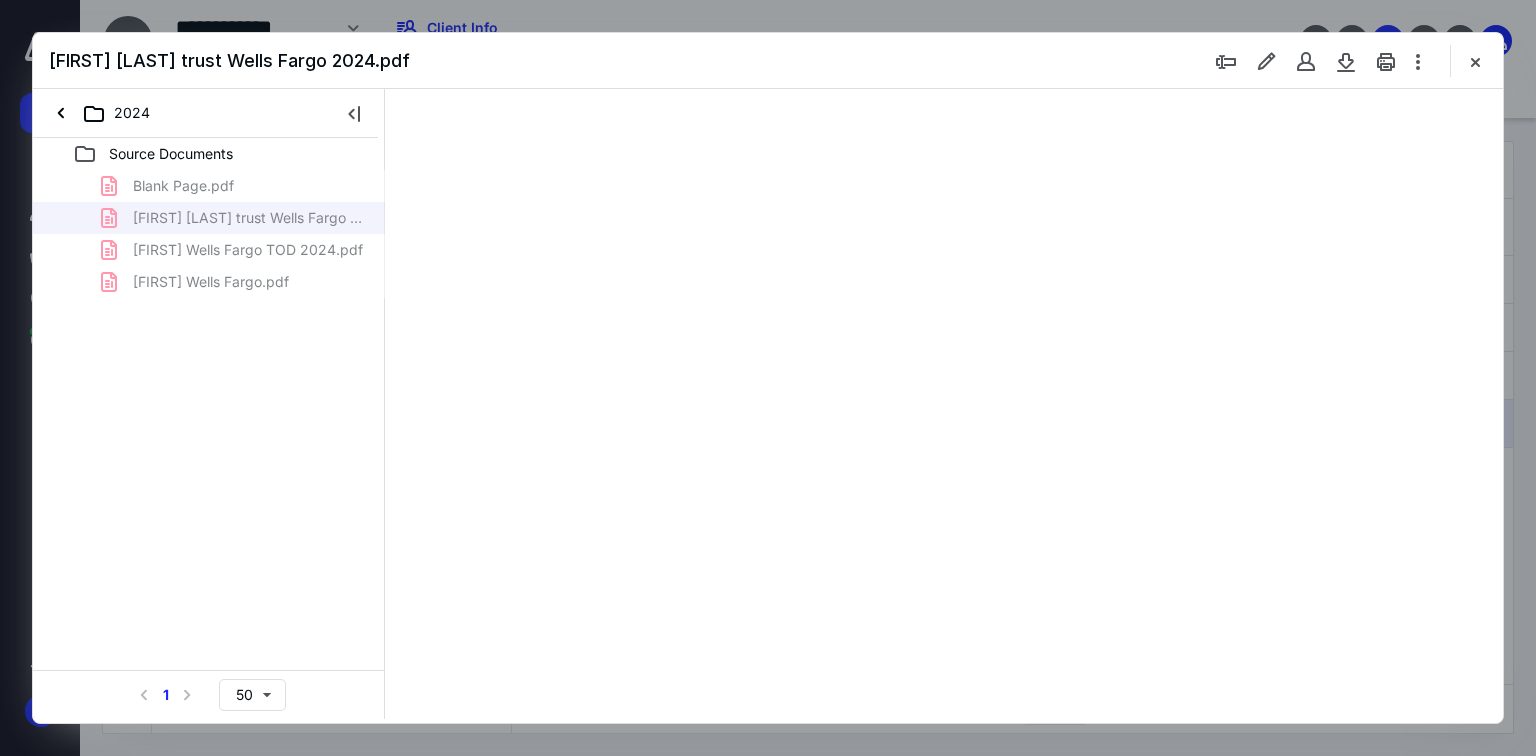 click on "Blank Page.pdf Michael Kemp trust Wells Fargo 2024.pdf Michael Wells Fargo TOD 2024.pdf Michael Wells Fargo.pdf" at bounding box center [209, 234] 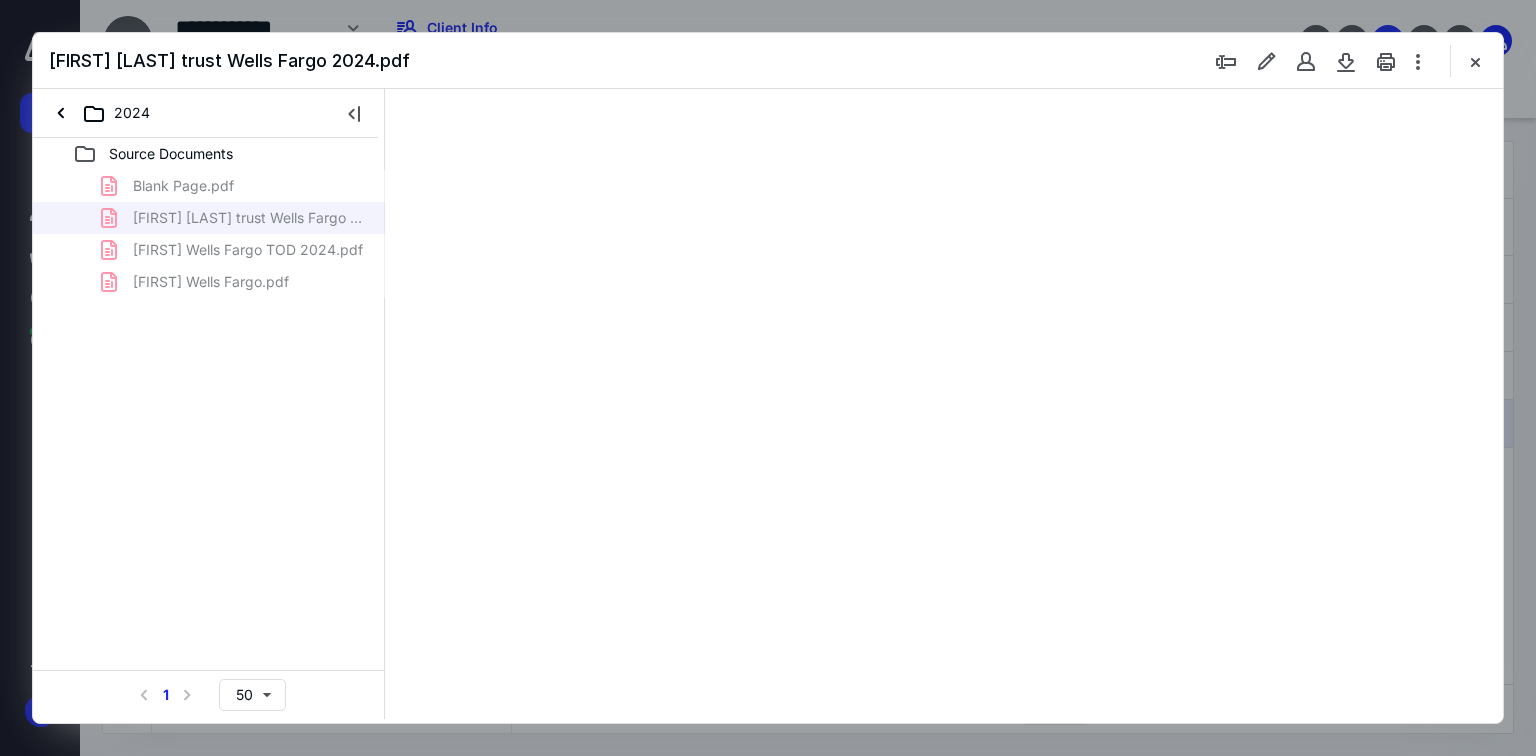type on "90" 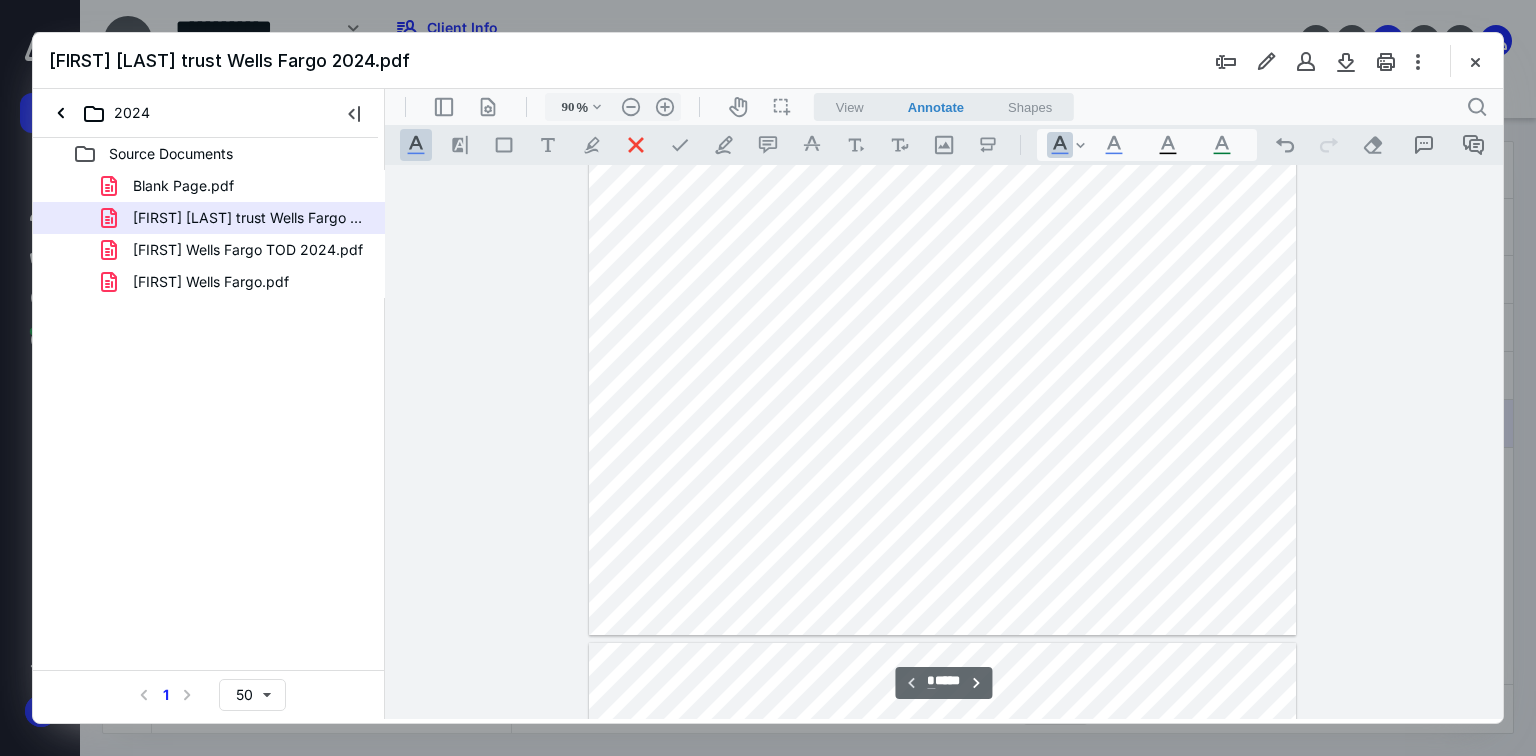scroll, scrollTop: 0, scrollLeft: 0, axis: both 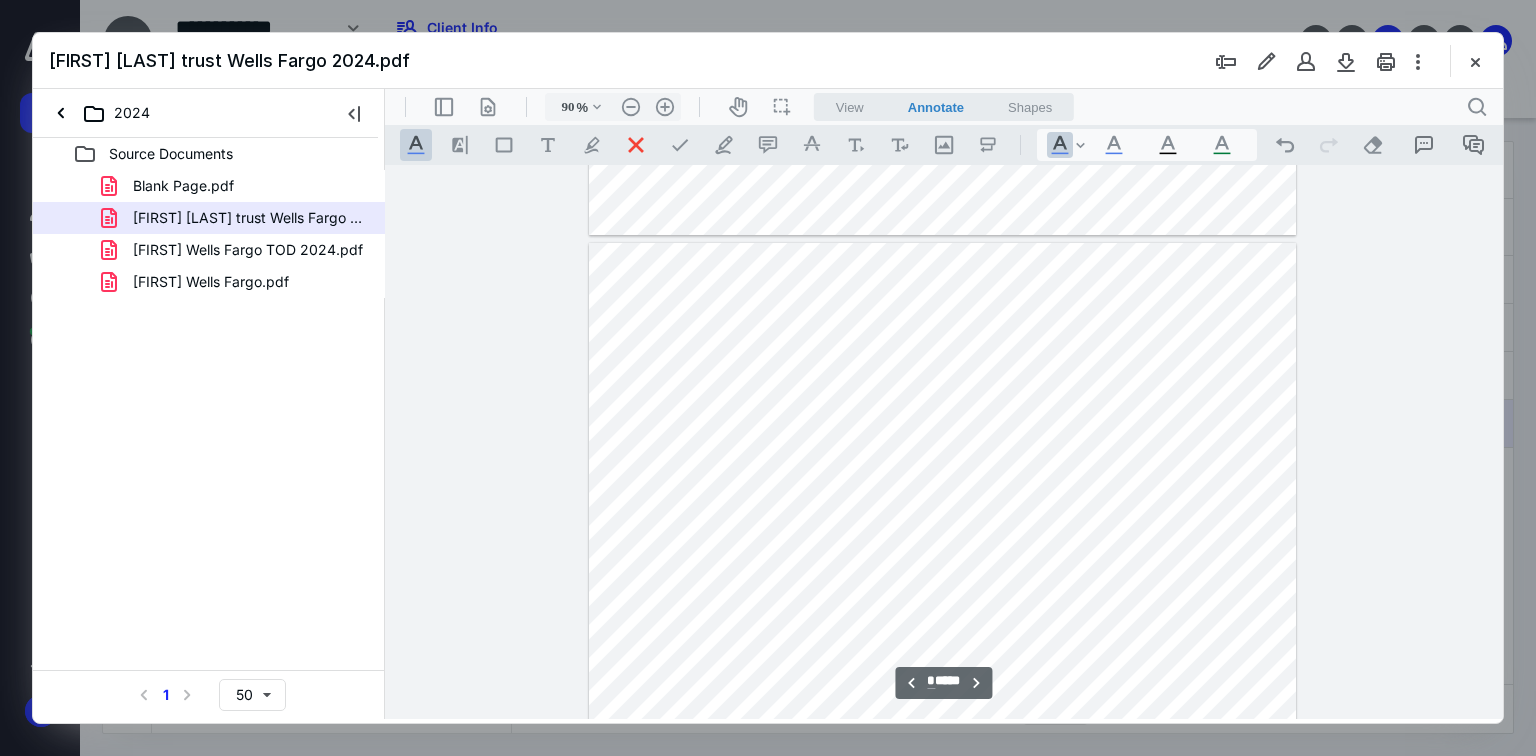 type on "*" 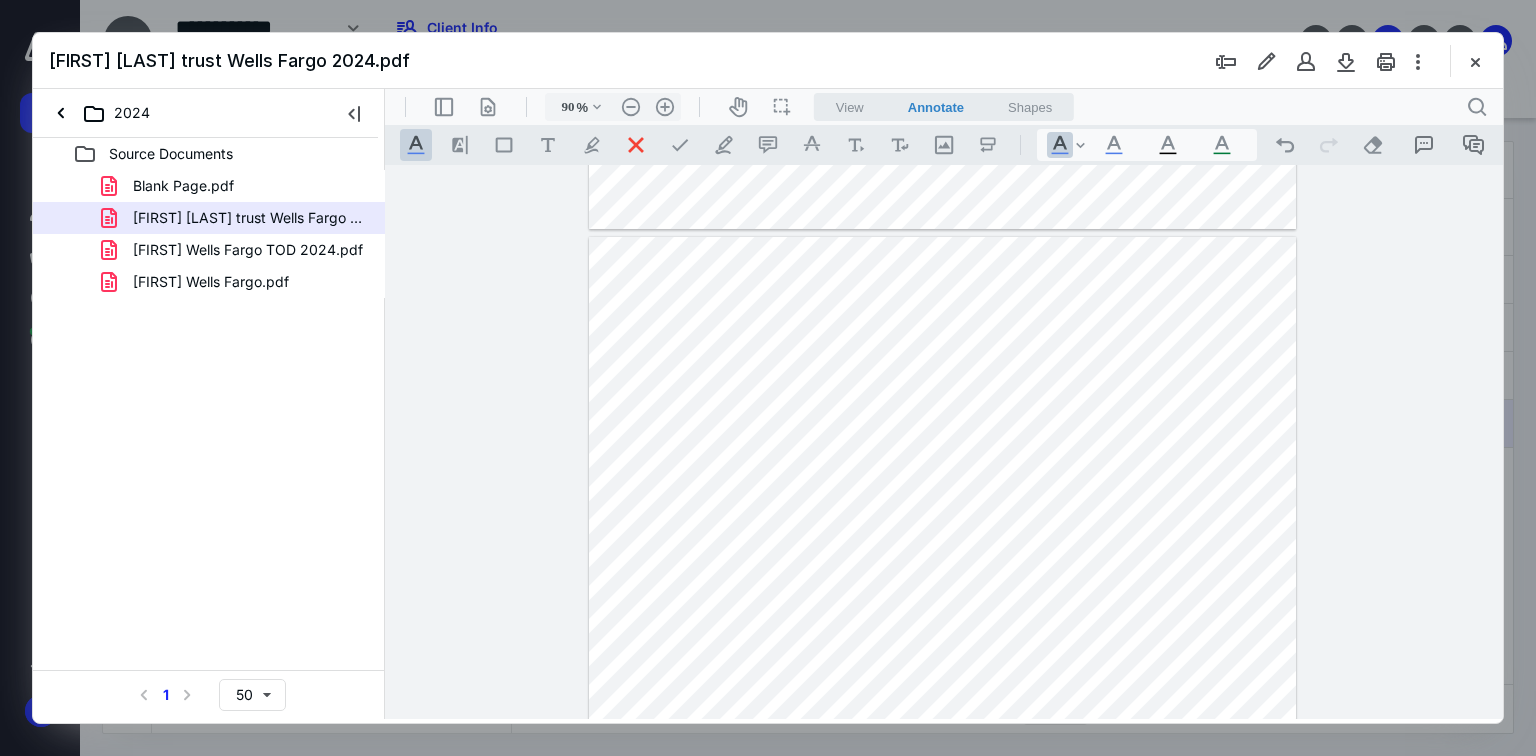 scroll, scrollTop: 960, scrollLeft: 0, axis: vertical 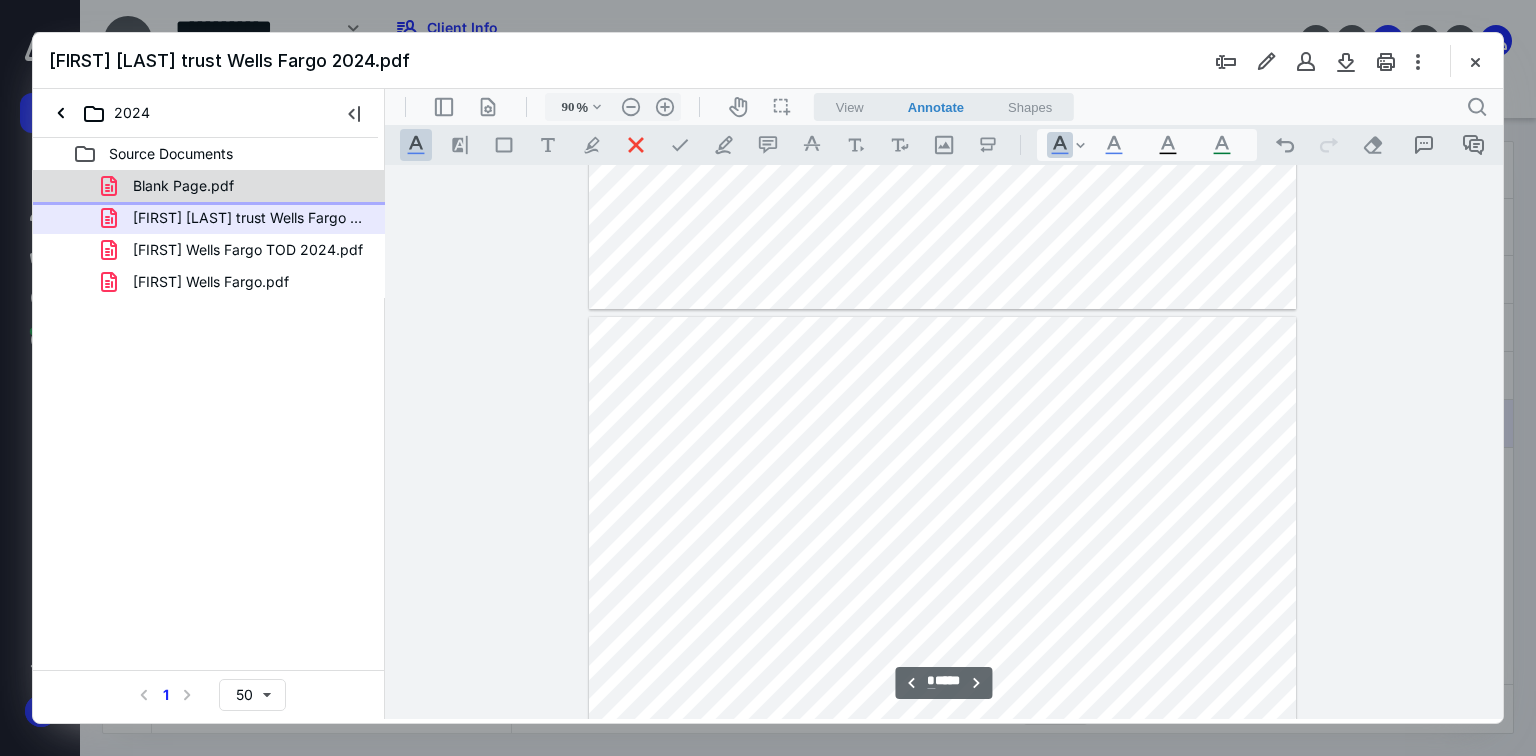 click on "Blank Page.pdf" at bounding box center (183, 186) 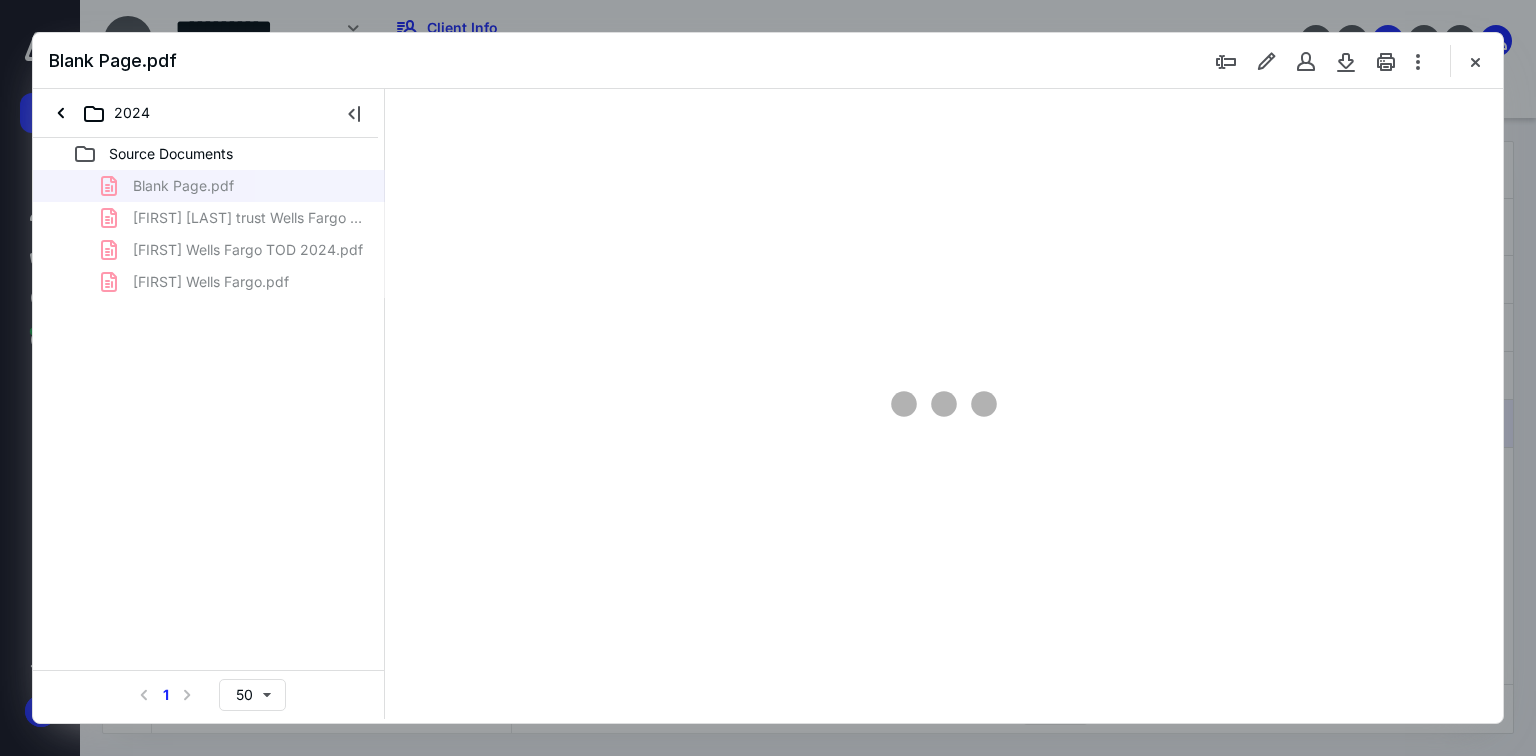 scroll, scrollTop: 0, scrollLeft: 0, axis: both 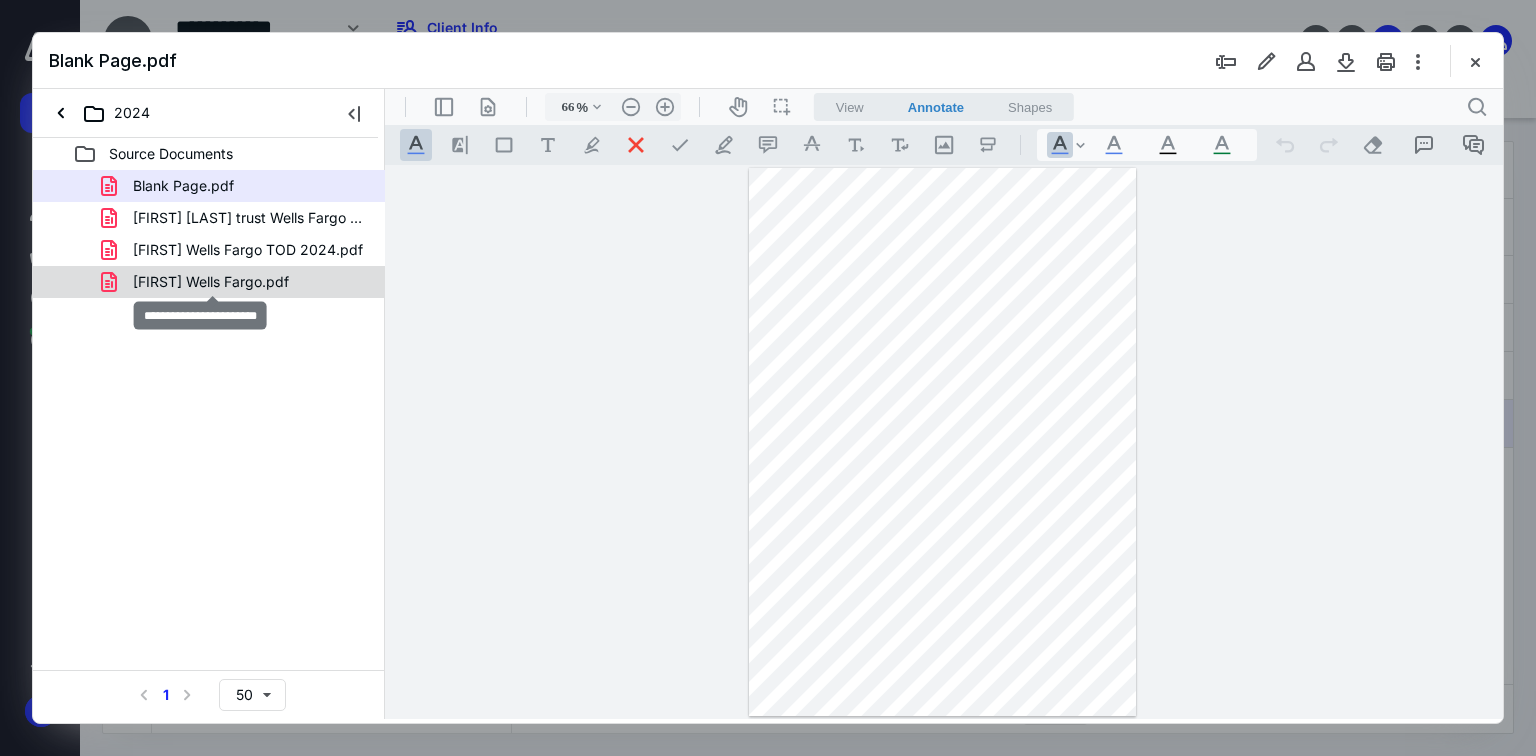 click on "Michael Wells Fargo.pdf" at bounding box center (211, 282) 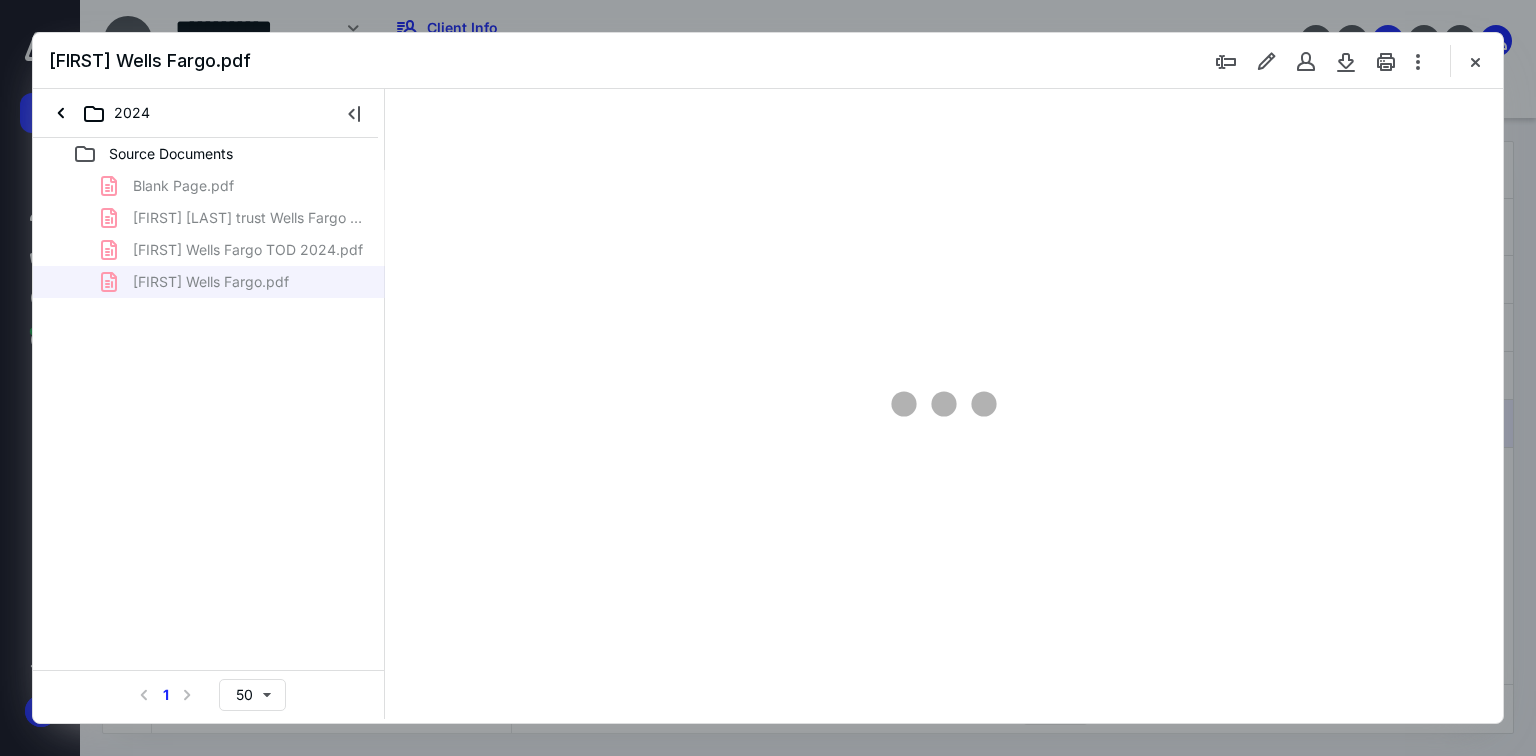 type on "69" 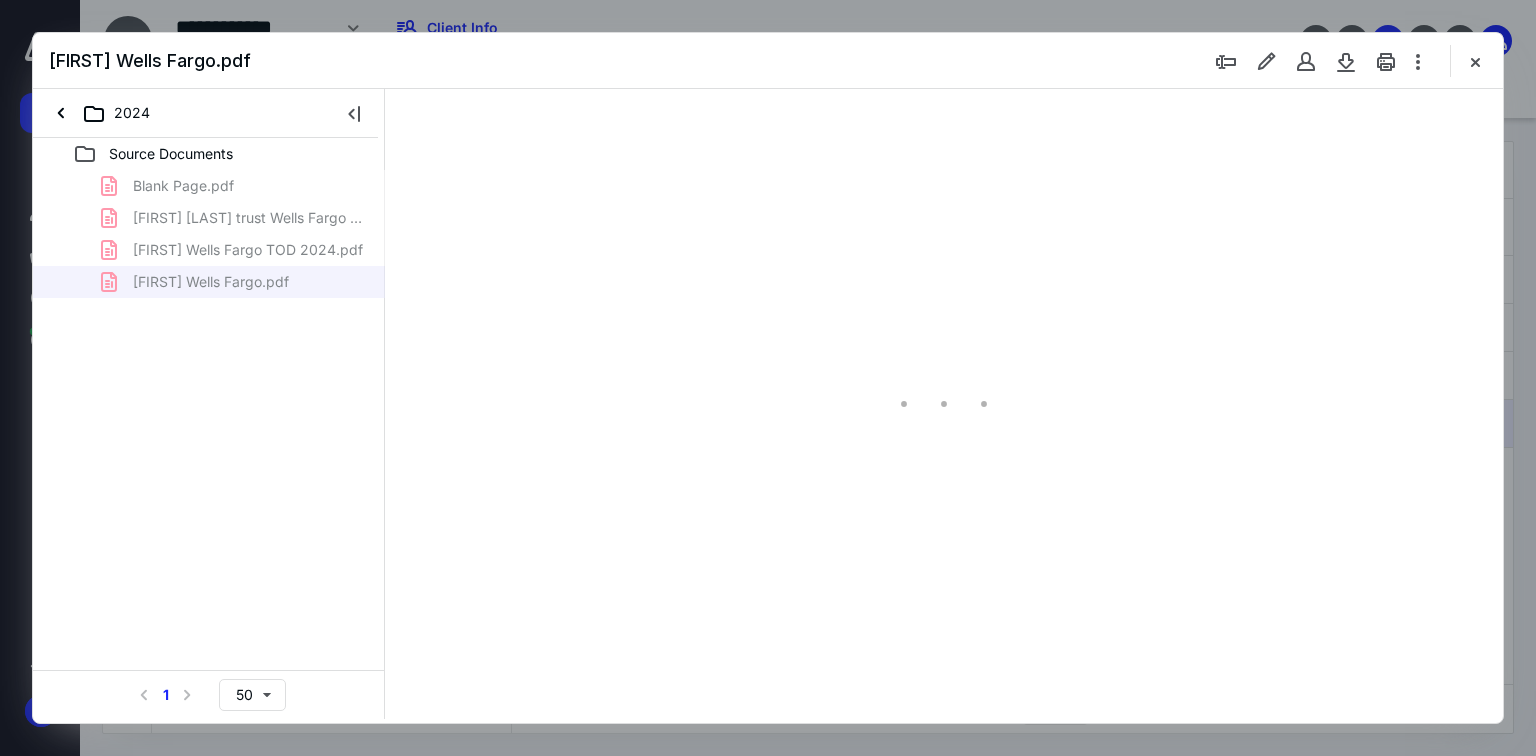 scroll, scrollTop: 79, scrollLeft: 0, axis: vertical 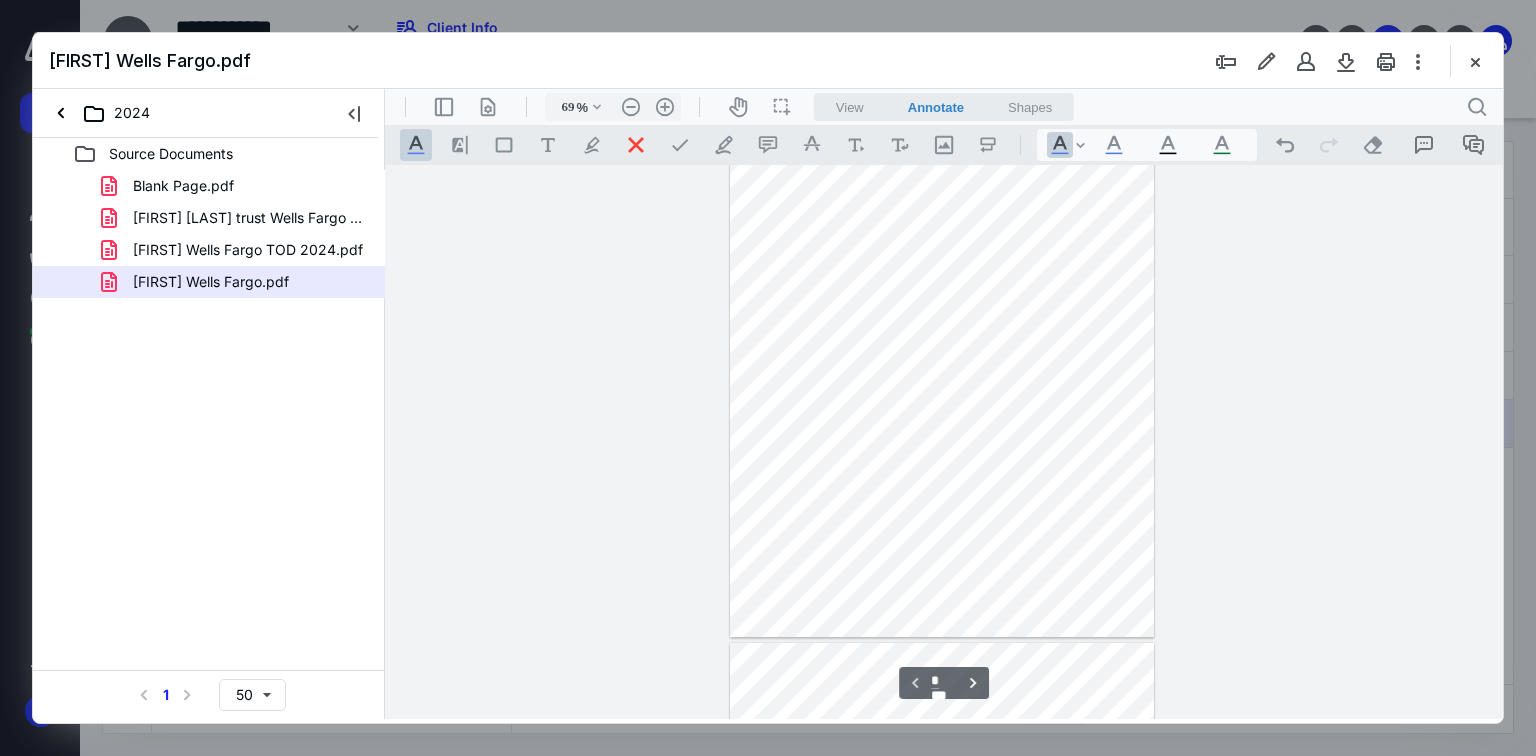 type on "*" 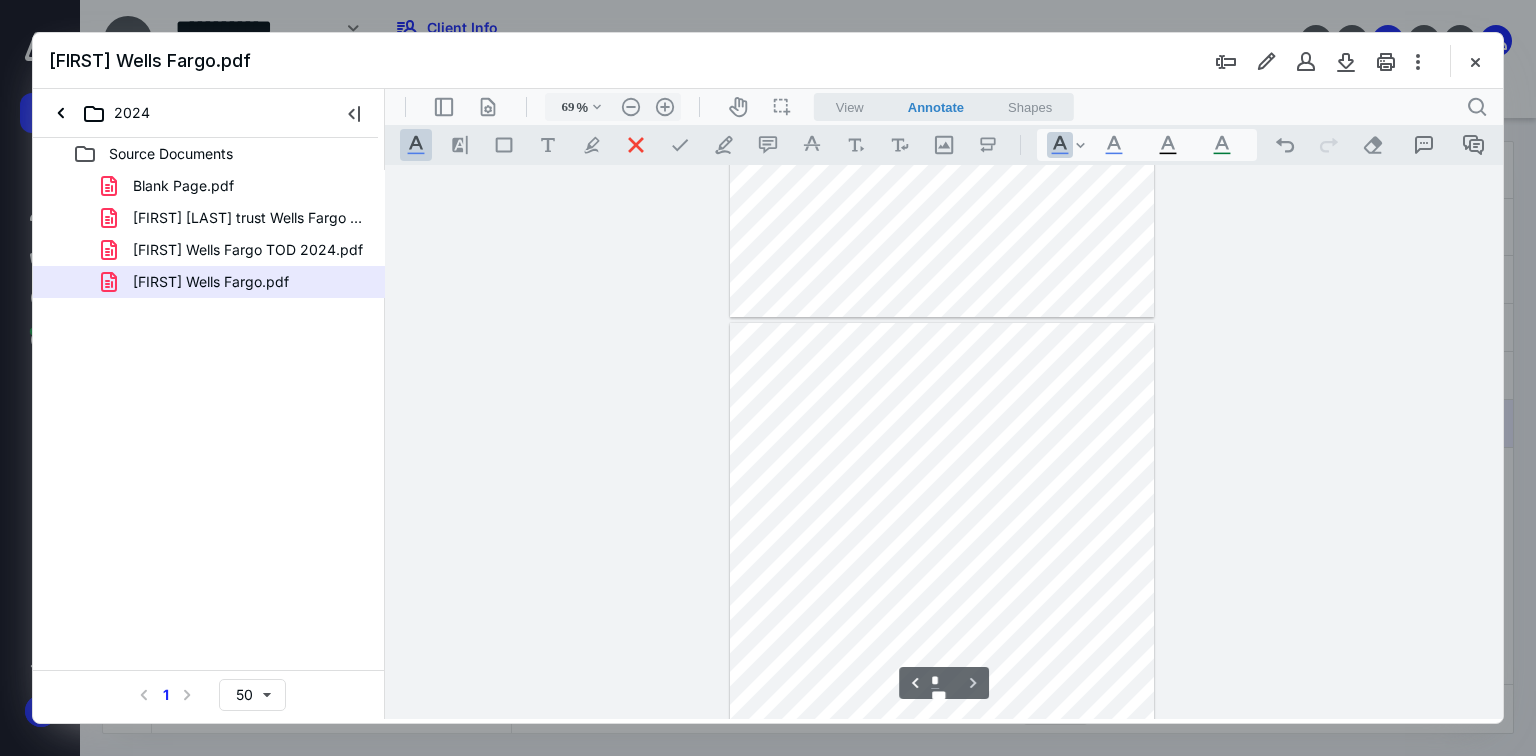 scroll, scrollTop: 553, scrollLeft: 0, axis: vertical 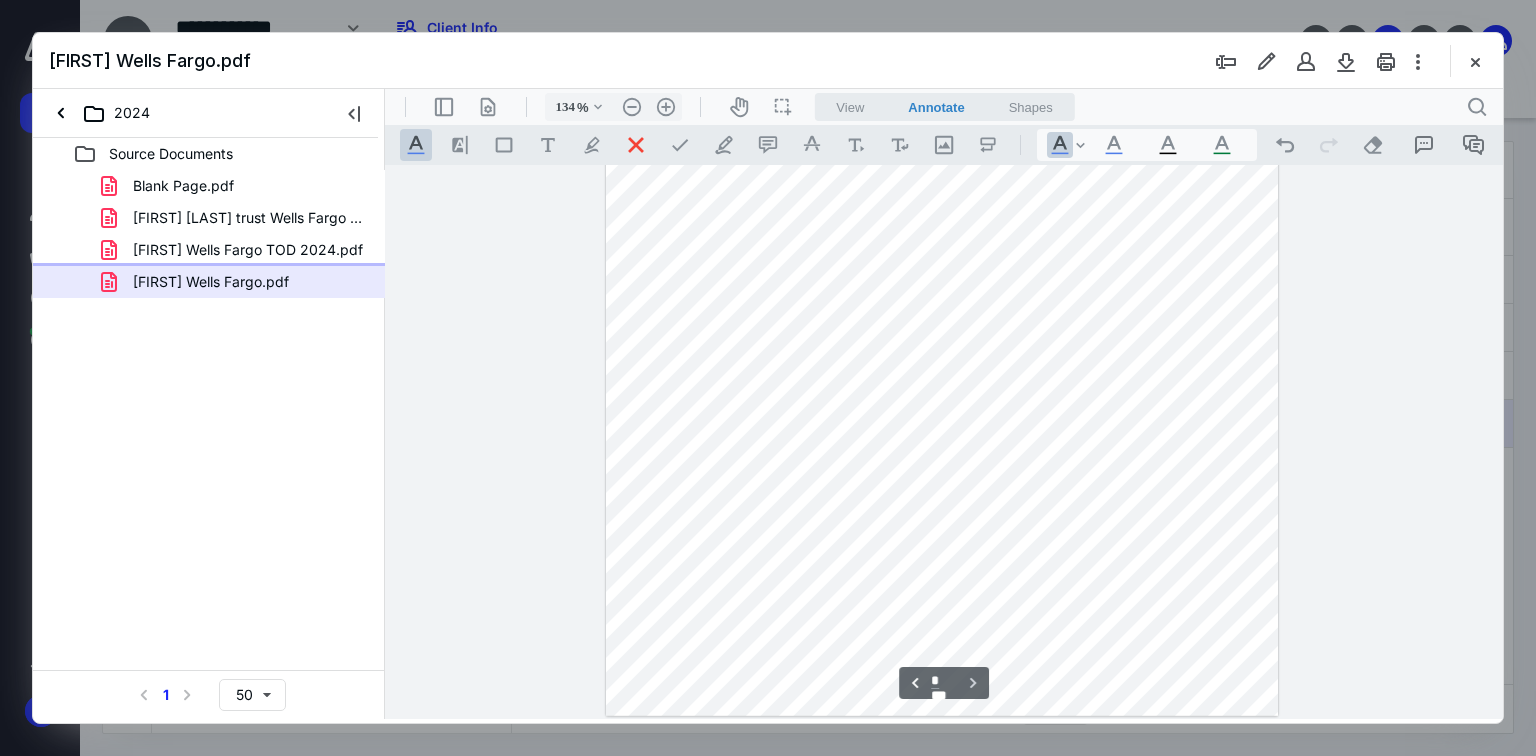 type on "159" 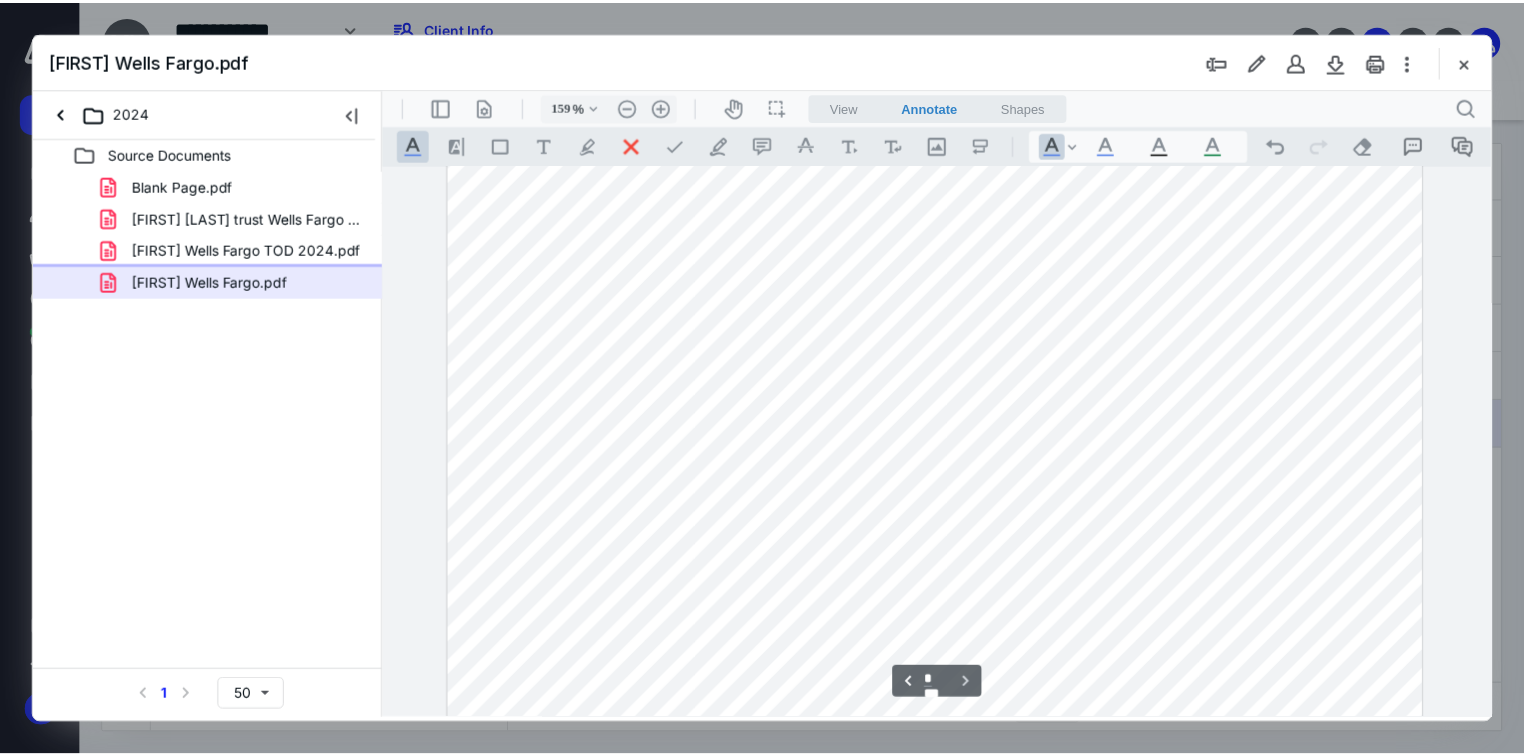 scroll, scrollTop: 1222, scrollLeft: 0, axis: vertical 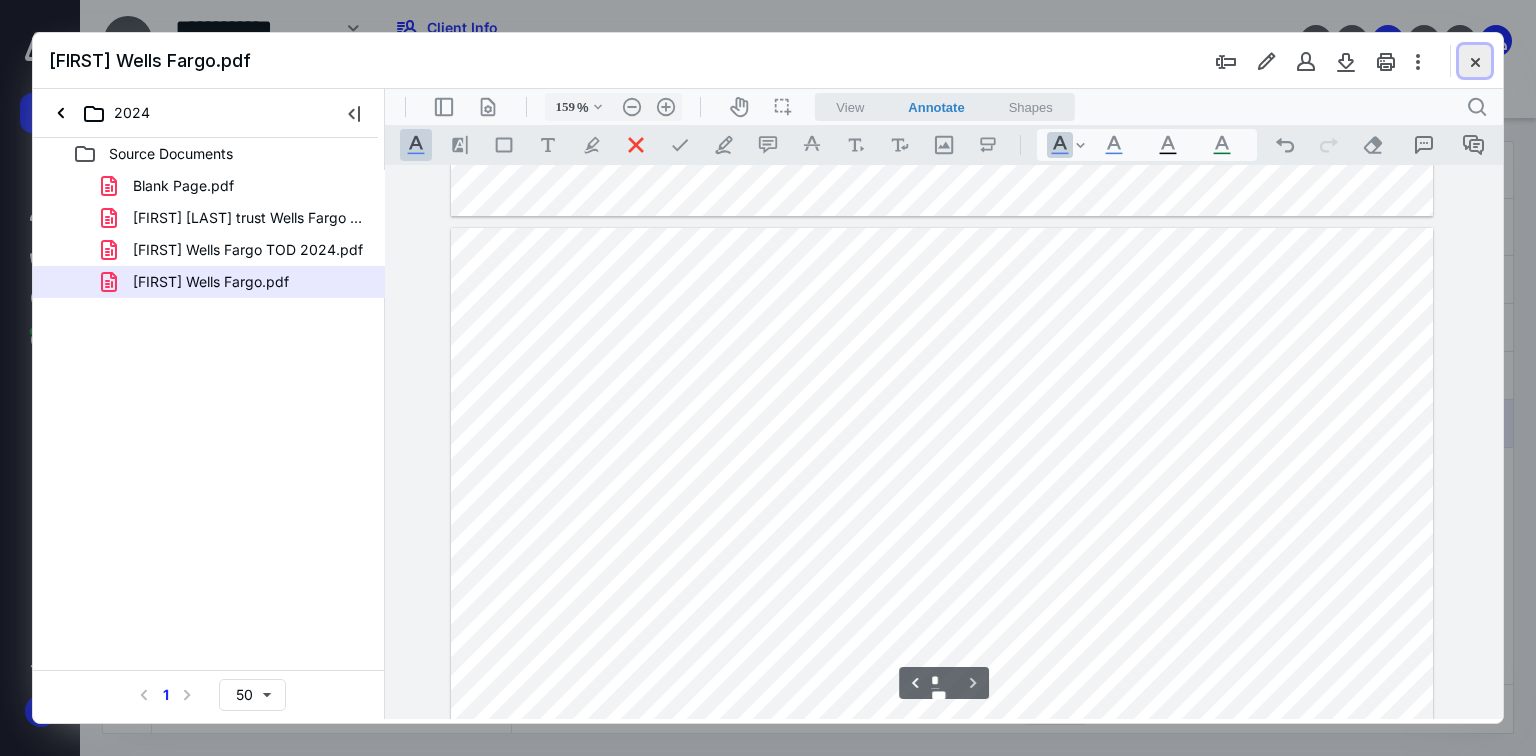 click at bounding box center [1475, 61] 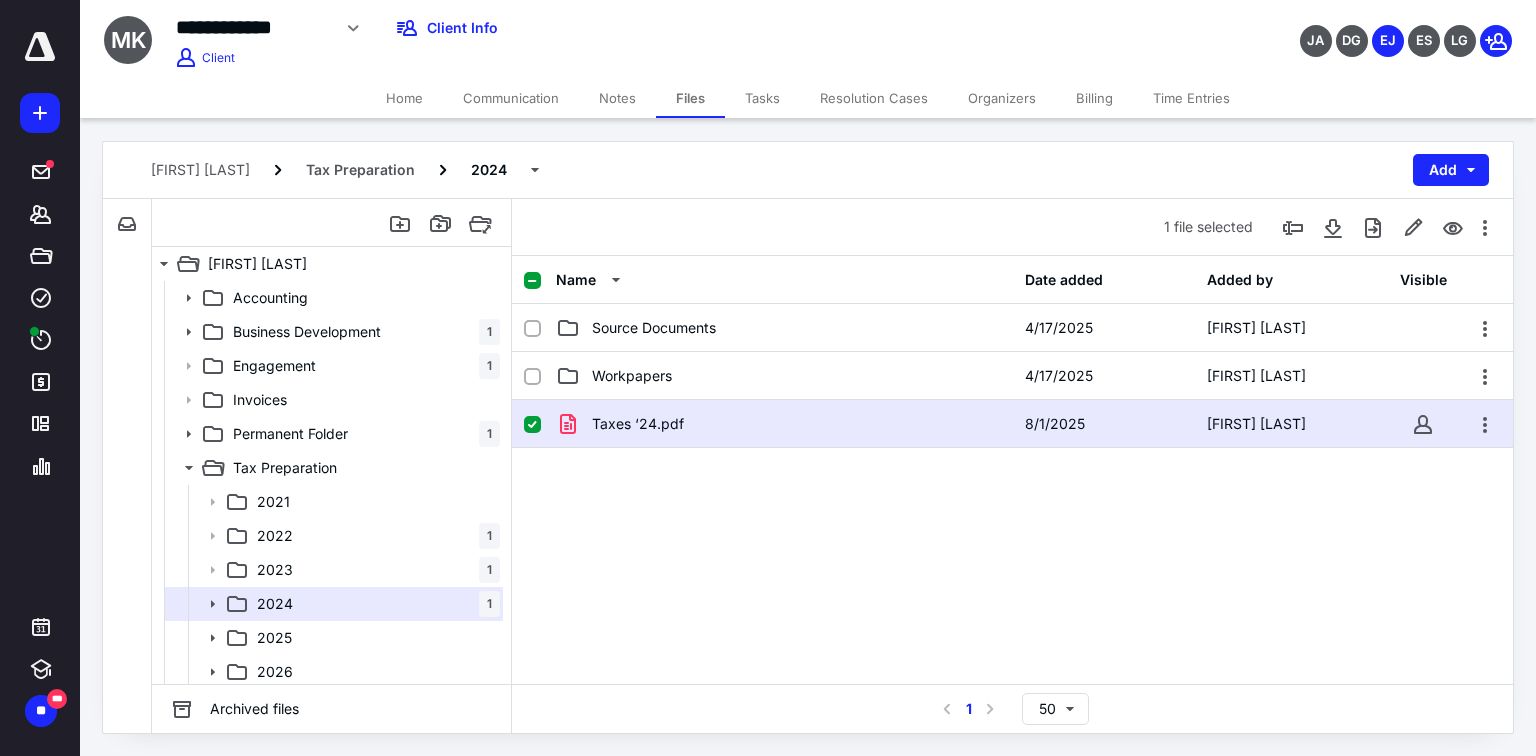 click on "Tasks" at bounding box center [762, 98] 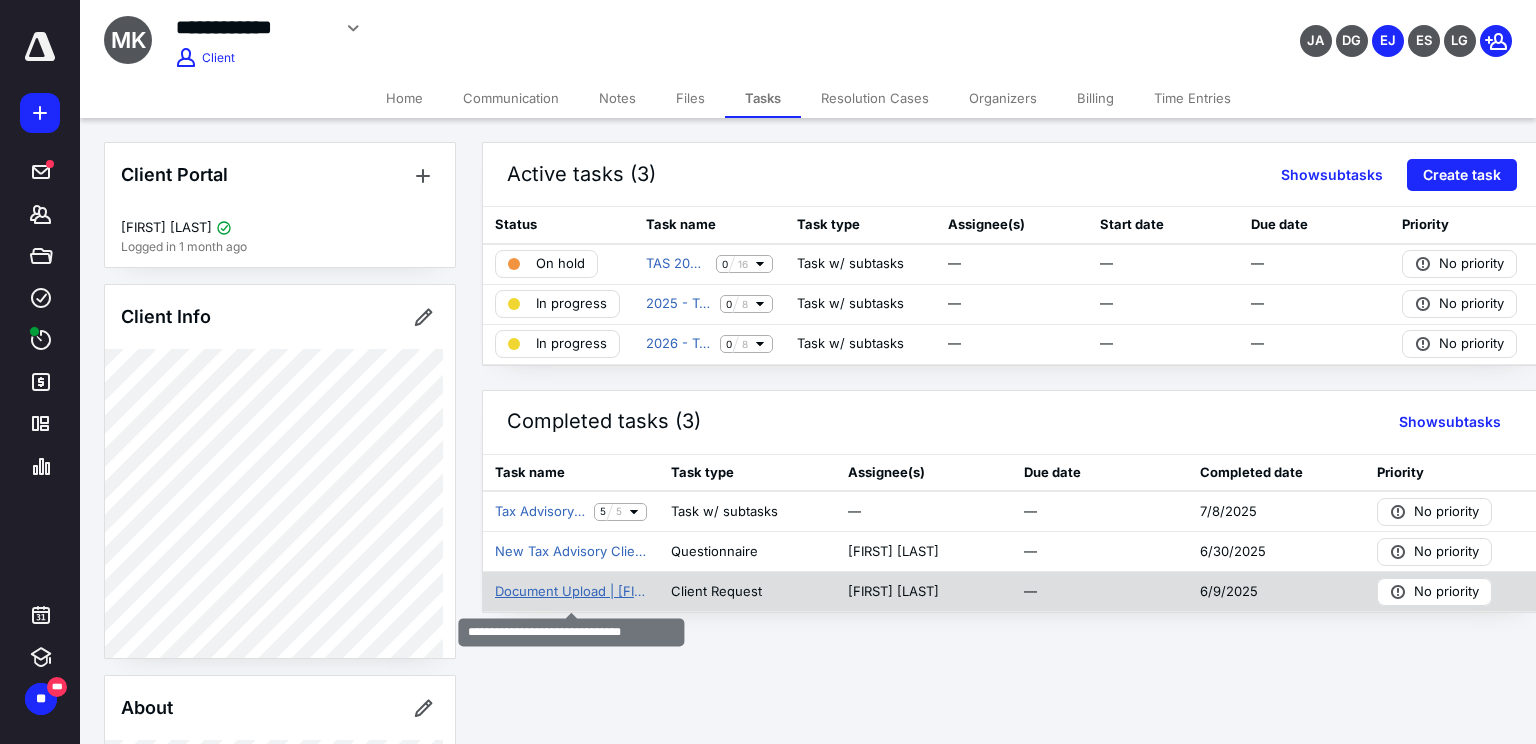 click on "Document Upload |  MICHAEL KEMP" at bounding box center [571, 592] 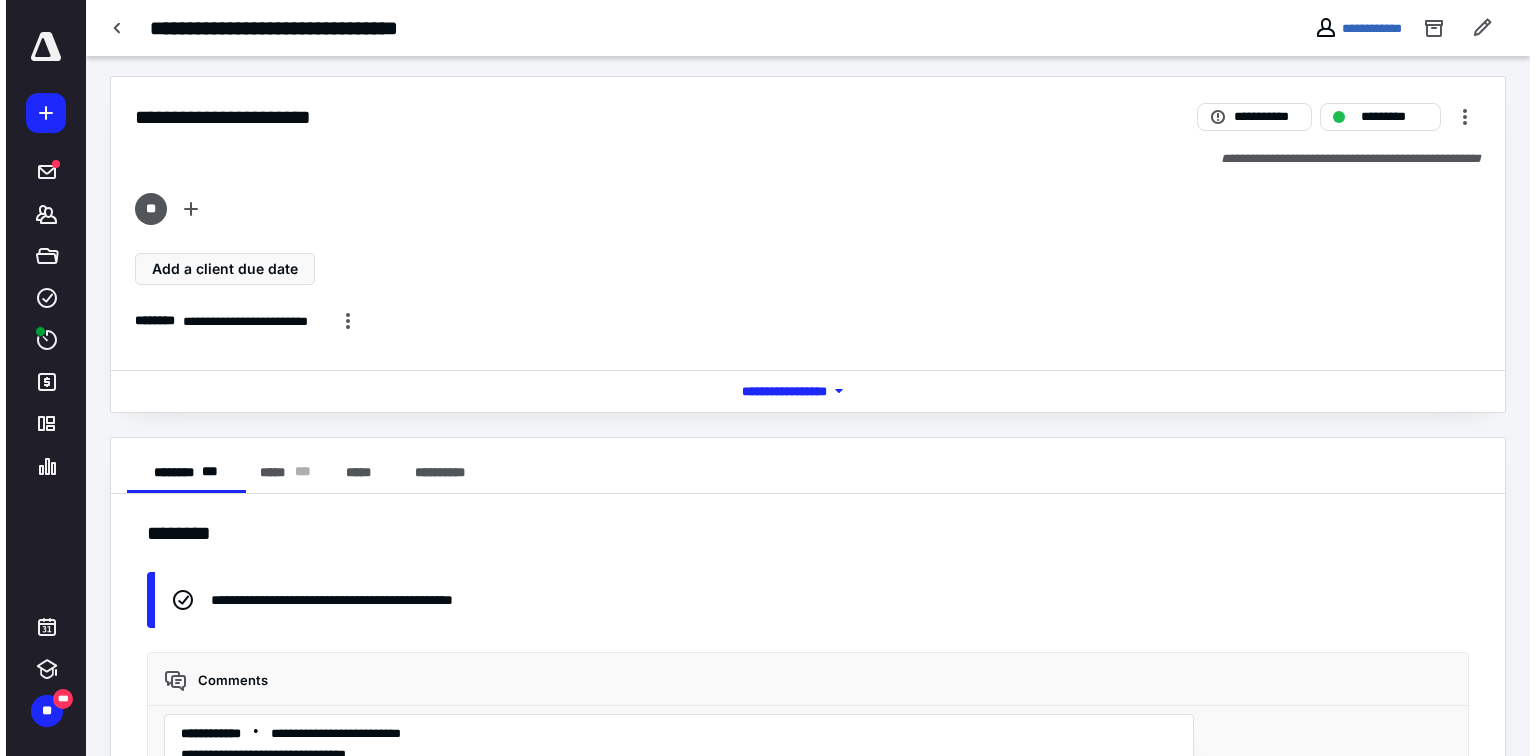 scroll, scrollTop: 0, scrollLeft: 0, axis: both 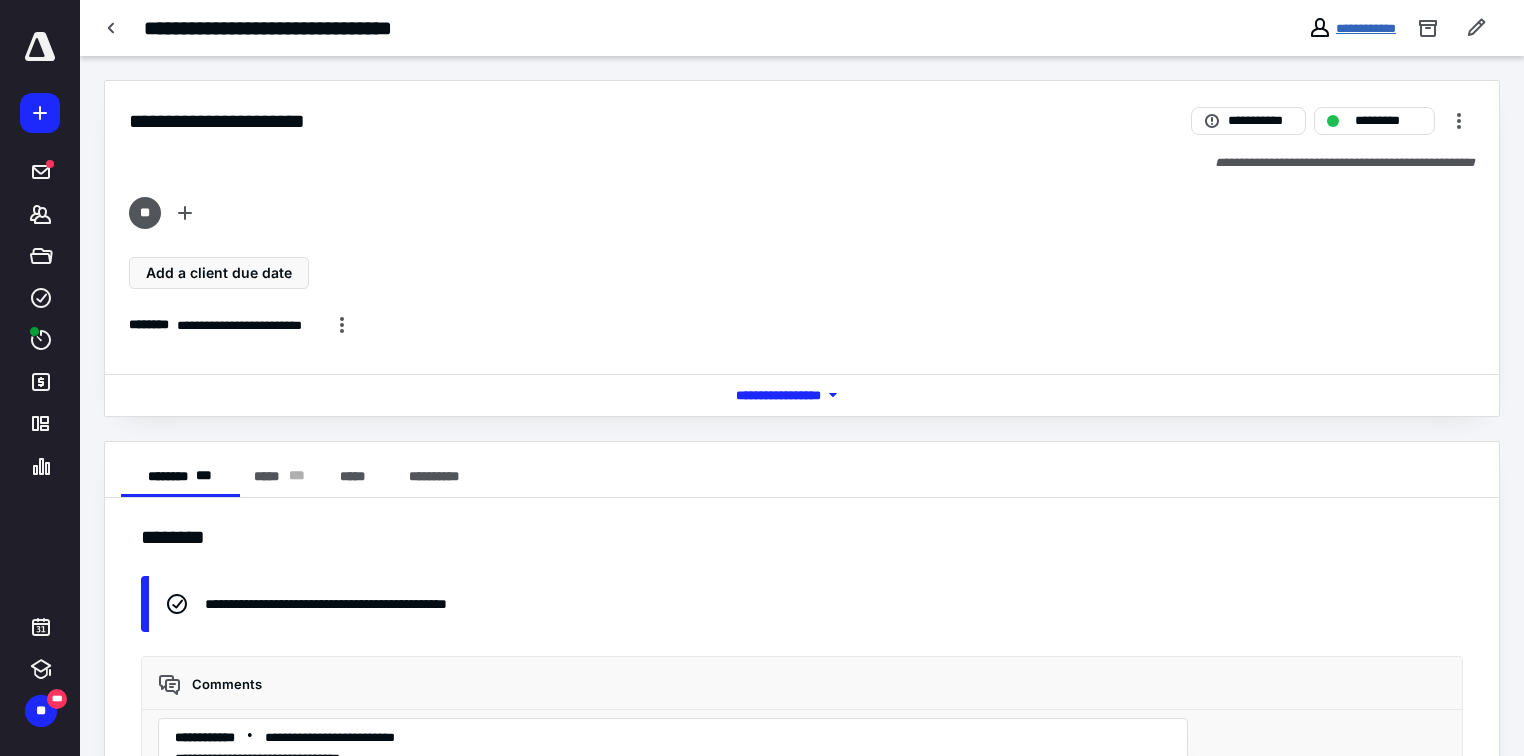 click on "**********" at bounding box center (1366, 28) 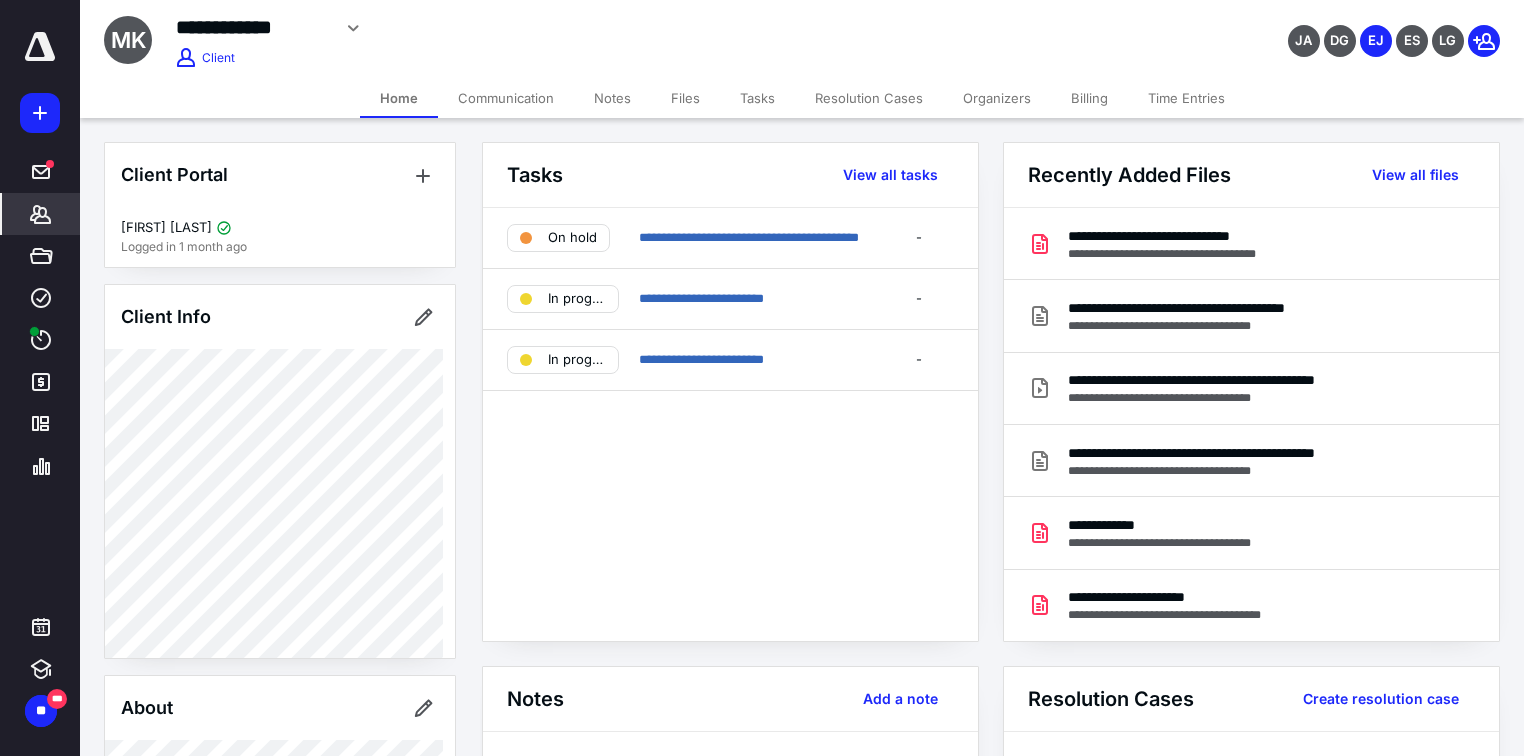 click on "Files" at bounding box center (685, 98) 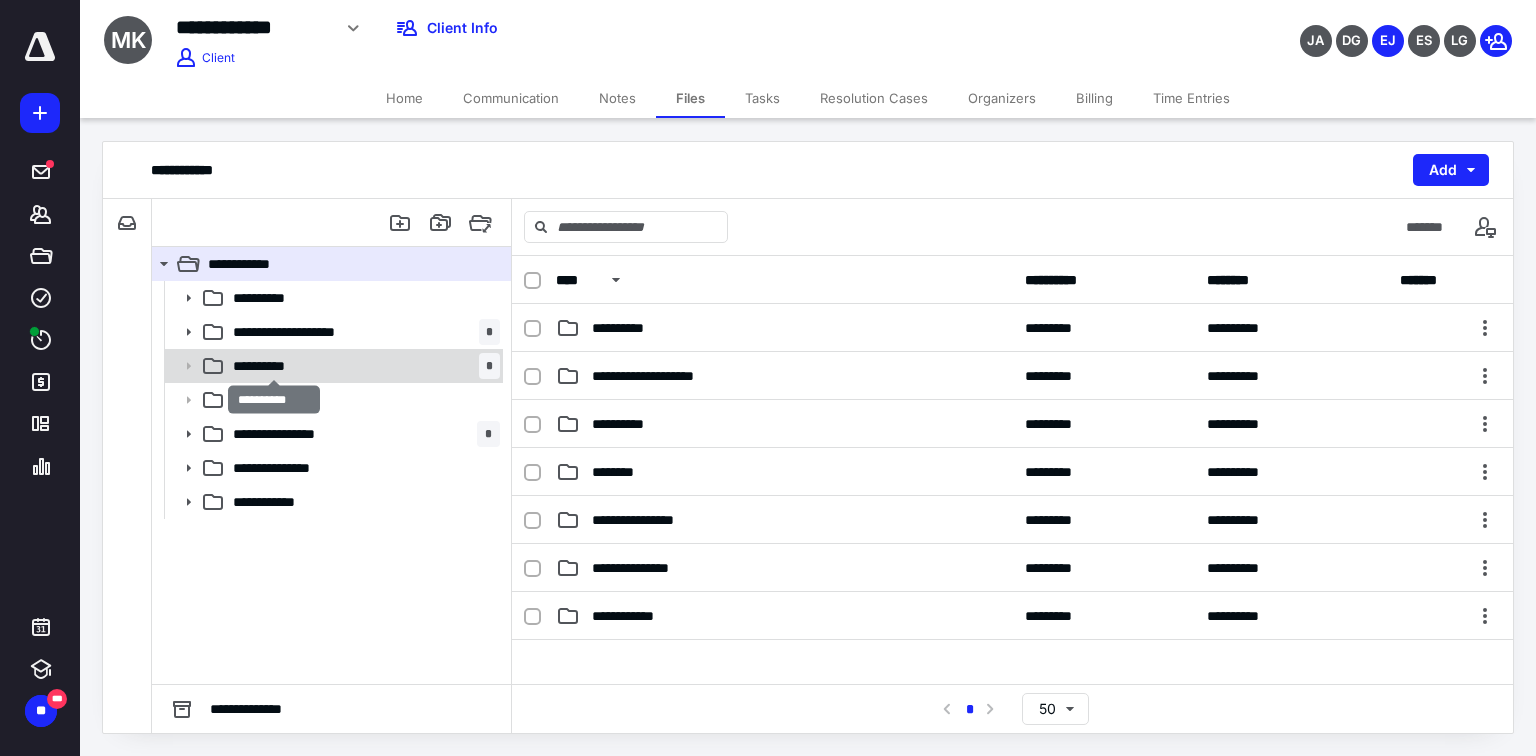 click on "**********" at bounding box center [274, 366] 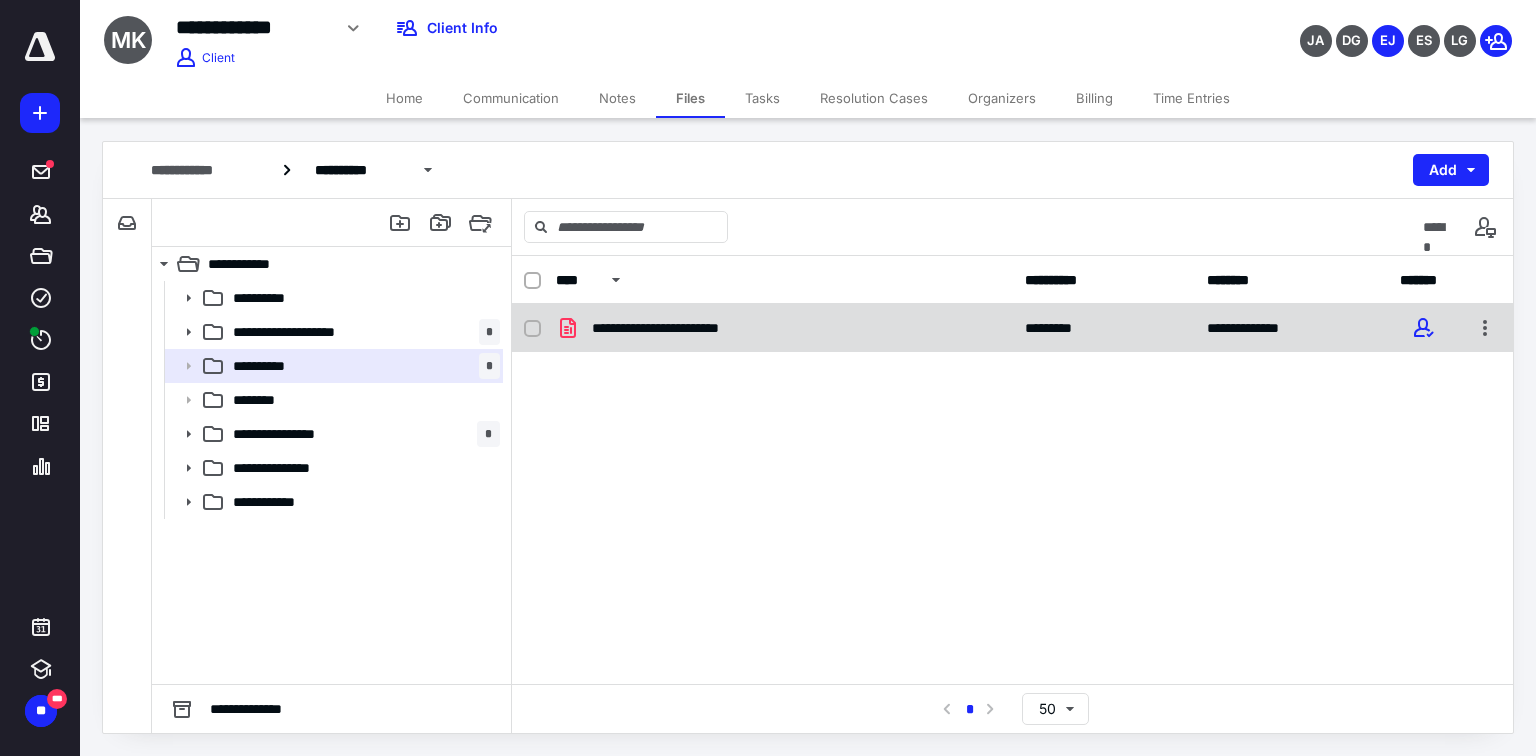 click on "**********" at bounding box center [684, 328] 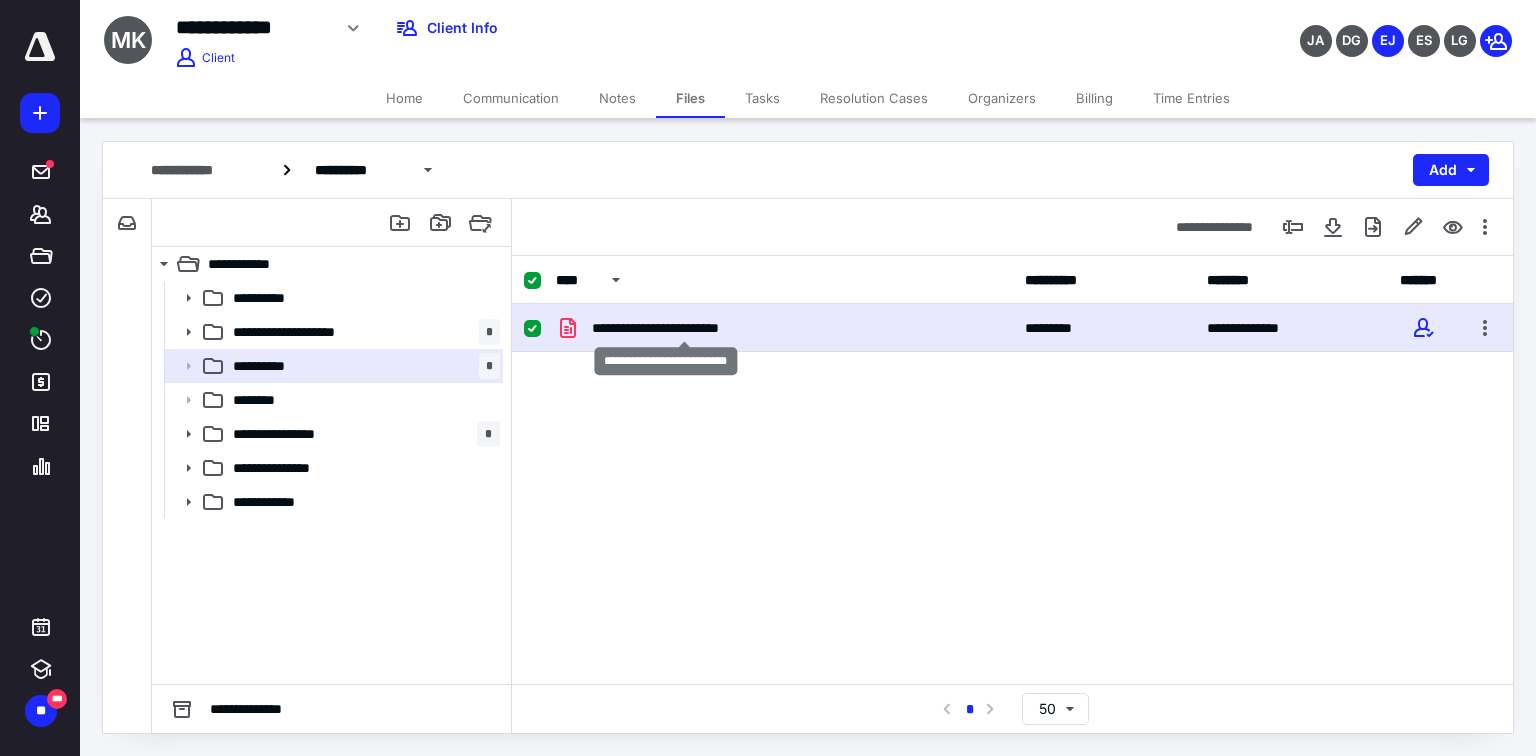 click on "**********" at bounding box center [684, 328] 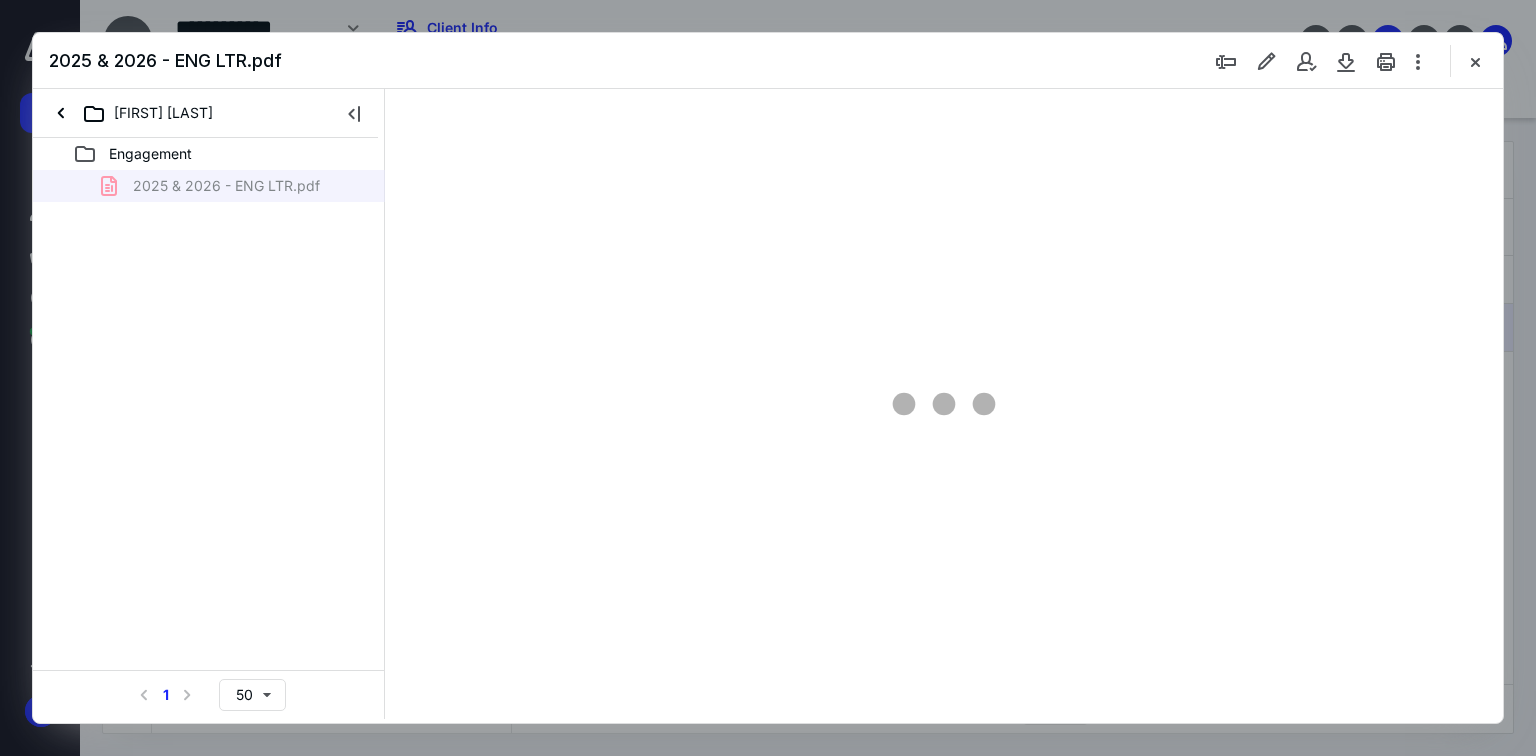 scroll, scrollTop: 0, scrollLeft: 0, axis: both 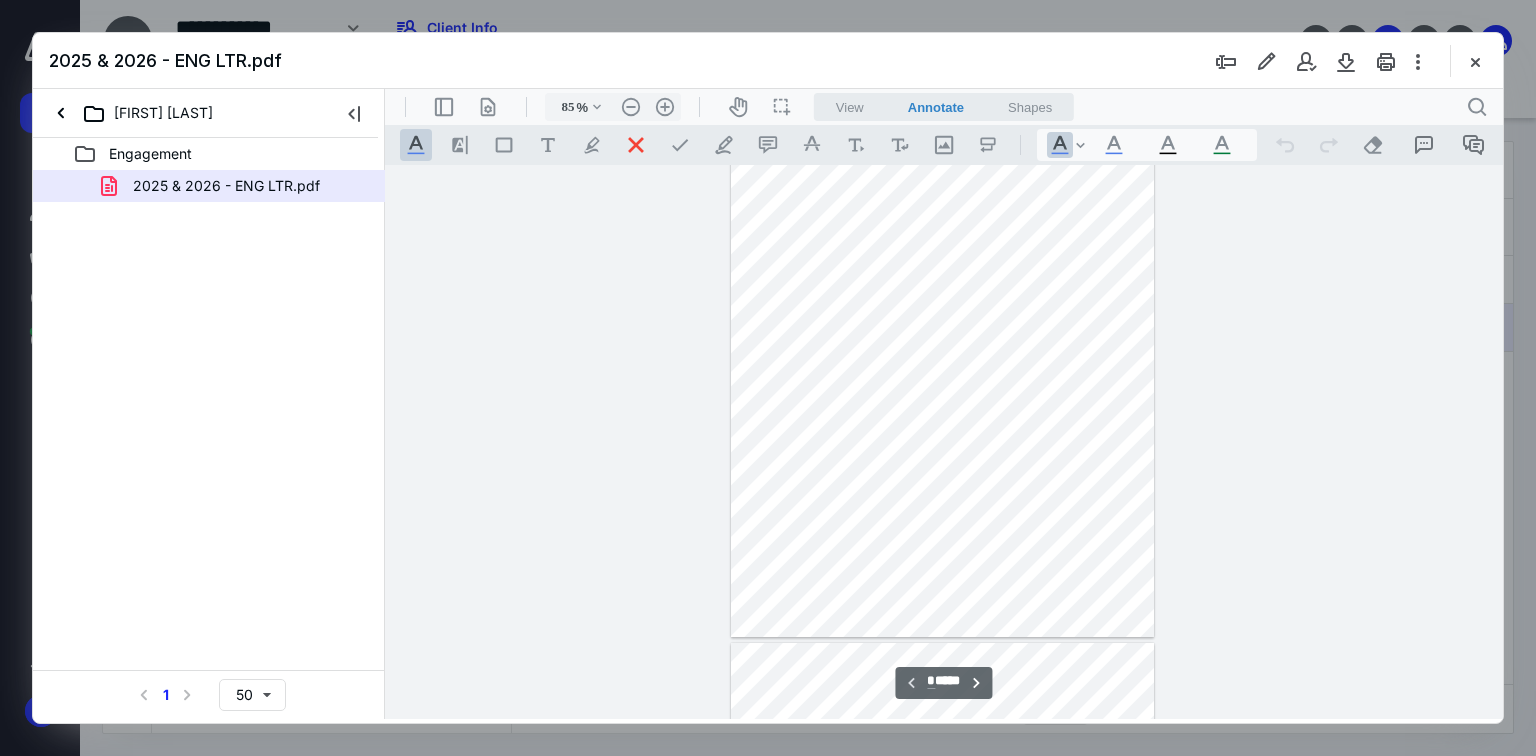 type on "110" 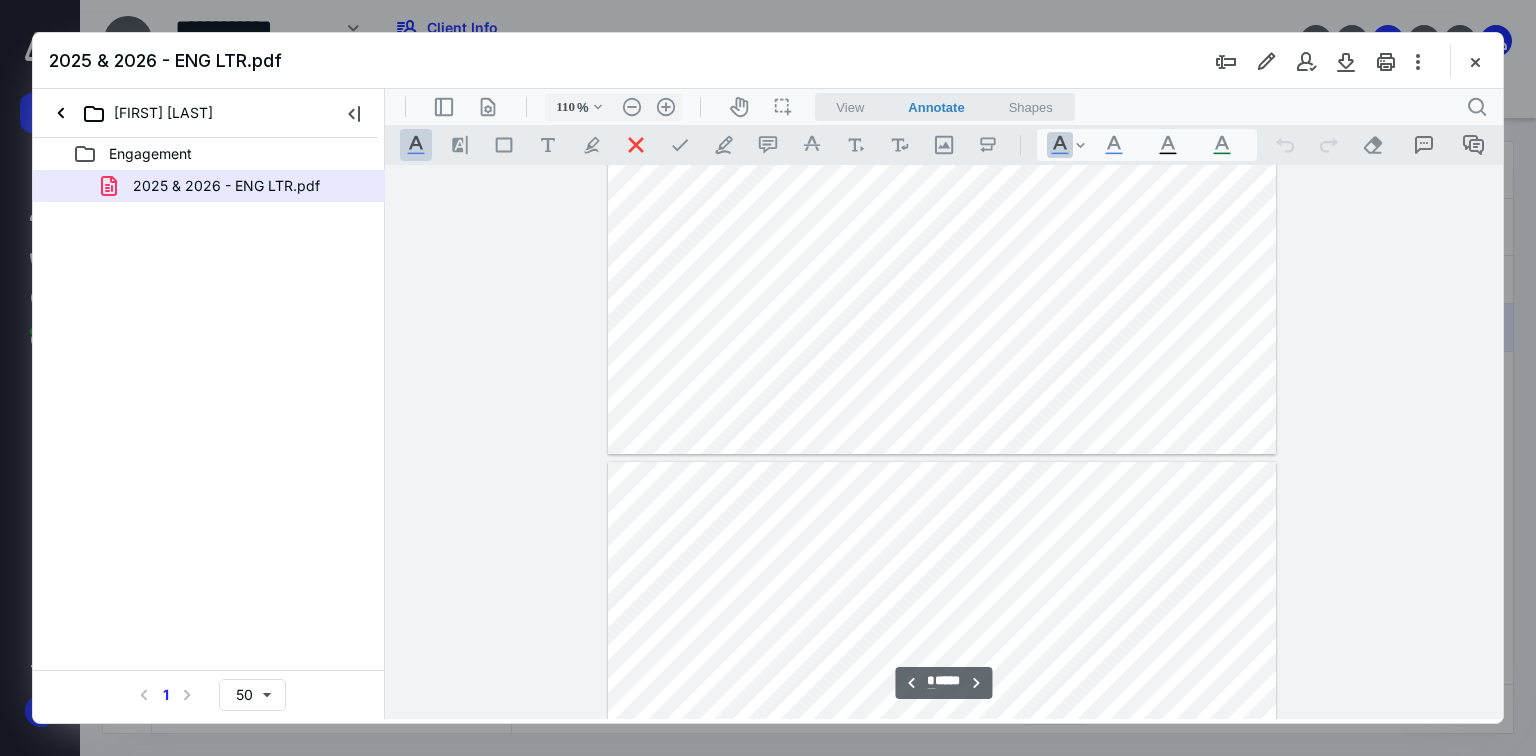 scroll, scrollTop: 660, scrollLeft: 0, axis: vertical 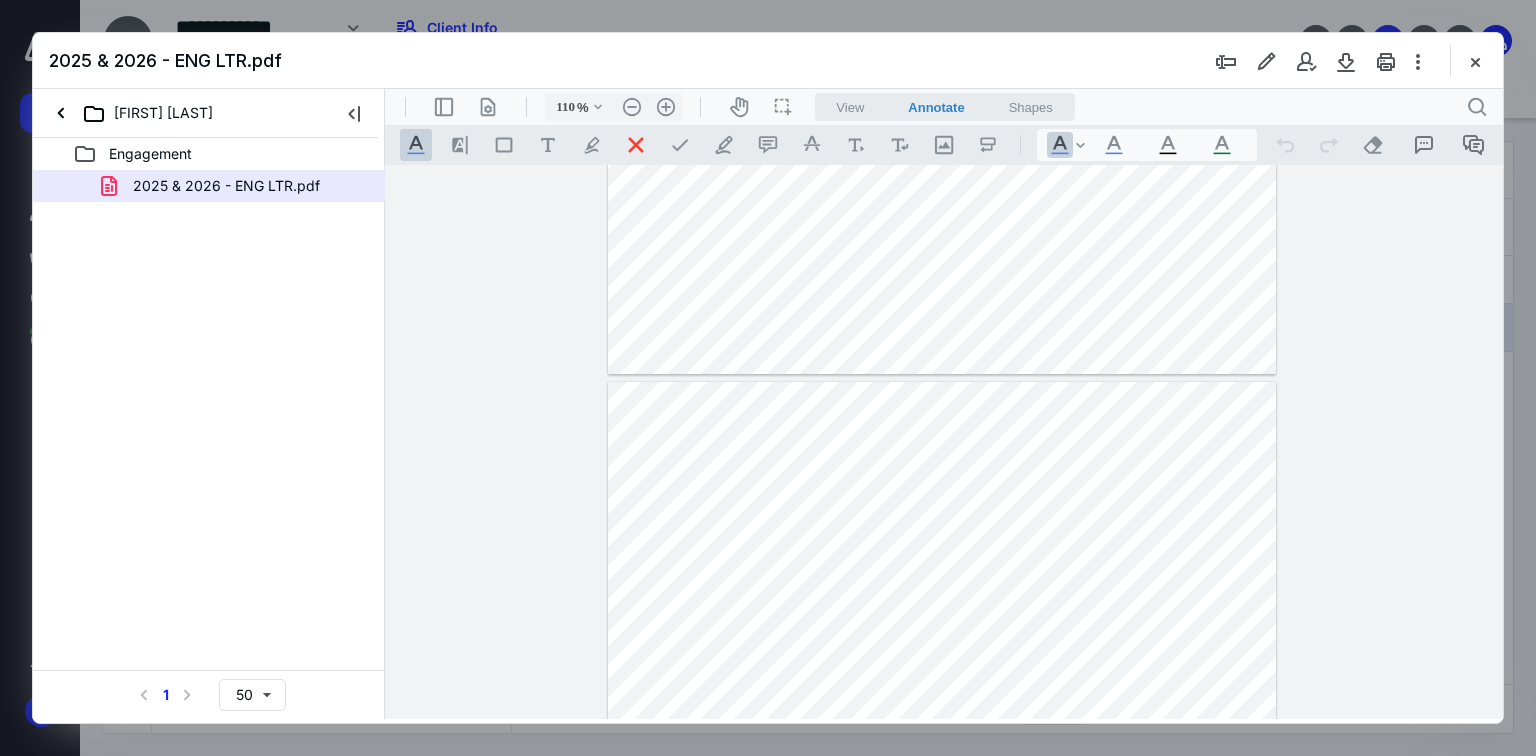 click on "Engagement 2025 & 2026 - ENG LTR.pdf Select a page number for more results 1 50" at bounding box center (209, 428) 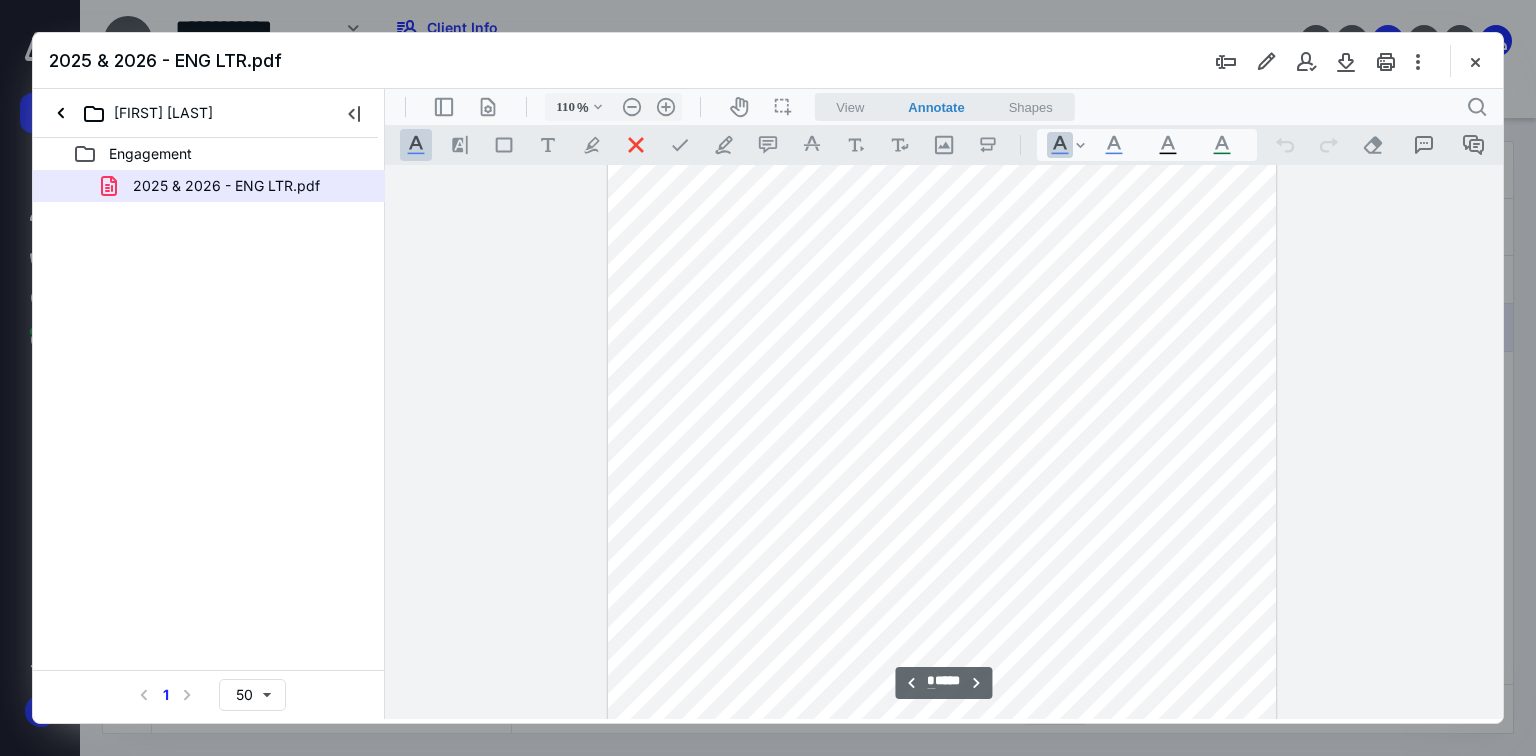 scroll, scrollTop: 1140, scrollLeft: 0, axis: vertical 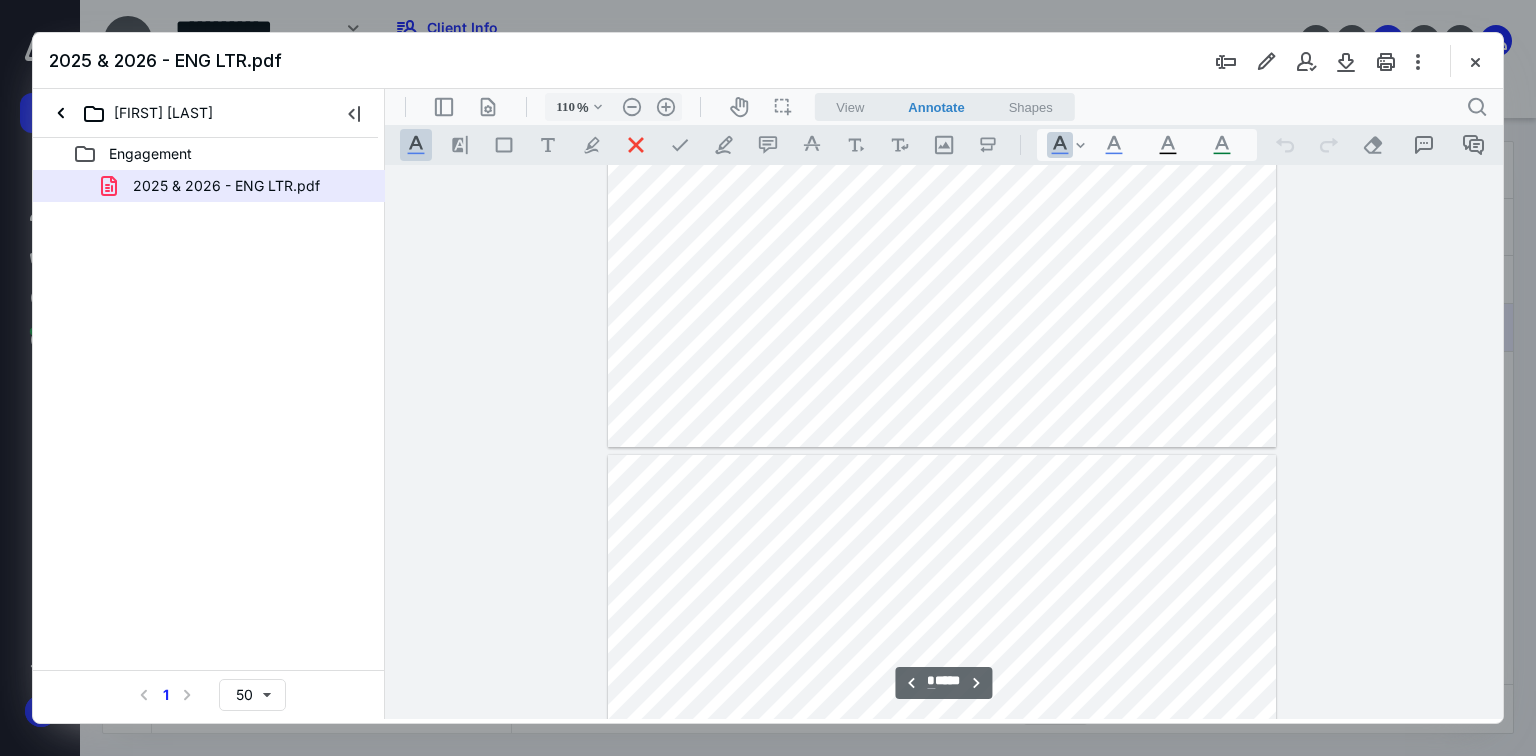 type on "*" 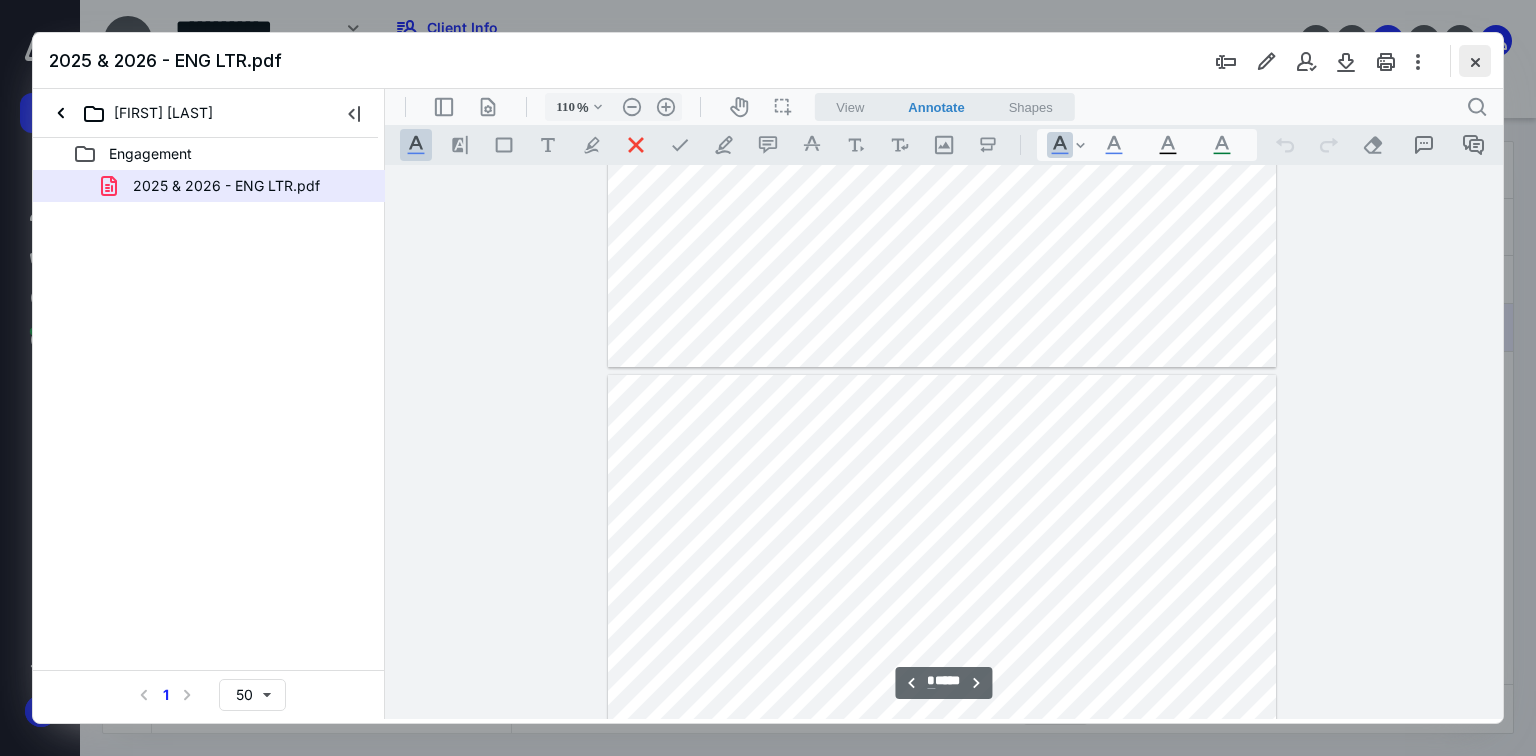 click at bounding box center [1475, 61] 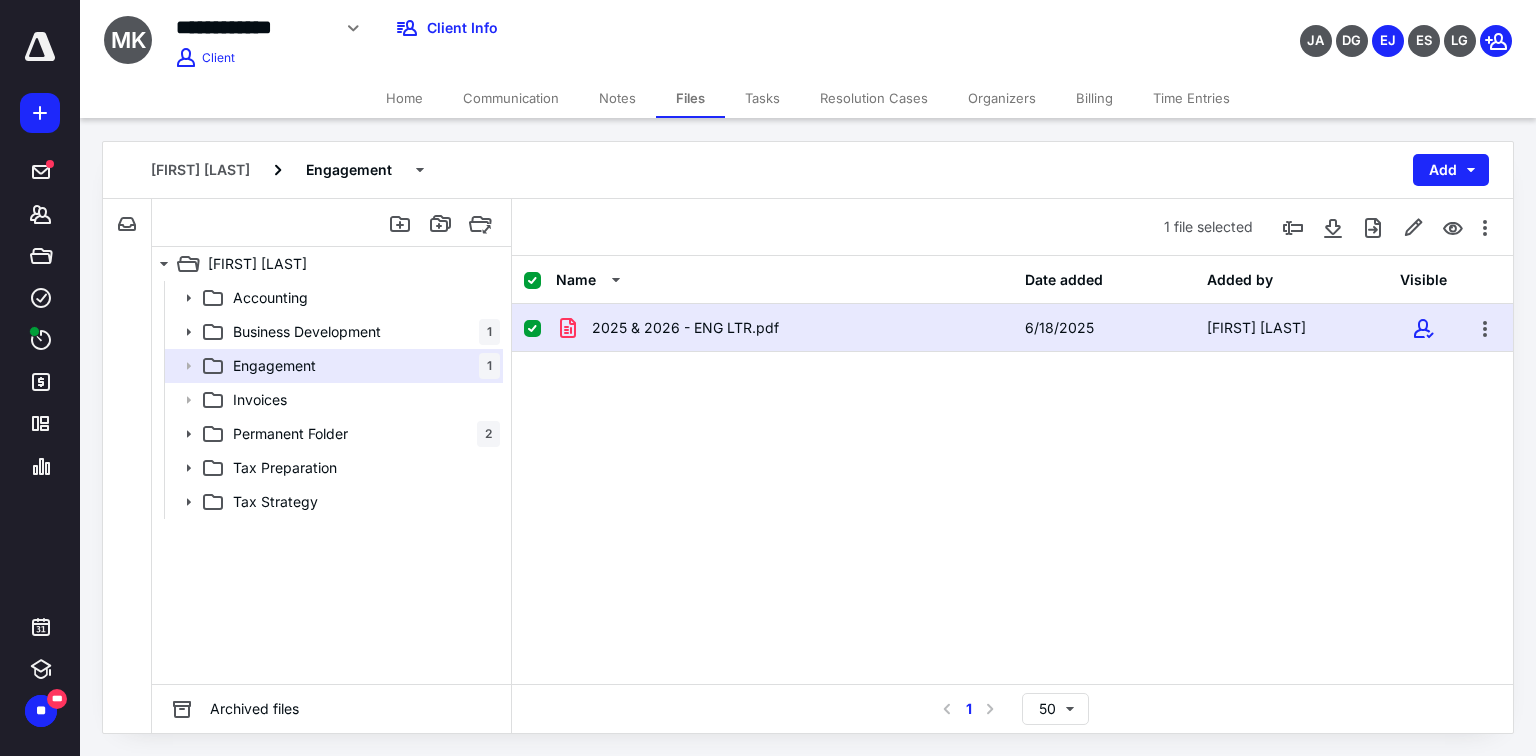 click on "Name Date added Added by Visible 2025 & 2026 - ENG LTR.pdf 6/18/2025 David Gillilan" at bounding box center [1012, 470] 